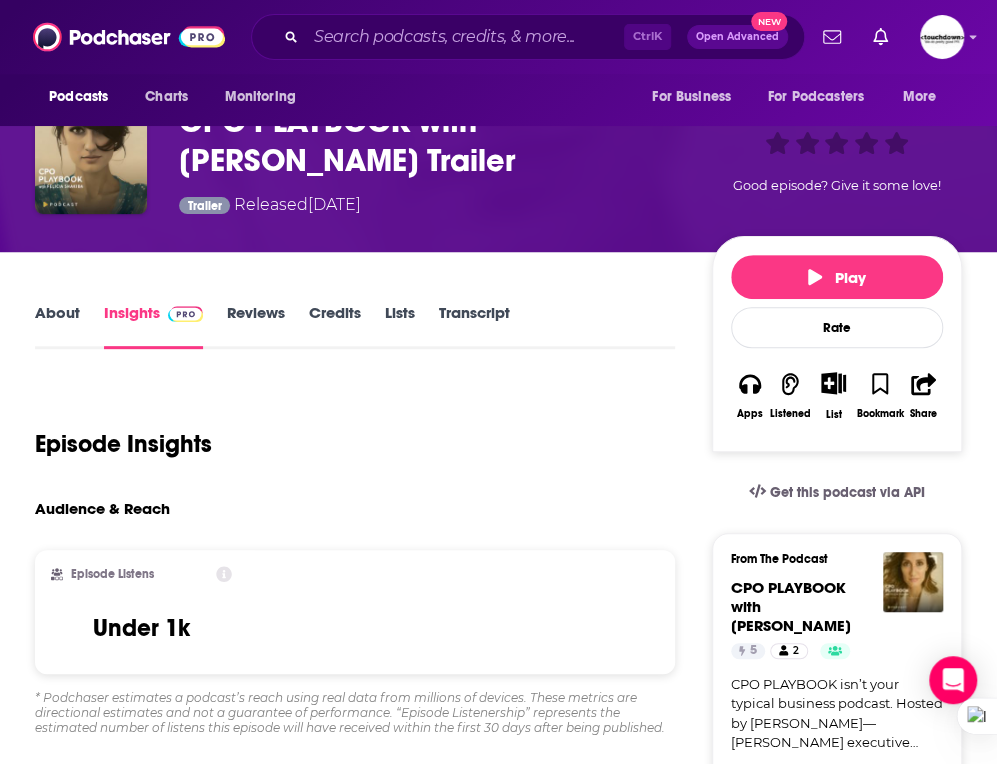scroll, scrollTop: 83, scrollLeft: 0, axis: vertical 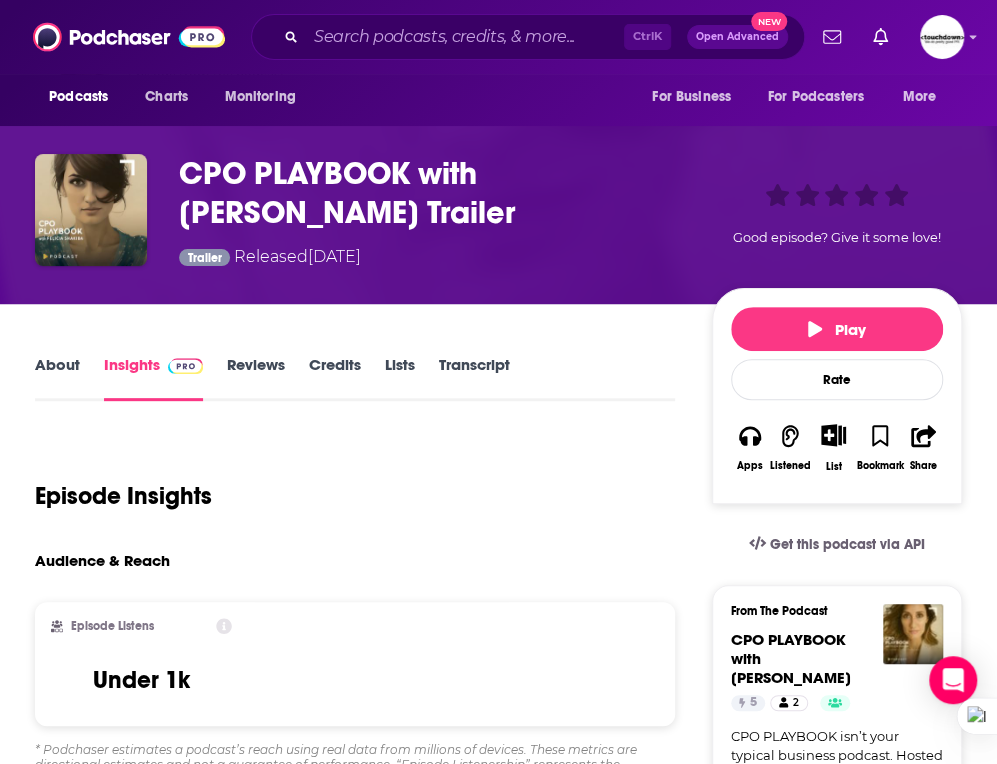 click on "About" at bounding box center [57, 378] 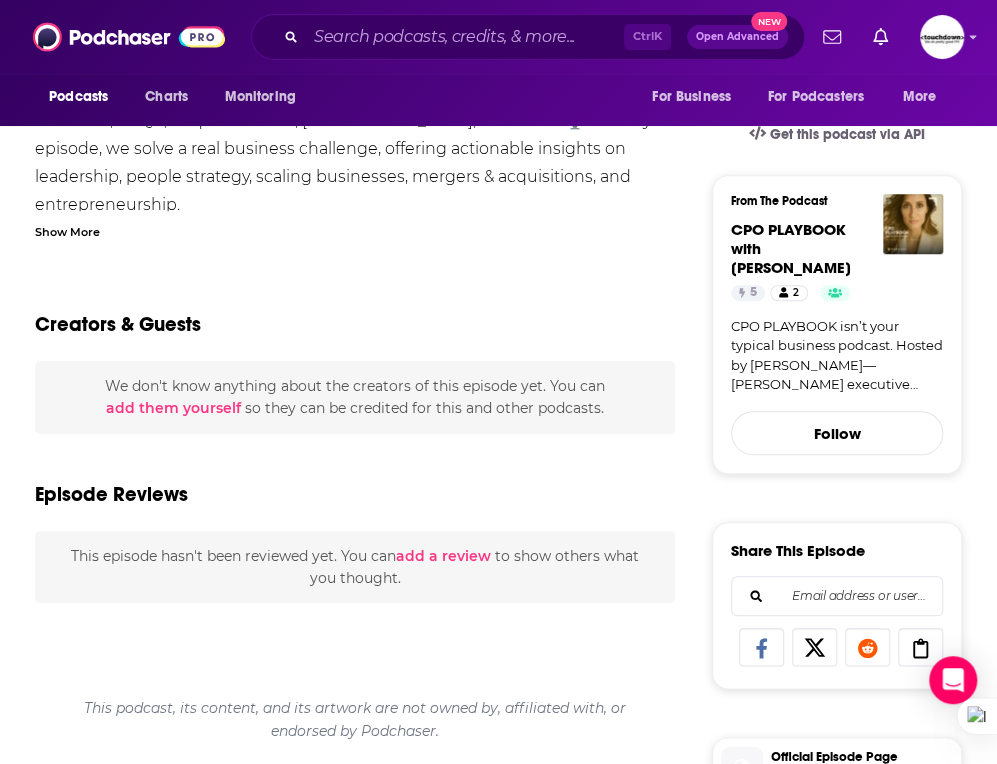 scroll, scrollTop: 43, scrollLeft: 0, axis: vertical 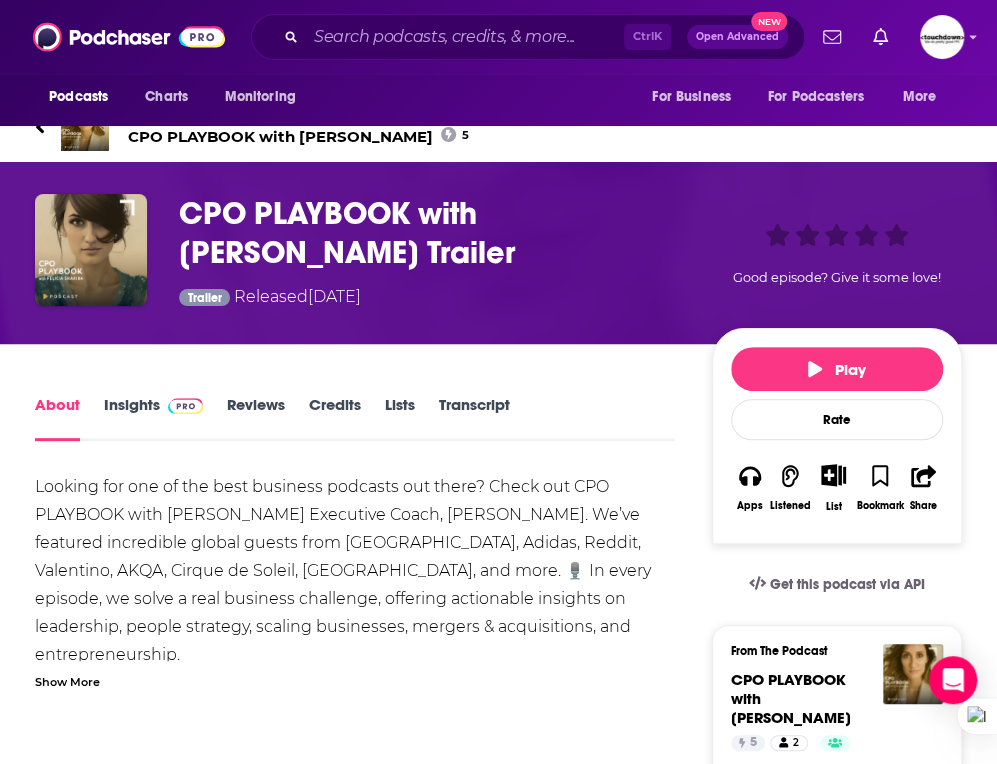 click on "Insights" at bounding box center (153, 418) 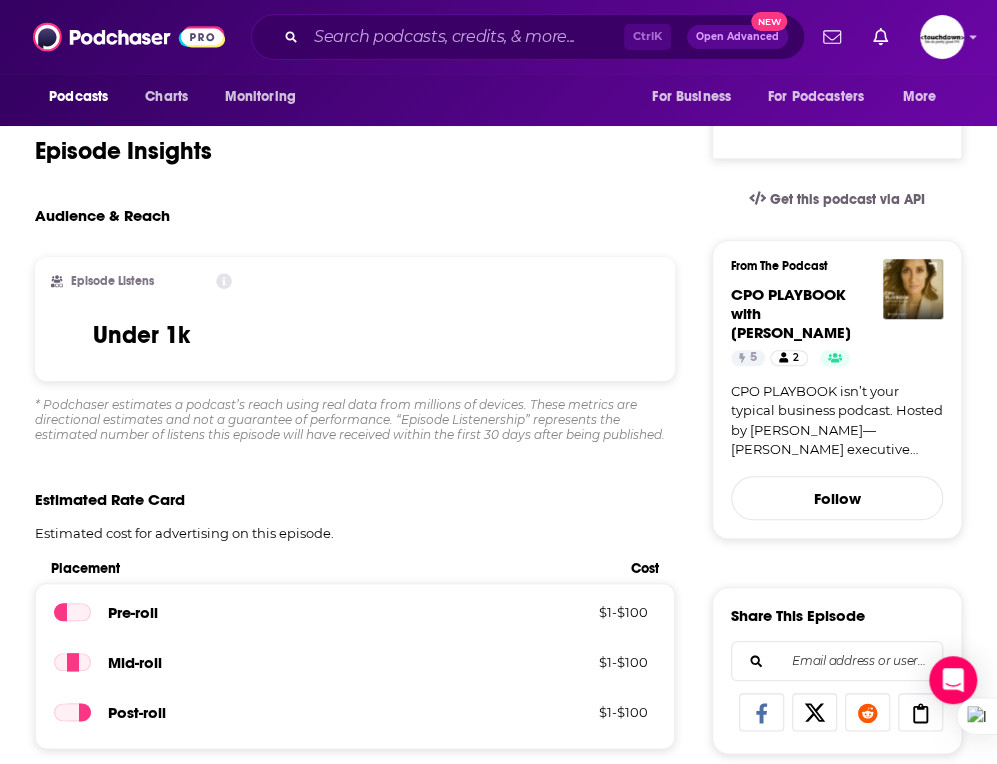 scroll, scrollTop: 61, scrollLeft: 0, axis: vertical 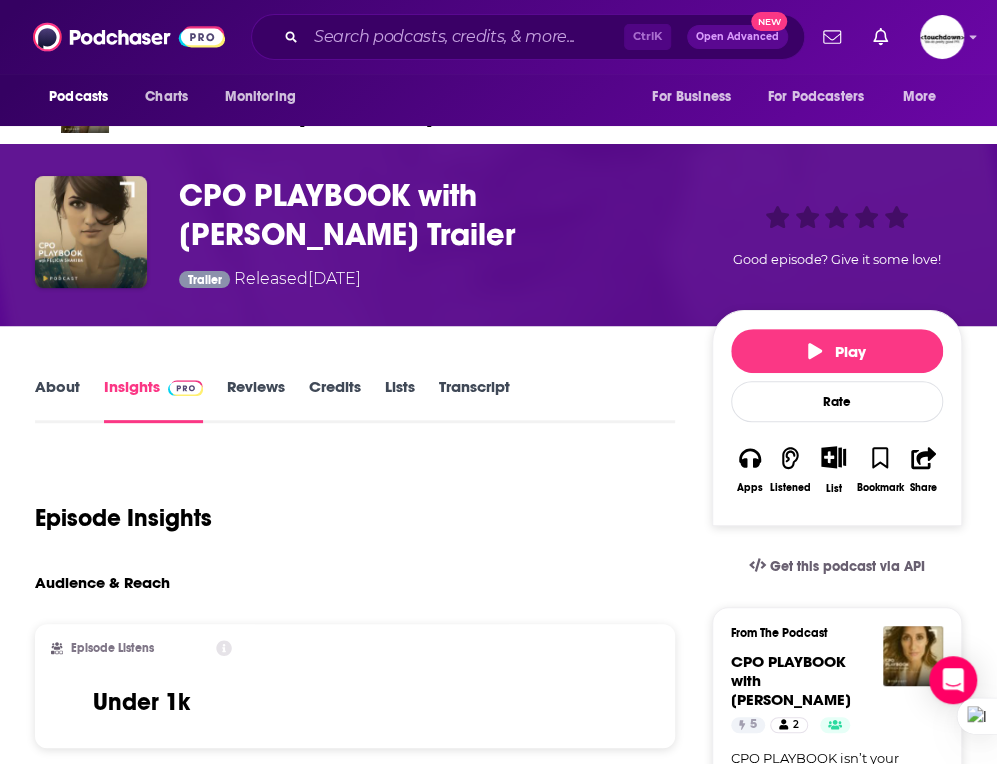 click on "Reviews" at bounding box center (256, 400) 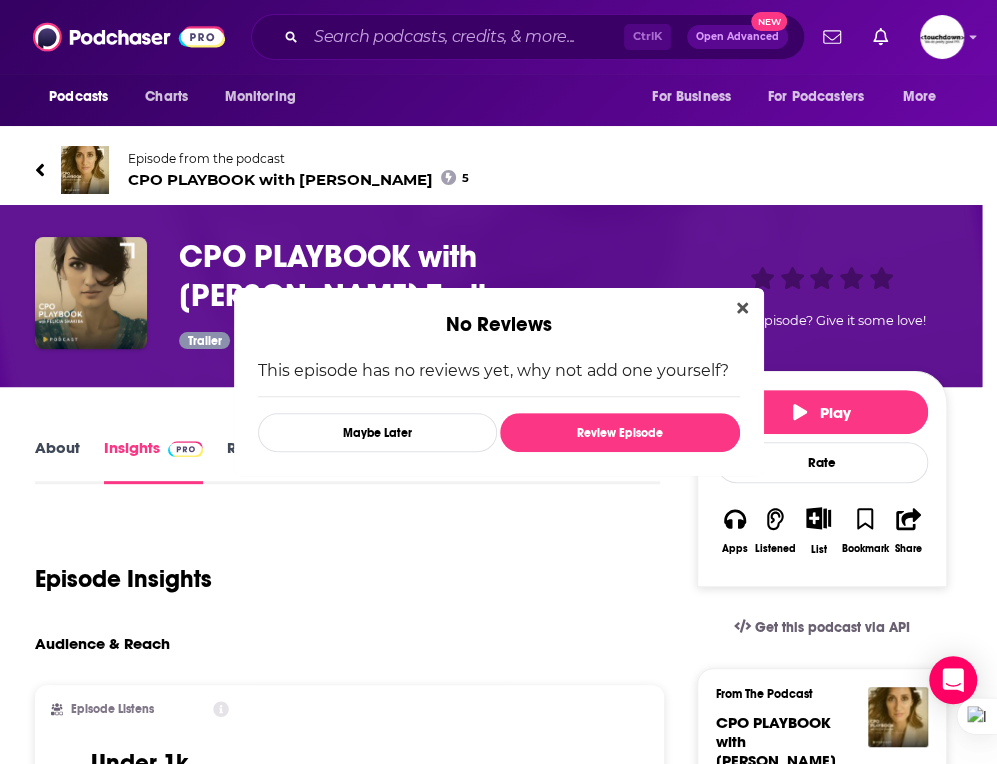 scroll, scrollTop: 0, scrollLeft: 0, axis: both 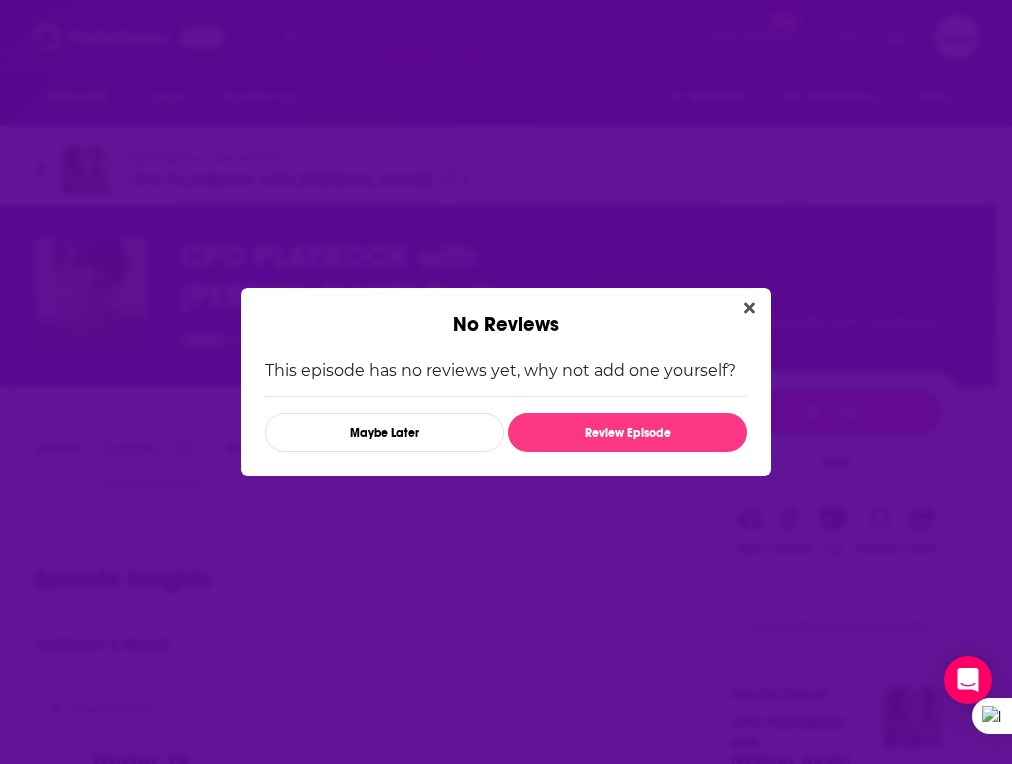 click on "No Reviews" at bounding box center [506, 312] 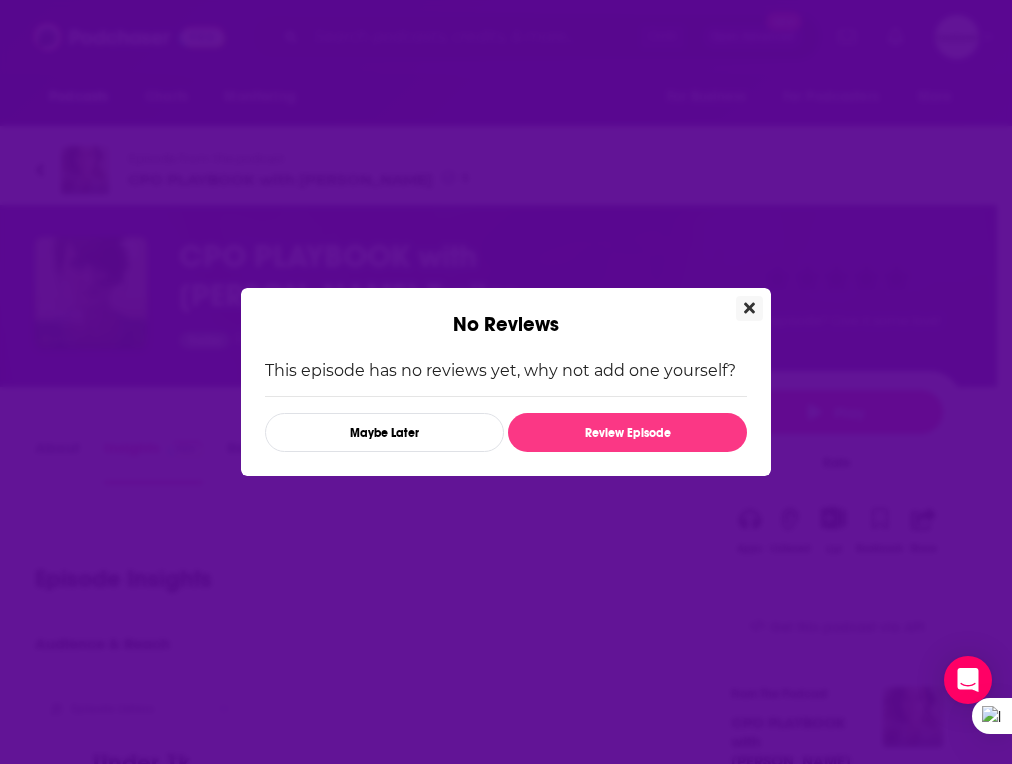 click 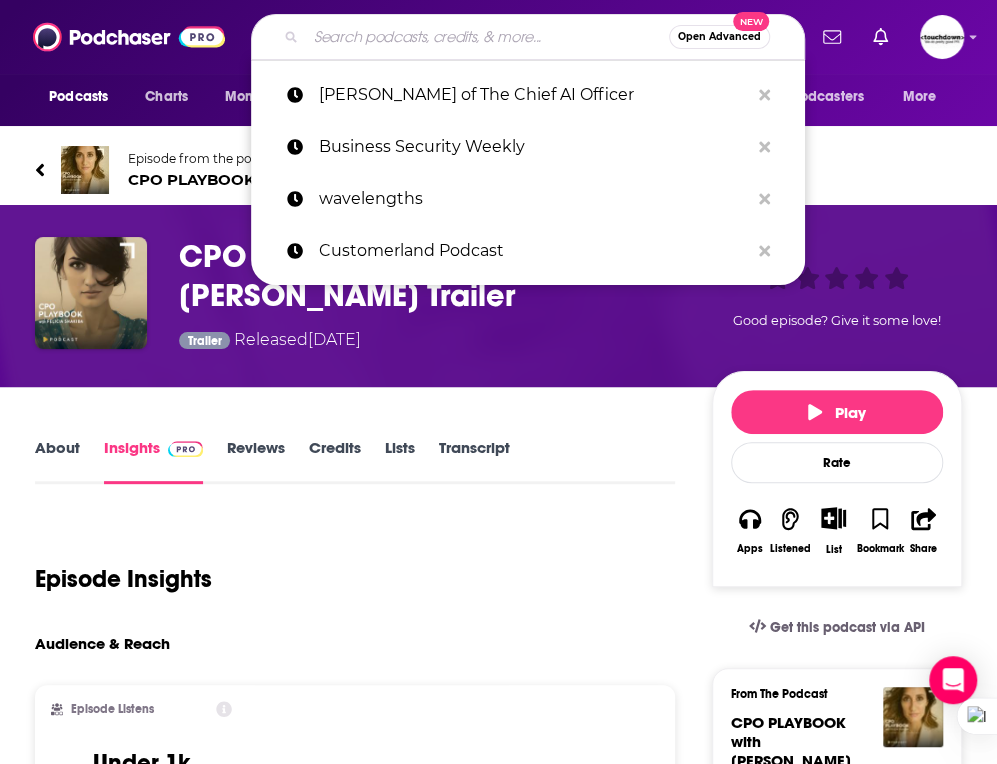 click at bounding box center (487, 37) 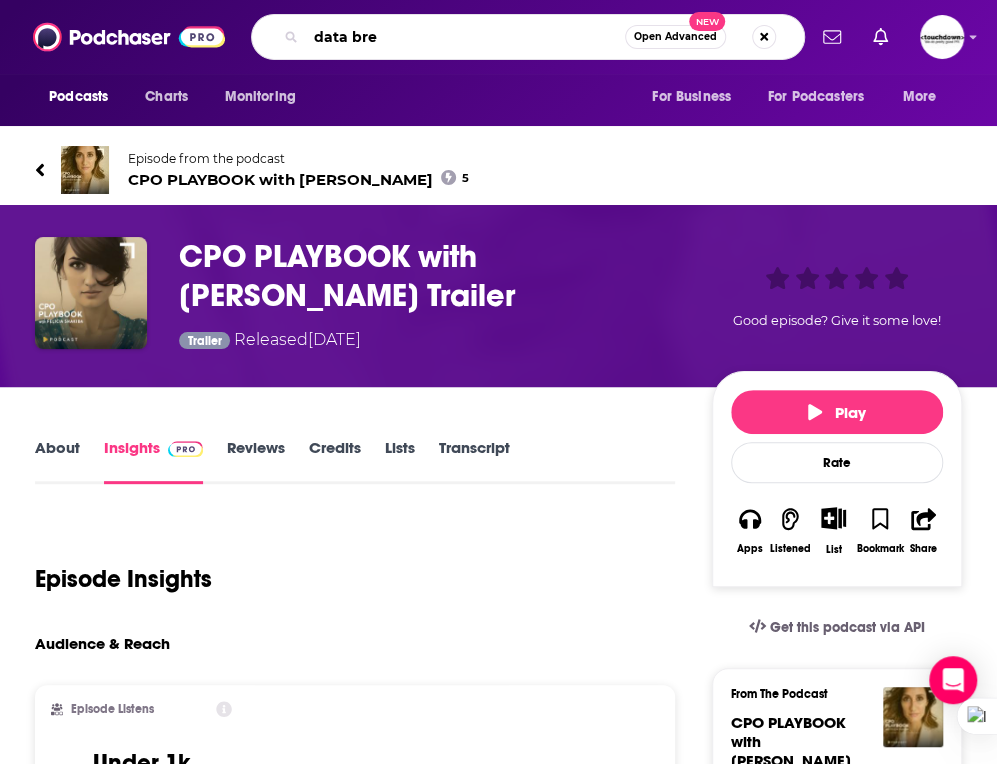 type on "data brew" 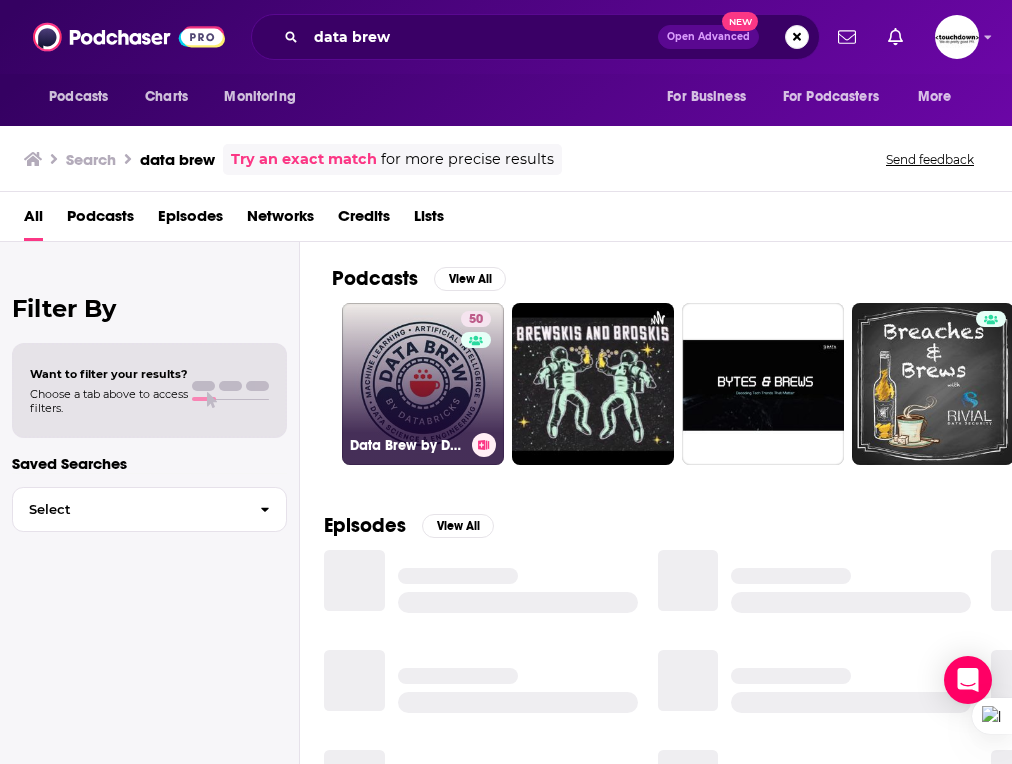 click on "50 Data Brew by Databricks" at bounding box center [423, 384] 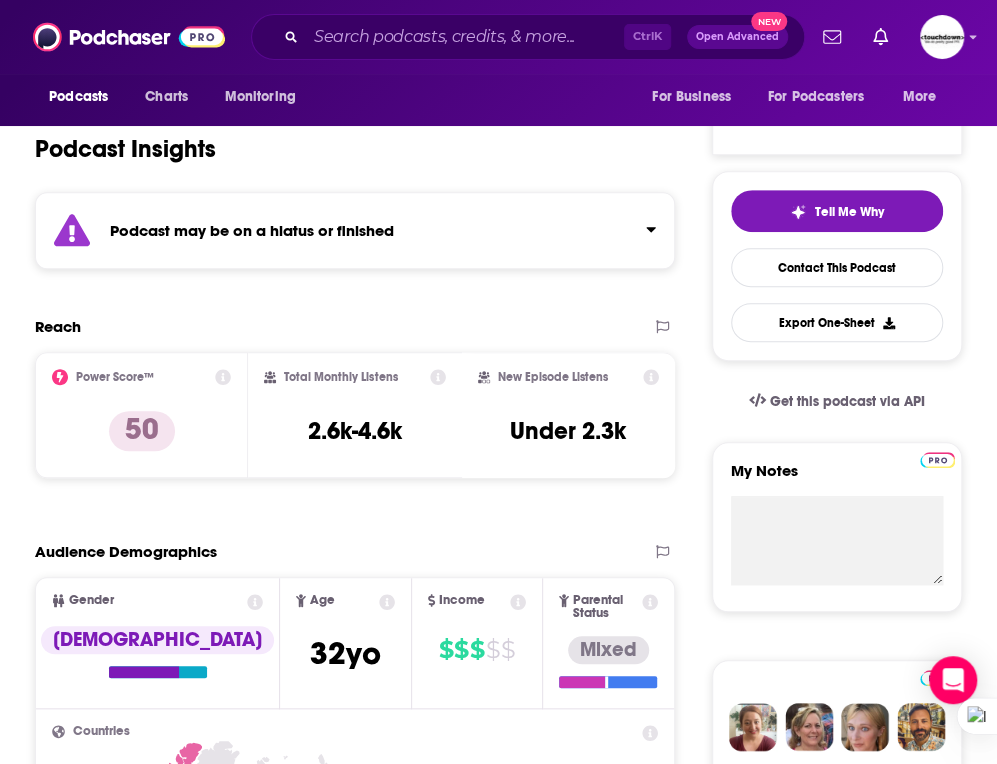 scroll, scrollTop: 352, scrollLeft: 0, axis: vertical 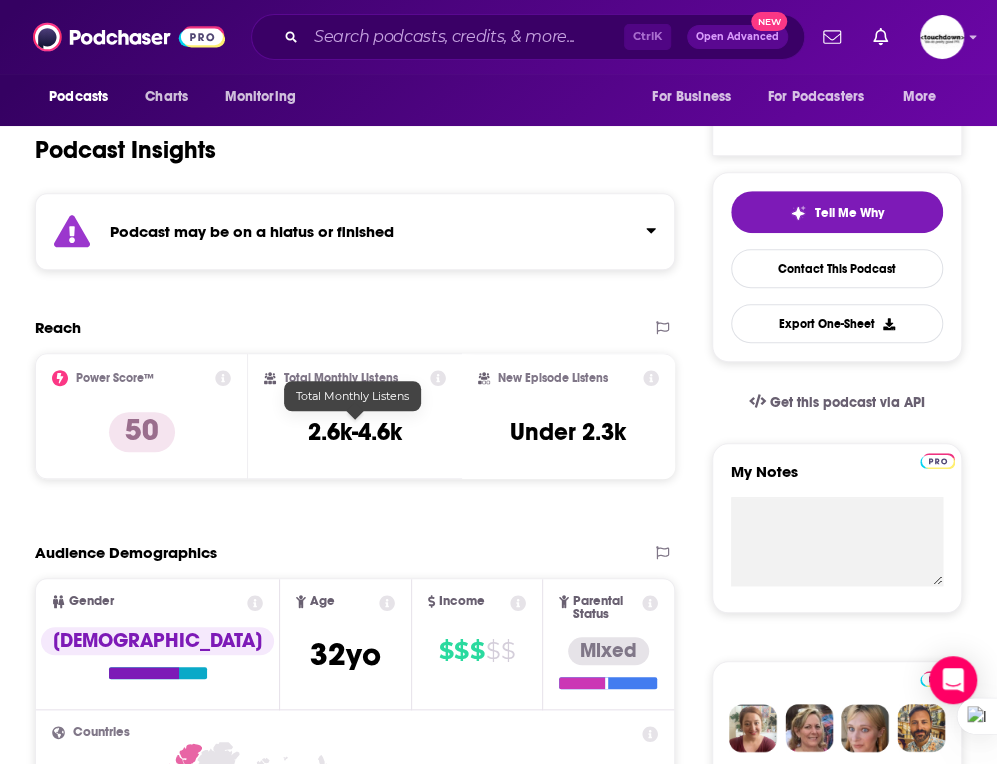 click on "2.6k-4.6k" at bounding box center [355, 432] 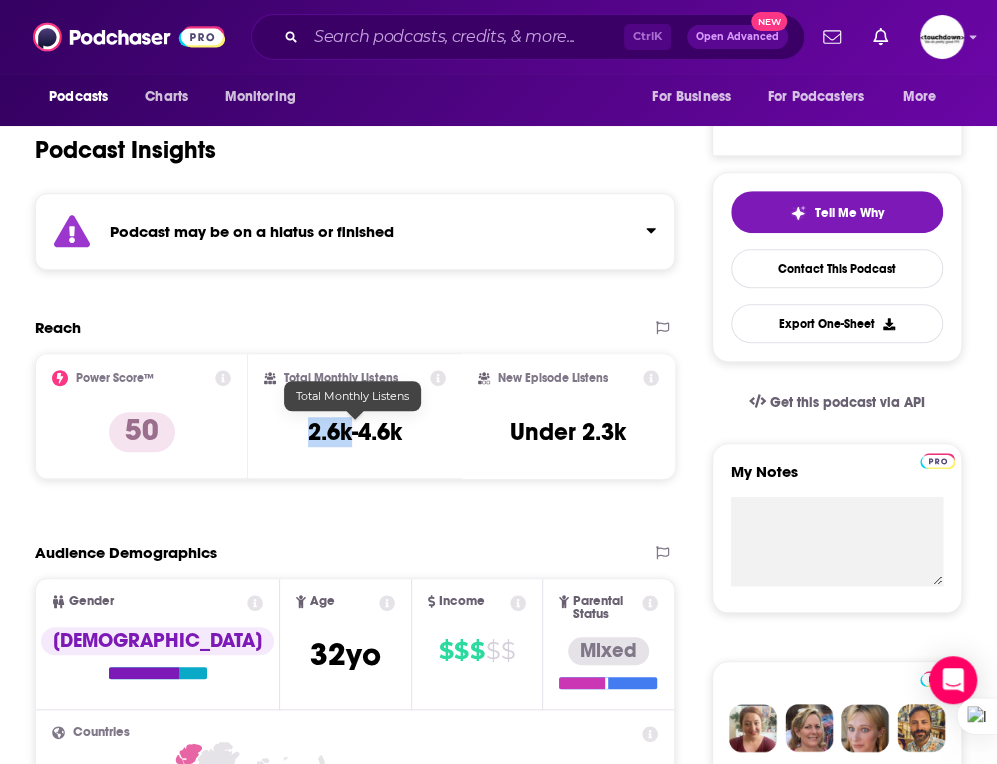 click on "2.6k-4.6k" at bounding box center (355, 432) 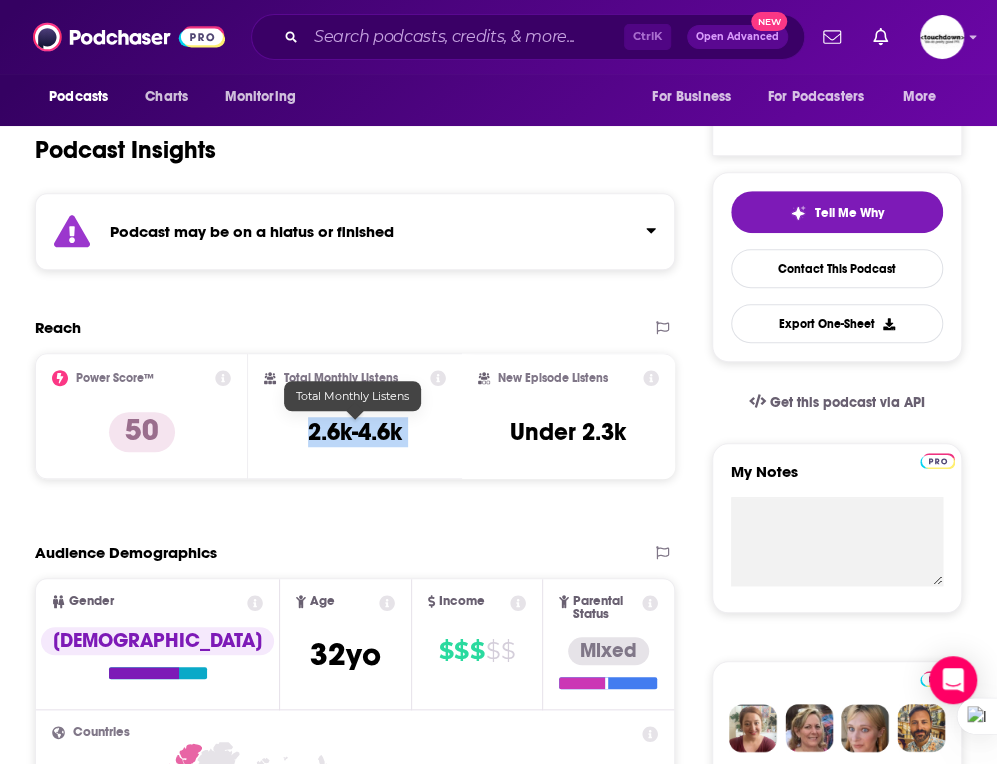 click on "2.6k-4.6k" at bounding box center [355, 432] 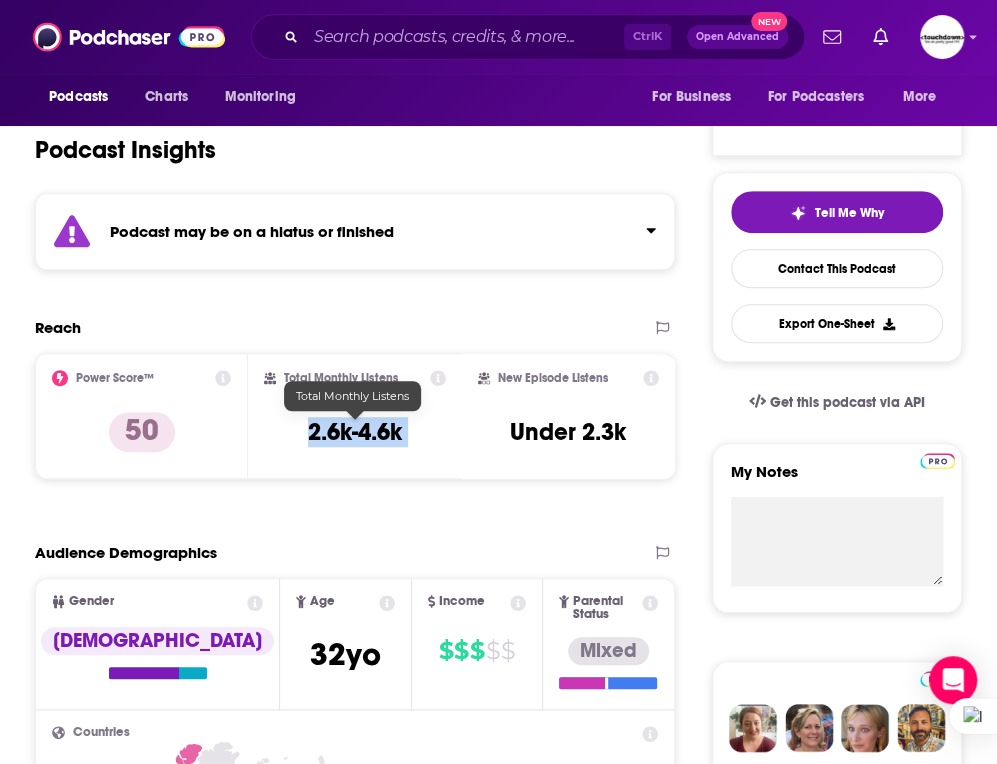 copy on "2.6k-4.6k" 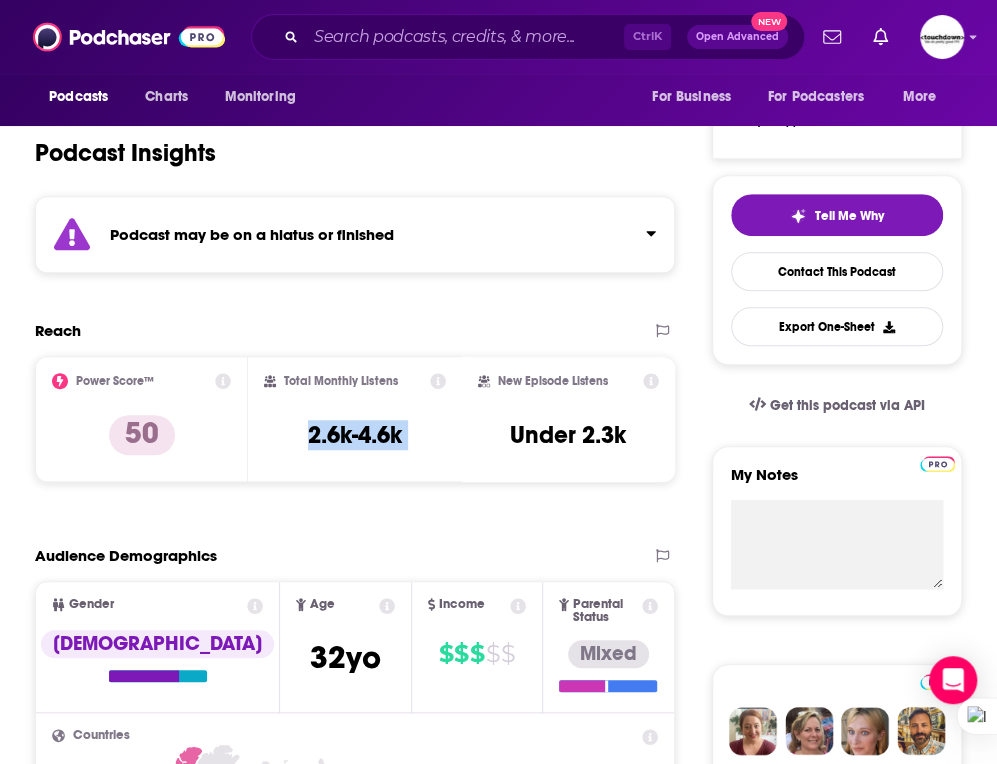scroll, scrollTop: 0, scrollLeft: 0, axis: both 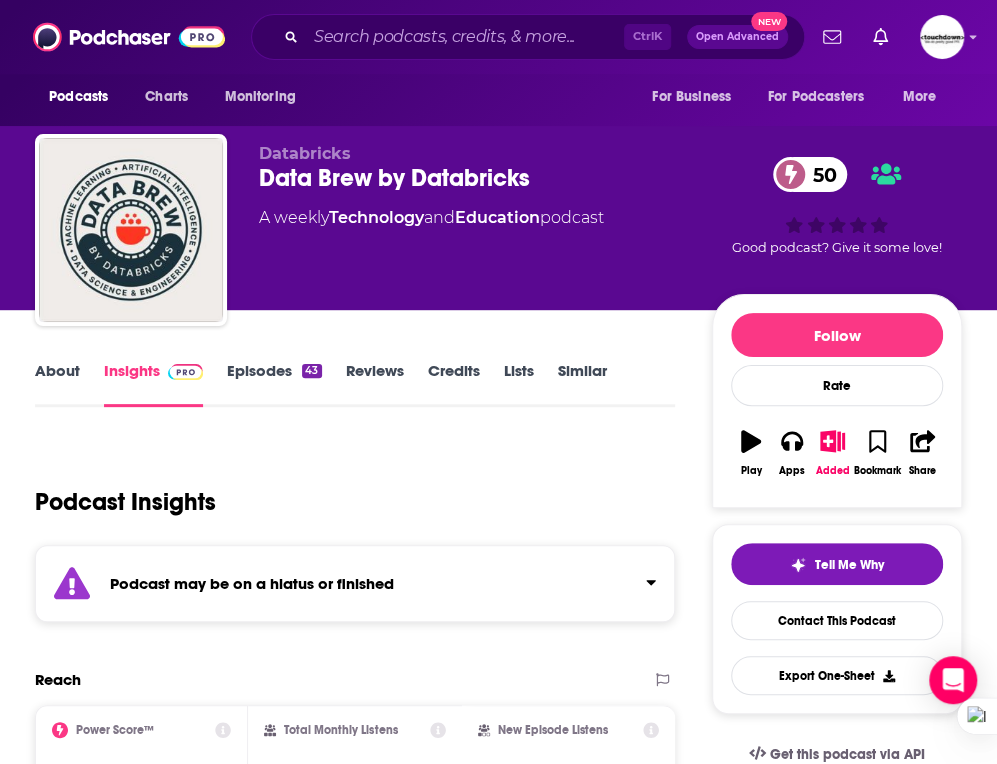 click on "Data Brew by Databricks 50" at bounding box center (485, 178) 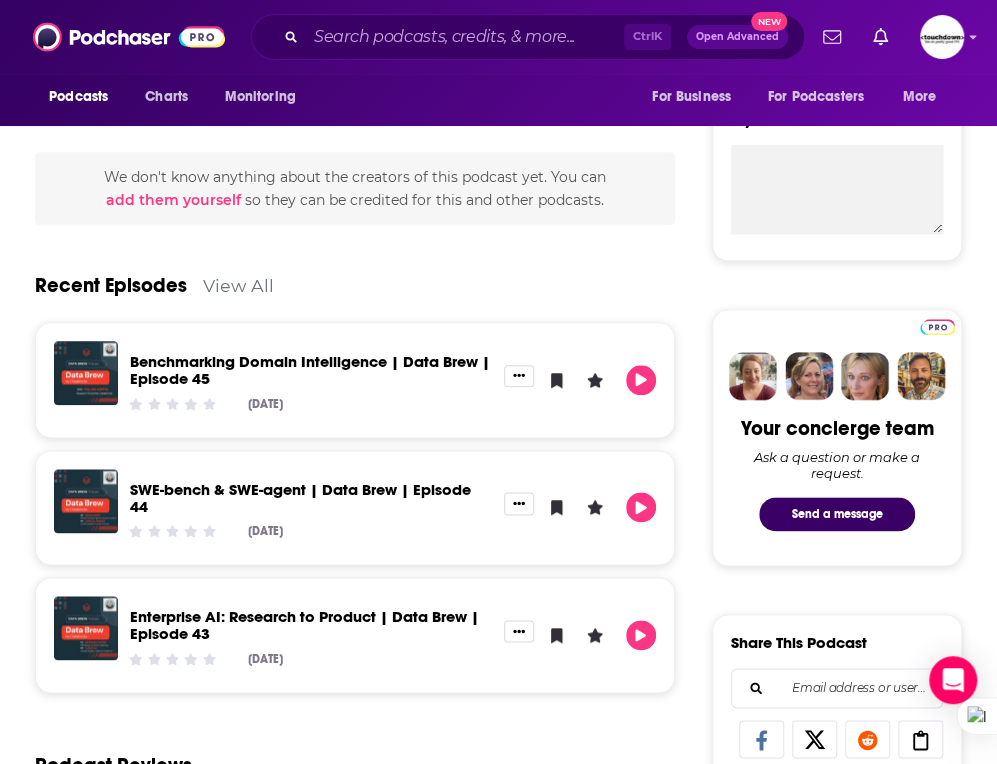 scroll, scrollTop: 705, scrollLeft: 0, axis: vertical 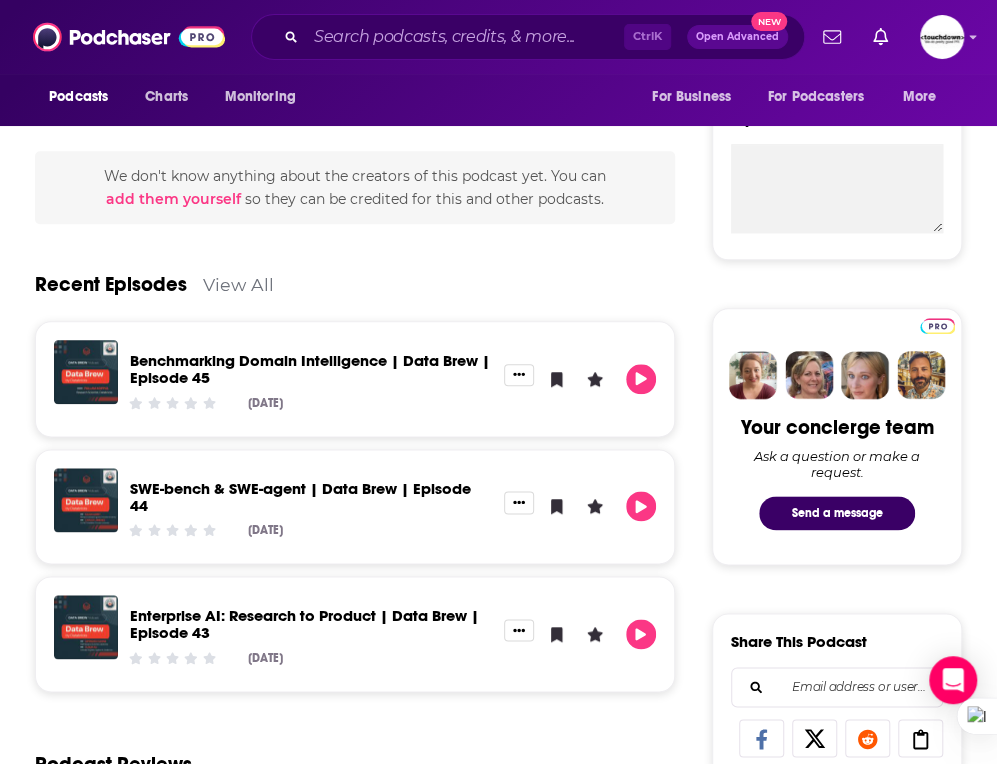 click on "Benchmarking Domain Intelligence | Data Brew | Episode 45" at bounding box center (310, 369) 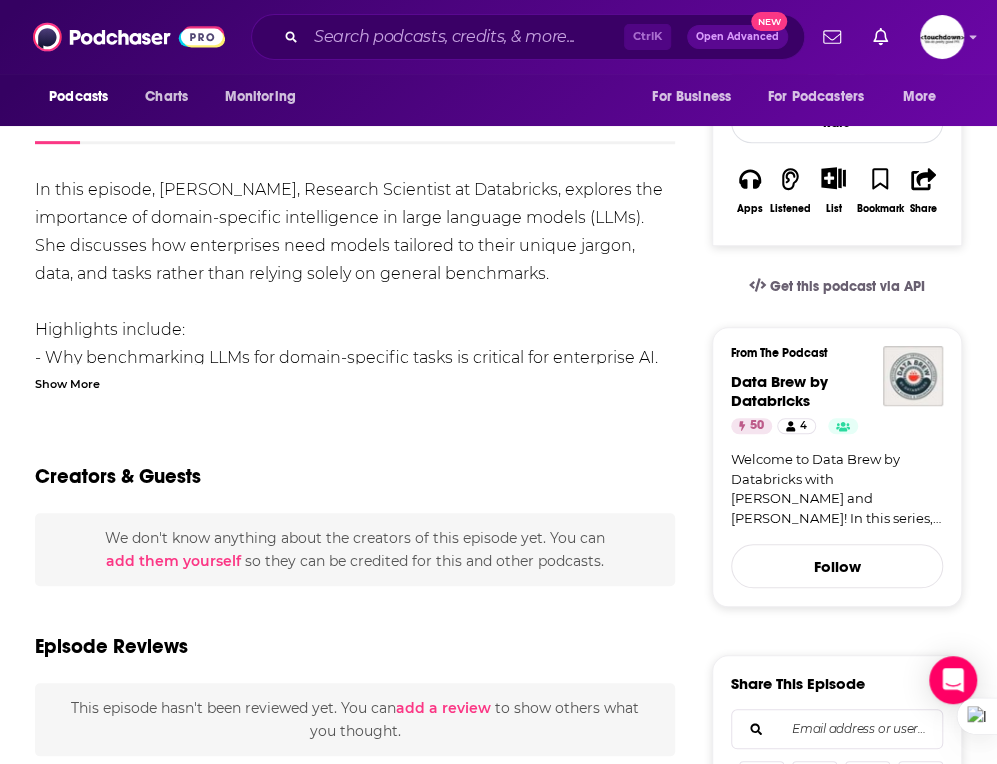scroll, scrollTop: 336, scrollLeft: 0, axis: vertical 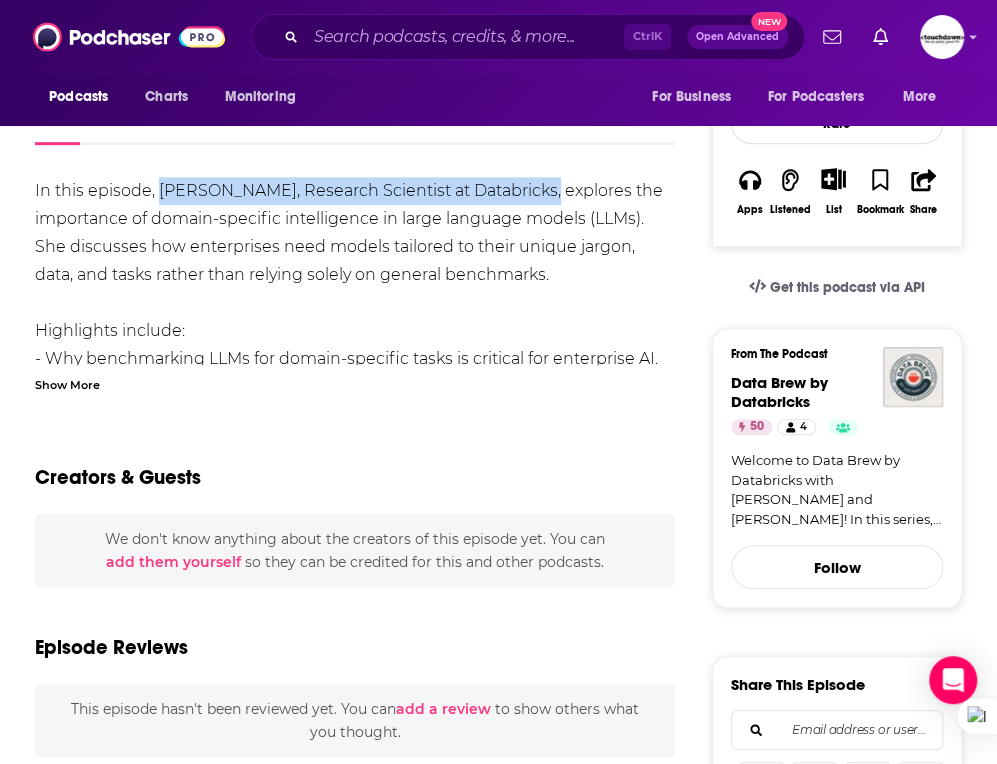drag, startPoint x: 158, startPoint y: 186, endPoint x: 530, endPoint y: 190, distance: 372.0215 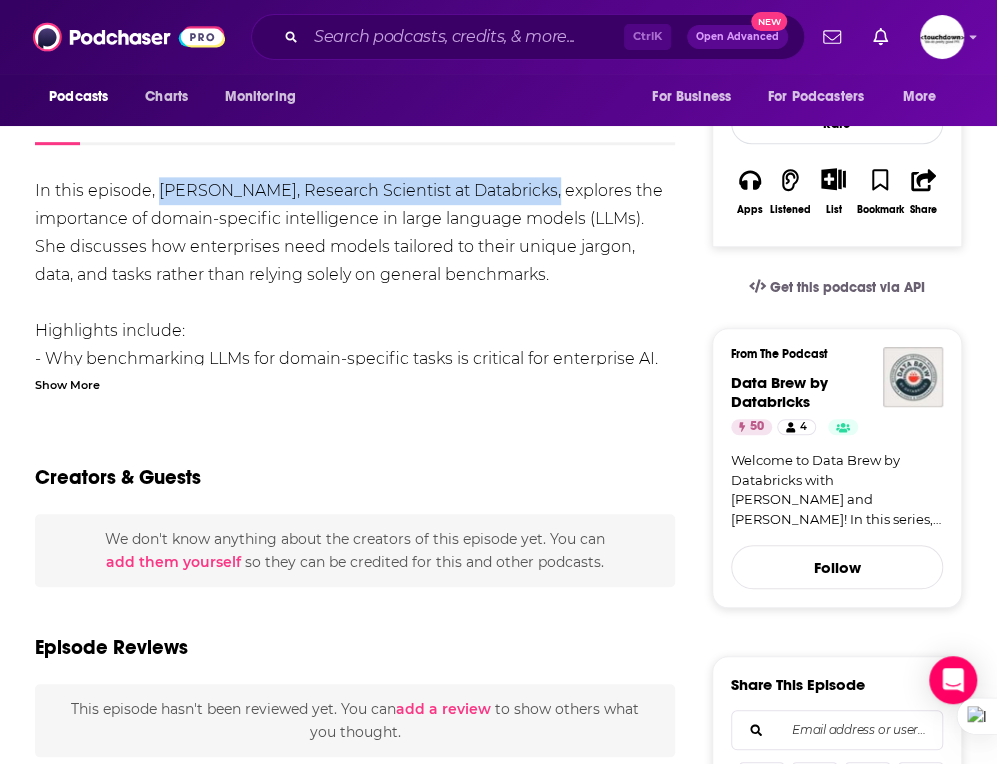 click on "In this episode, Pallavi Koppol, Research Scientist at Databricks, explores the importance of domain-specific intelligence in large language models (LLMs). She discusses how enterprises need models tailored to their unique jargon, data, and tasks rather than relying solely on general benchmarks.
Highlights include:
- Why benchmarking LLMs for domain-specific tasks is critical for enterprise AI.
- An introduction to the Databricks Intelligence Benchmarking Suite (DIBS).
- Evaluating models on real-world applications like RAG, text-to-JSON, and function calling.
- The evolving landscape of open-source vs. closed-source LLMs.
- How industry and academia can collaborate to improve AI benchmarking." at bounding box center [355, 345] 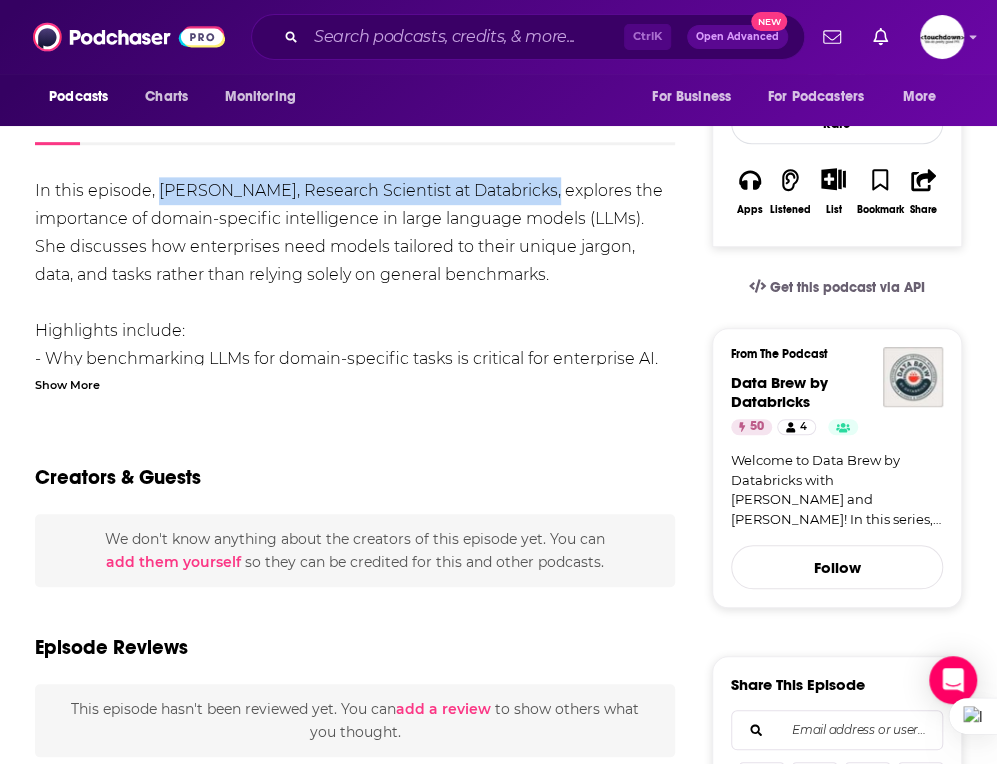 copy on "Pallavi Koppol, Research Scientist at Databricks" 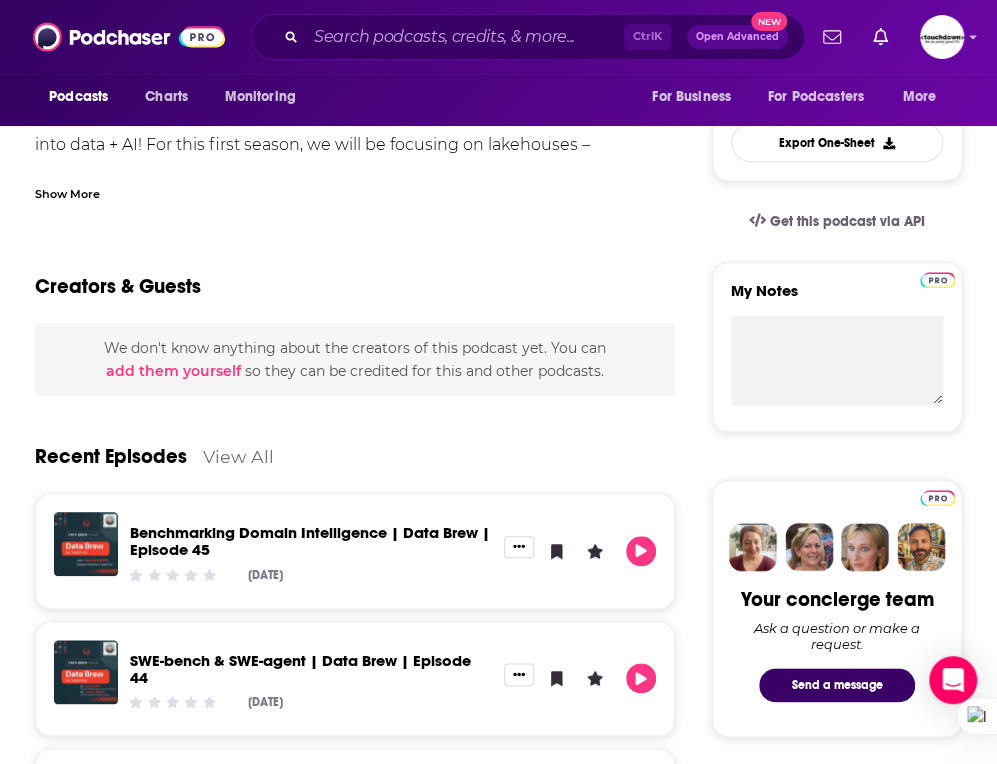 scroll, scrollTop: 532, scrollLeft: 0, axis: vertical 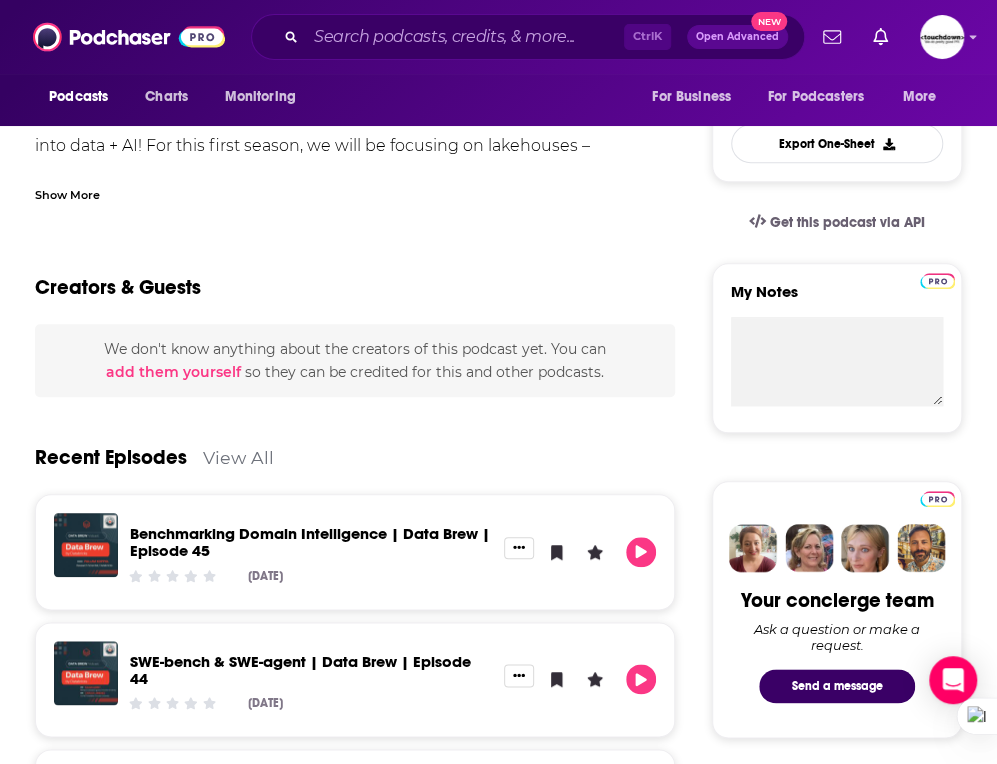 click on "SWE-bench & SWE-agent | Data Brew | Episode 44" at bounding box center [311, 670] 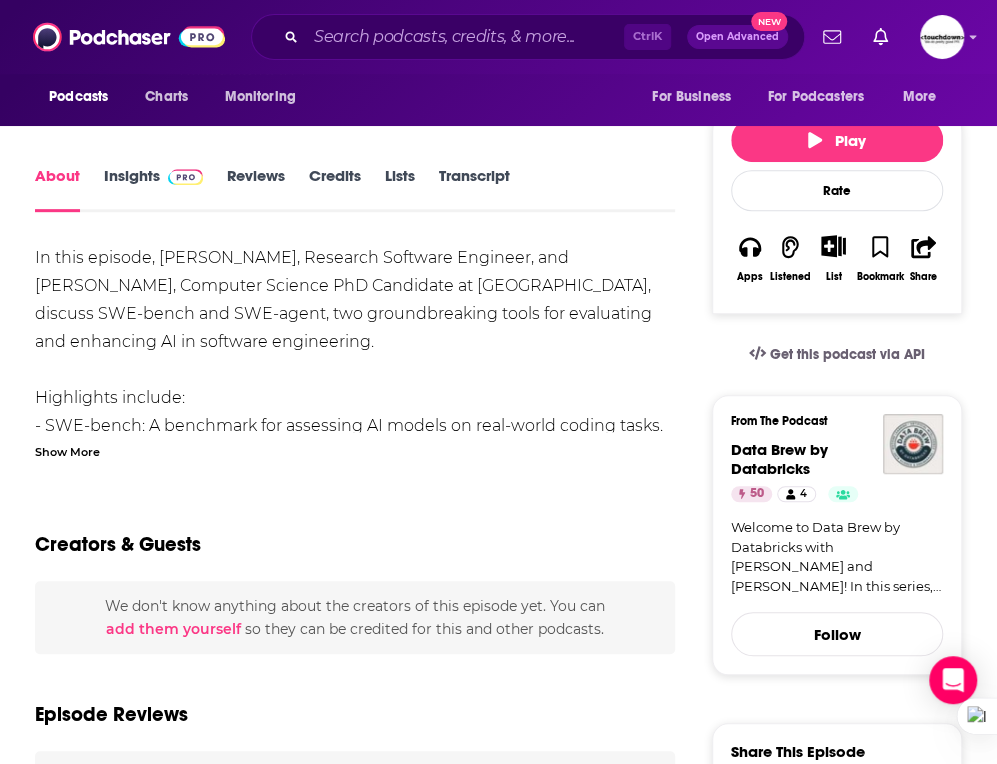scroll, scrollTop: 270, scrollLeft: 0, axis: vertical 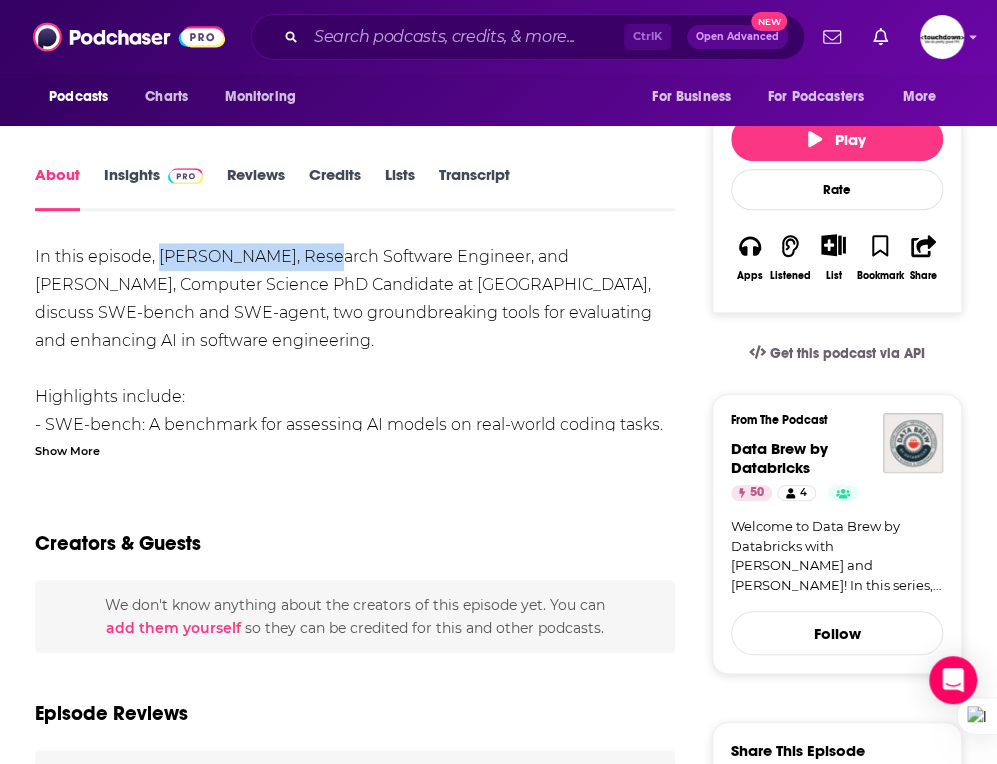 drag, startPoint x: 160, startPoint y: 253, endPoint x: 296, endPoint y: 262, distance: 136.29747 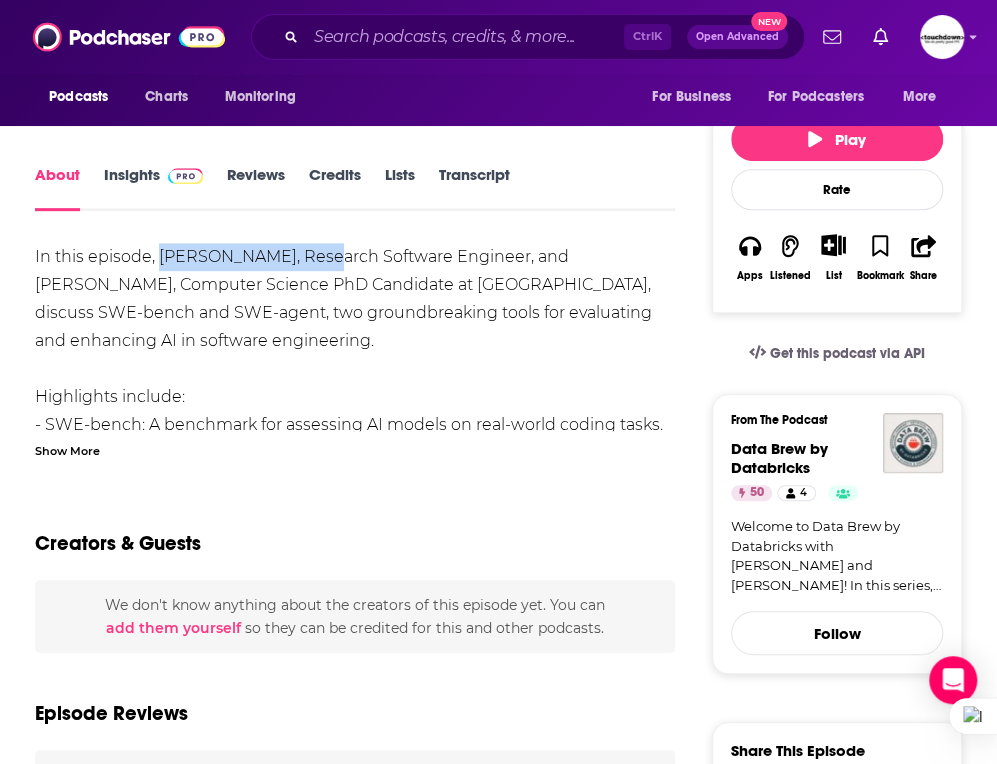 click on "In this episode, Kilian Lieret, Research Software Engineer, and Carlos Jimenez, Computer Science PhD Candidate at Princeton University, discuss SWE-bench and SWE-agent, two groundbreaking tools for evaluating and enhancing AI in software engineering.
Highlights include:
- SWE-bench: A benchmark for assessing AI models on real-world coding tasks.
- Addressing data leakage concerns in GitHub-sourced benchmarks.
- SWE-agent: An AI-driven system for navigating and solving coding challenges.
- Overcoming agent limitations, such as getting stuck in loops.
- The future of AI-powered code reviews and automation in software engineering." at bounding box center [355, 411] 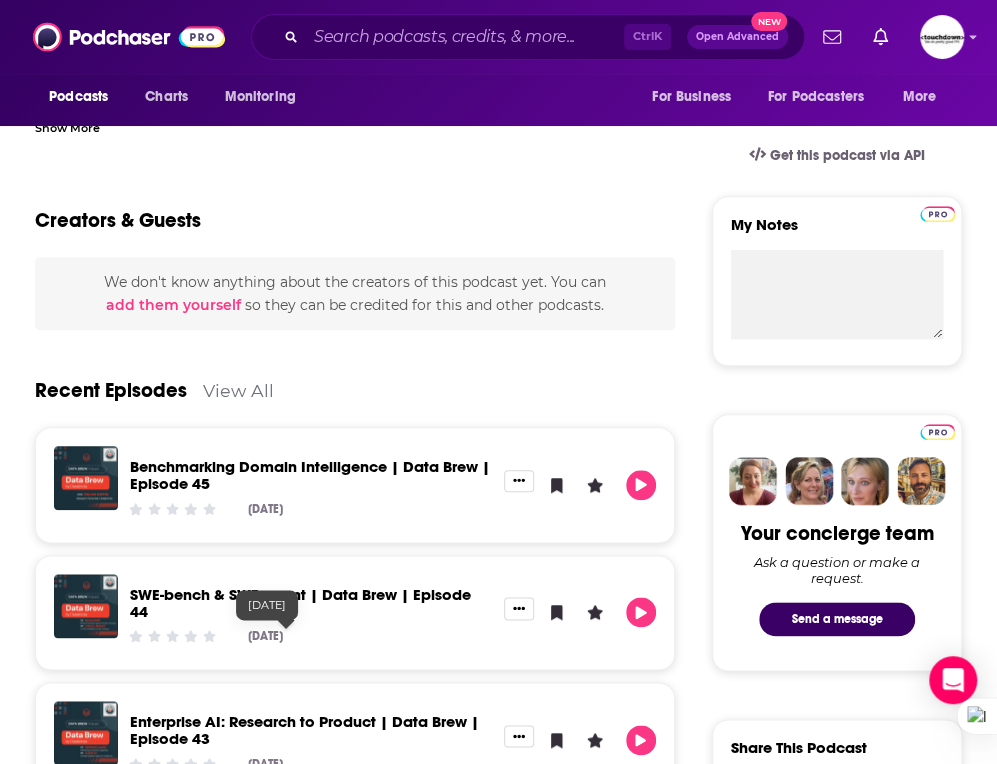 scroll, scrollTop: 839, scrollLeft: 0, axis: vertical 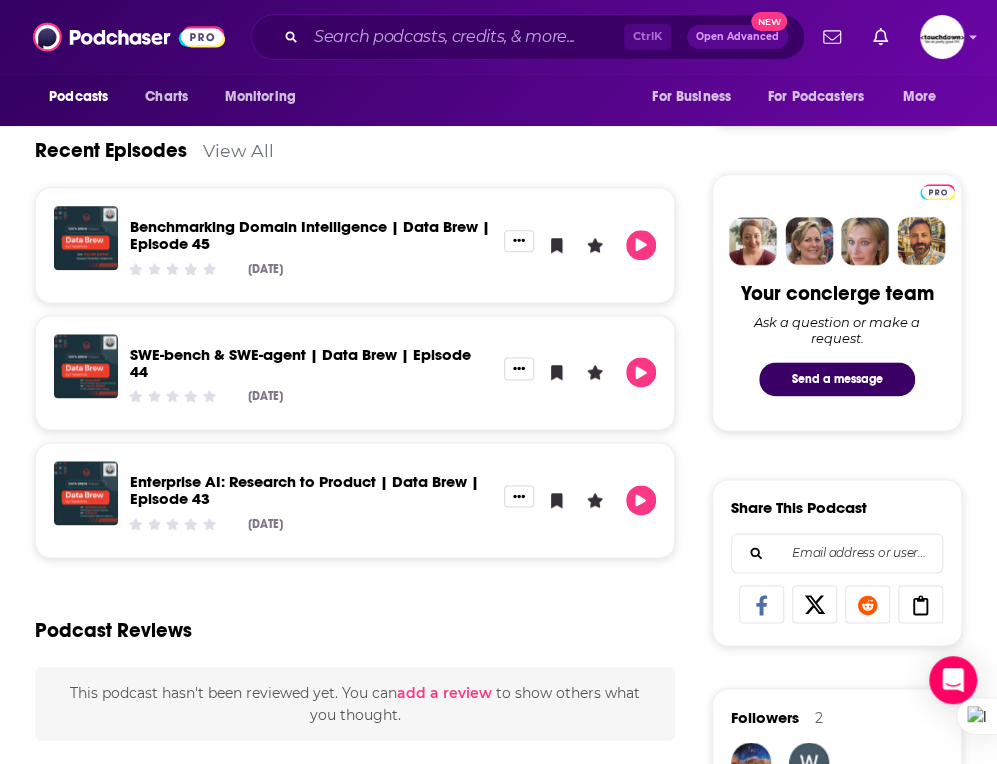 click on "Enterprise AI: Research to Product | Data Brew | Episode 43" at bounding box center [304, 490] 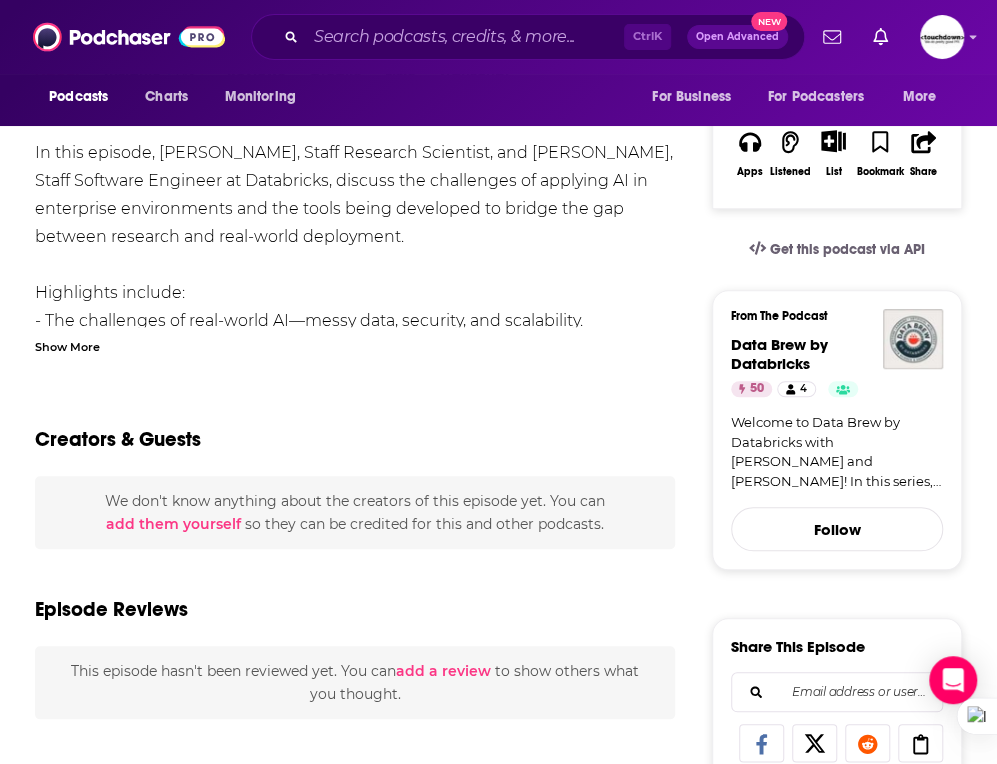 scroll, scrollTop: 224, scrollLeft: 0, axis: vertical 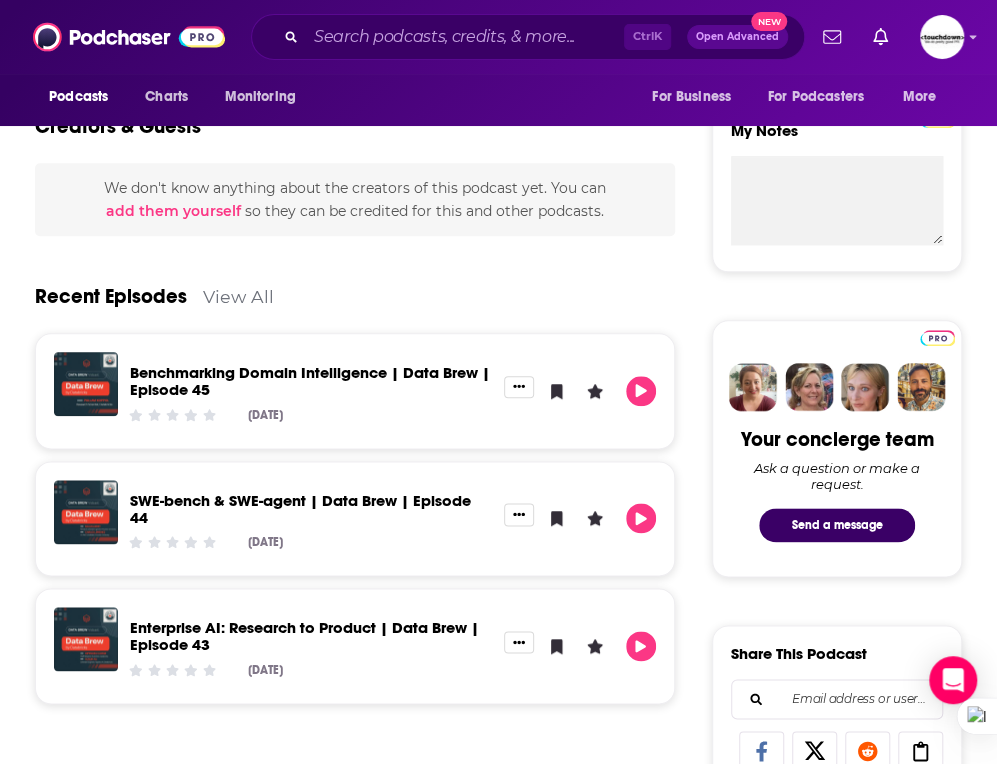 click on "View All" at bounding box center [238, 296] 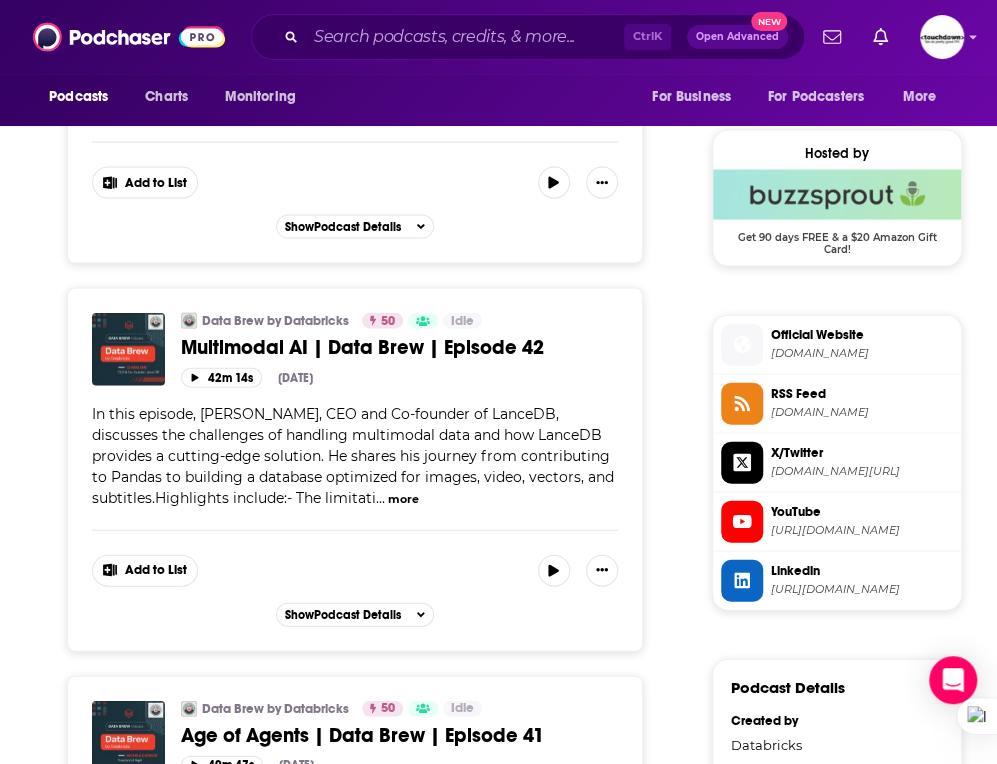 scroll, scrollTop: 1558, scrollLeft: 0, axis: vertical 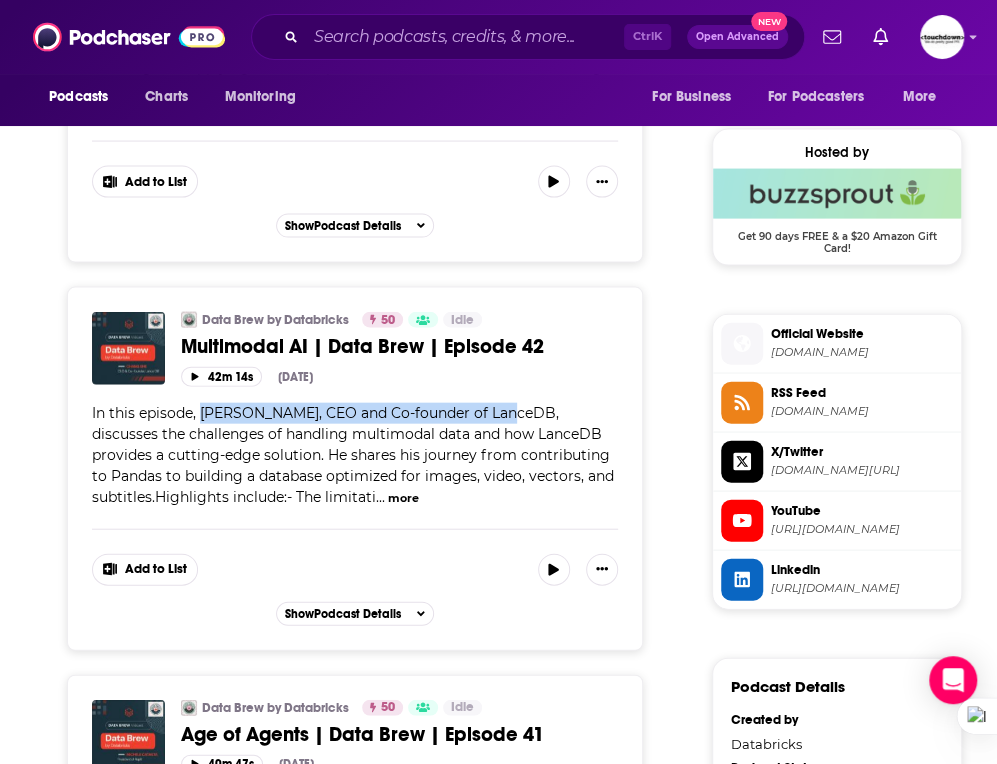 drag, startPoint x: 203, startPoint y: 379, endPoint x: 514, endPoint y: 383, distance: 311.02573 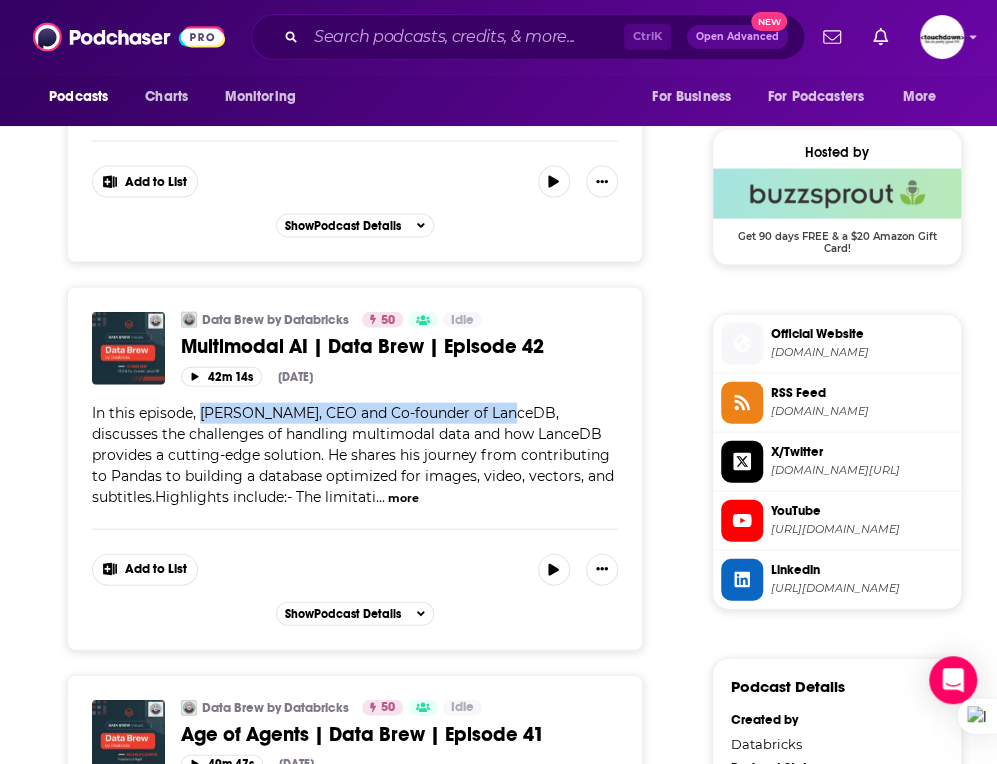 click on "In this episode, Chang She, CEO and Co-founder of LanceDB, discusses the challenges of handling multimodal data and how LanceDB provides a cutting-edge solution. He shares his journey from contributing to Pandas to building a database optimized for images, video, vectors, and subtitles.Highlights include:- The limitati" at bounding box center [353, 455] 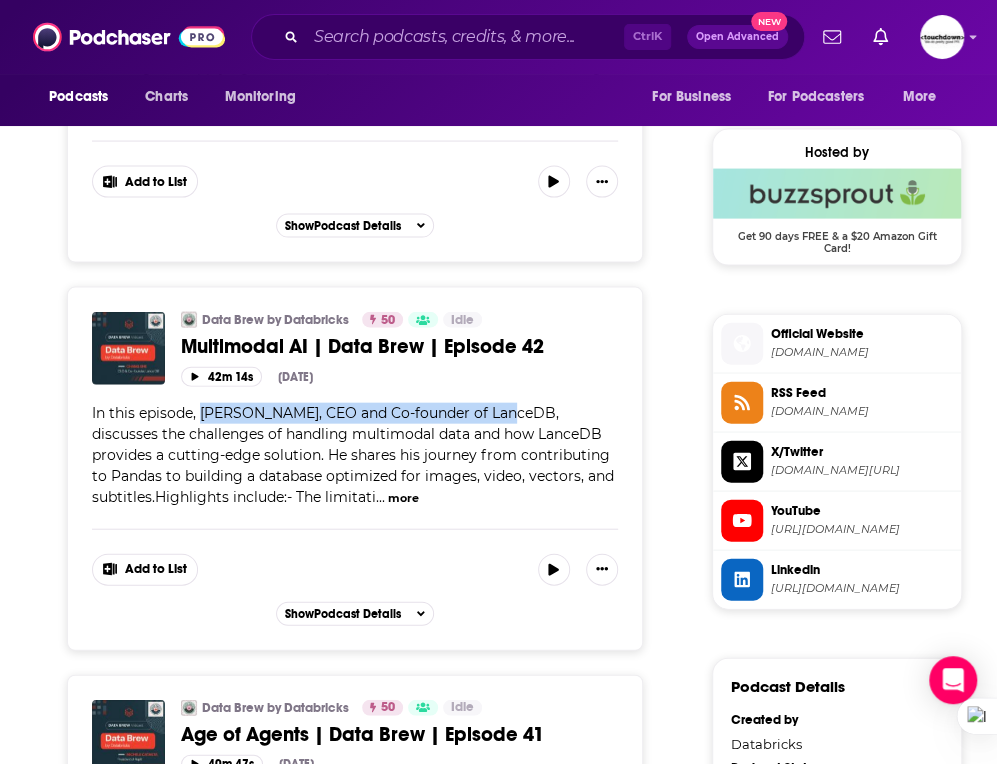 scroll, scrollTop: 1952, scrollLeft: 0, axis: vertical 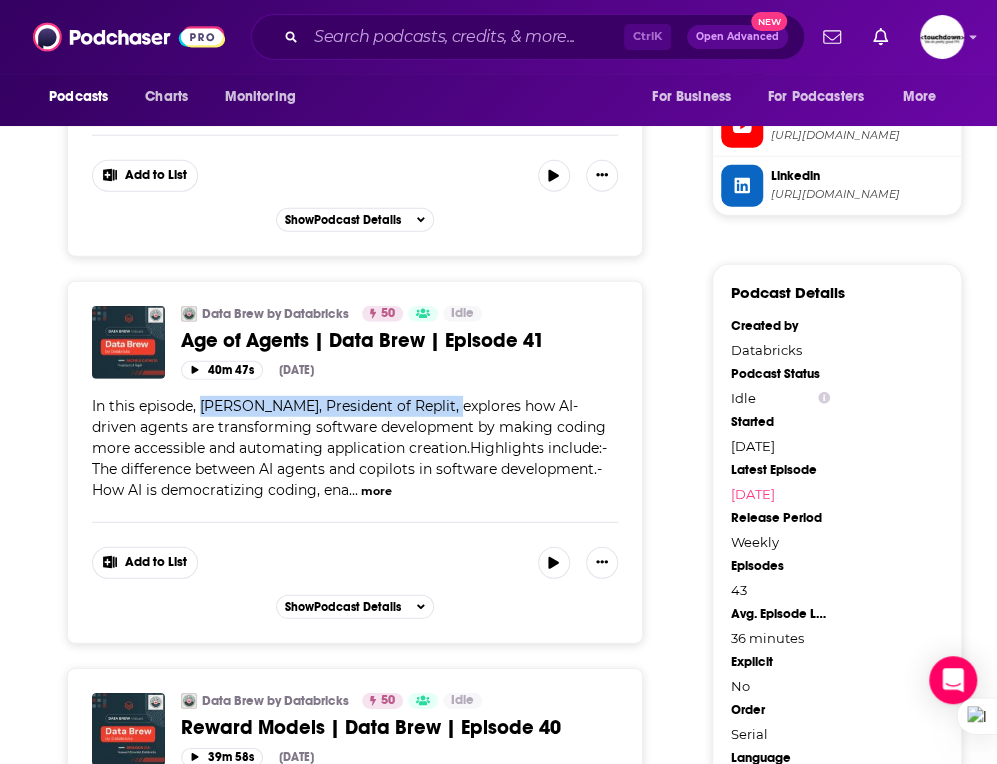 drag, startPoint x: 205, startPoint y: 369, endPoint x: 446, endPoint y: 369, distance: 241 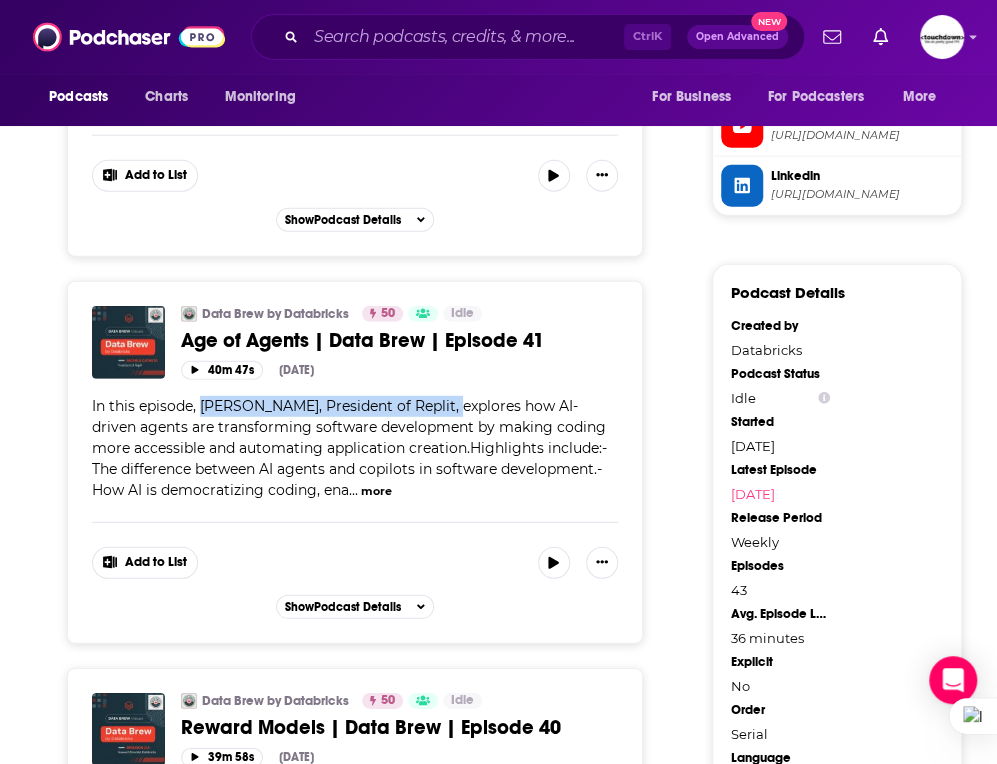 copy on "Michele Catasta, President of Replit" 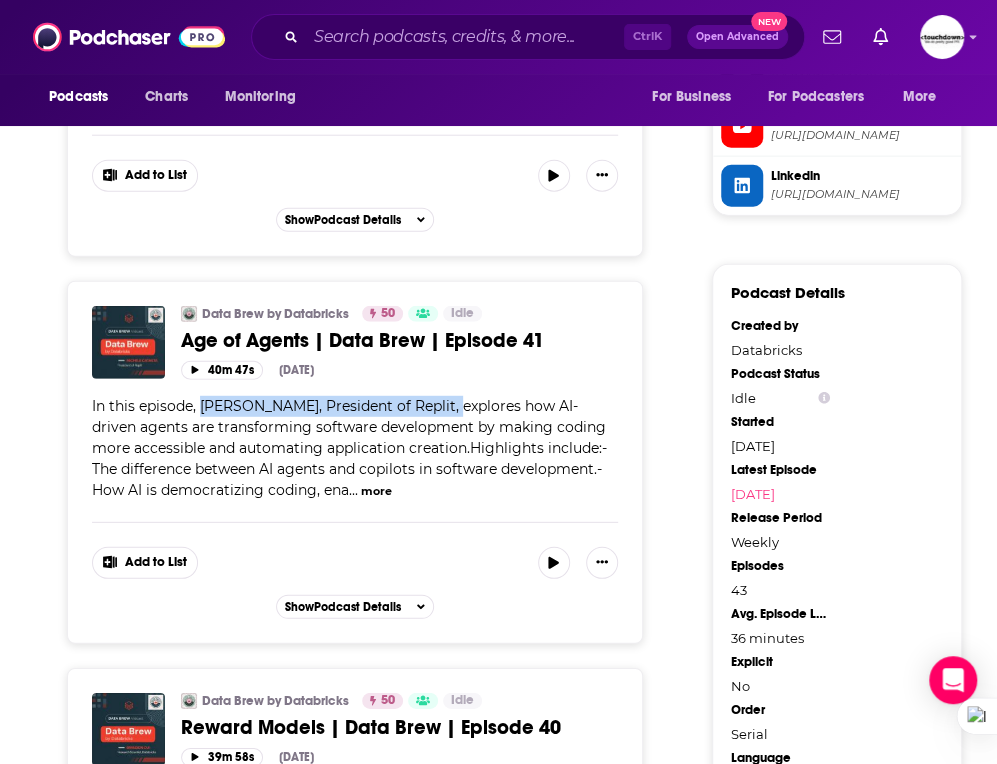 scroll, scrollTop: 2355, scrollLeft: 0, axis: vertical 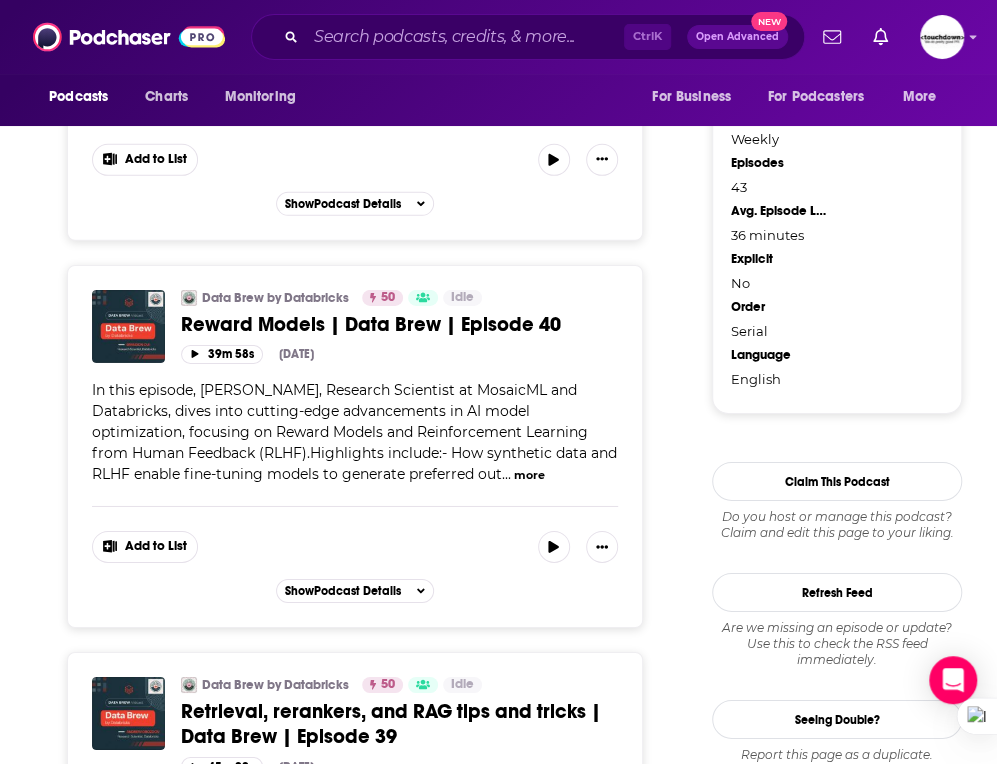 click on "In this episode, Brandon Cui, Research Scientist at MosaicML and Databricks, dives into cutting-edge advancements in AI model optimization, focusing on Reward Models and Reinforcement Learning from Human Feedback (RLHF).Highlights include:- How synthetic data and RLHF enable fine-tuning models to generate preferred out" at bounding box center (354, 432) 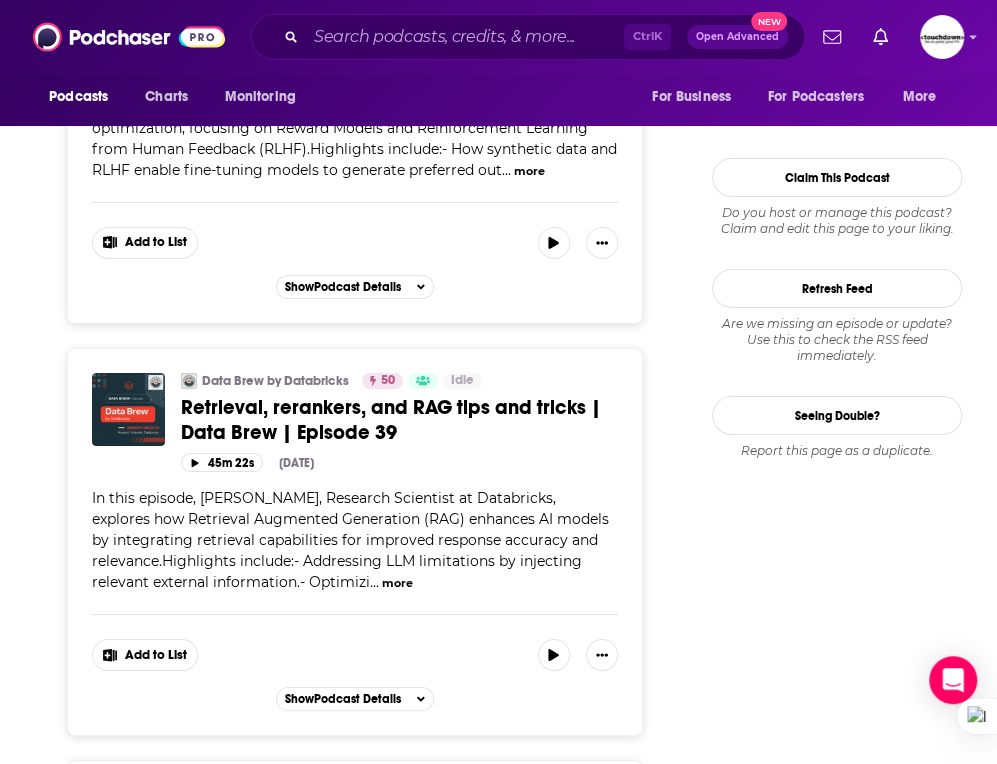 scroll, scrollTop: 2658, scrollLeft: 0, axis: vertical 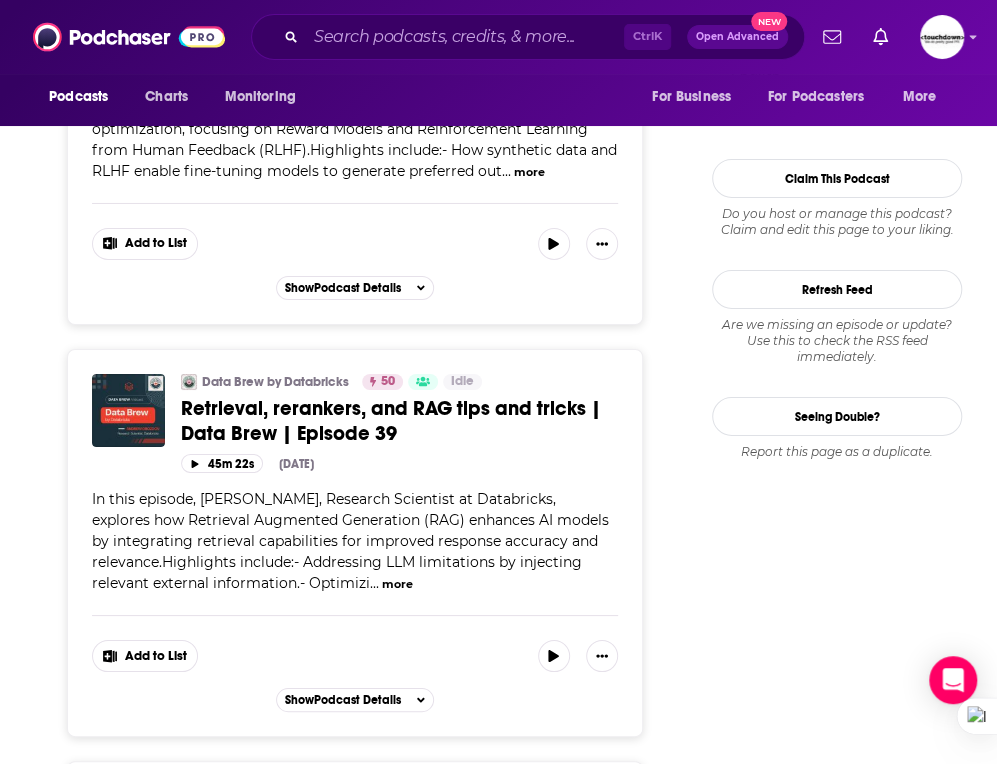 click on "In this episode, Andrew Drozdov, Research Scientist at Databricks, explores how Retrieval Augmented Generation (RAG) enhances AI models by integrating retrieval capabilities for improved response accuracy and relevance.Highlights include:- Addressing LLM limitations by injecting relevant external information.- Optimizi" at bounding box center (350, 541) 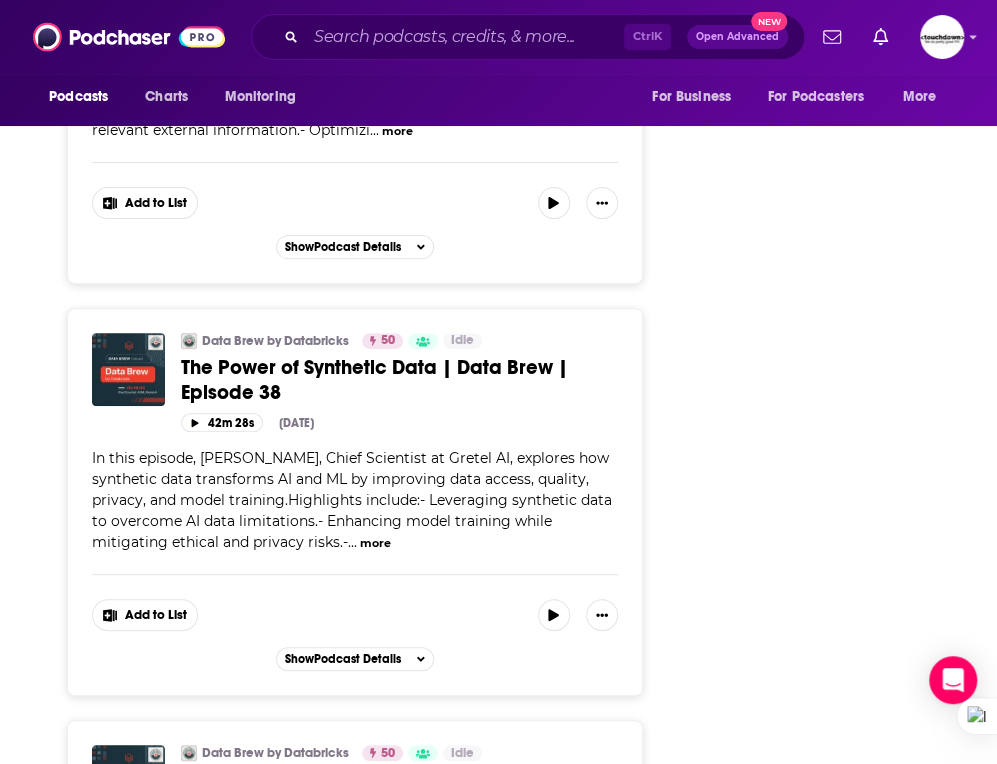 scroll, scrollTop: 3112, scrollLeft: 0, axis: vertical 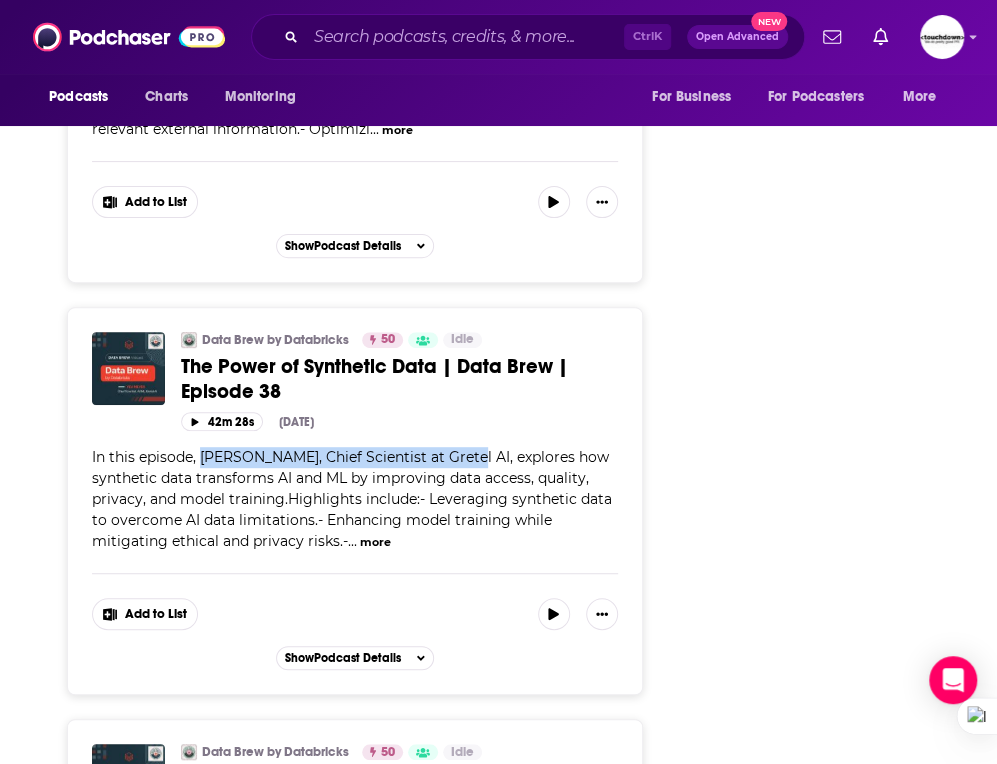 drag, startPoint x: 203, startPoint y: 414, endPoint x: 460, endPoint y: 411, distance: 257.01752 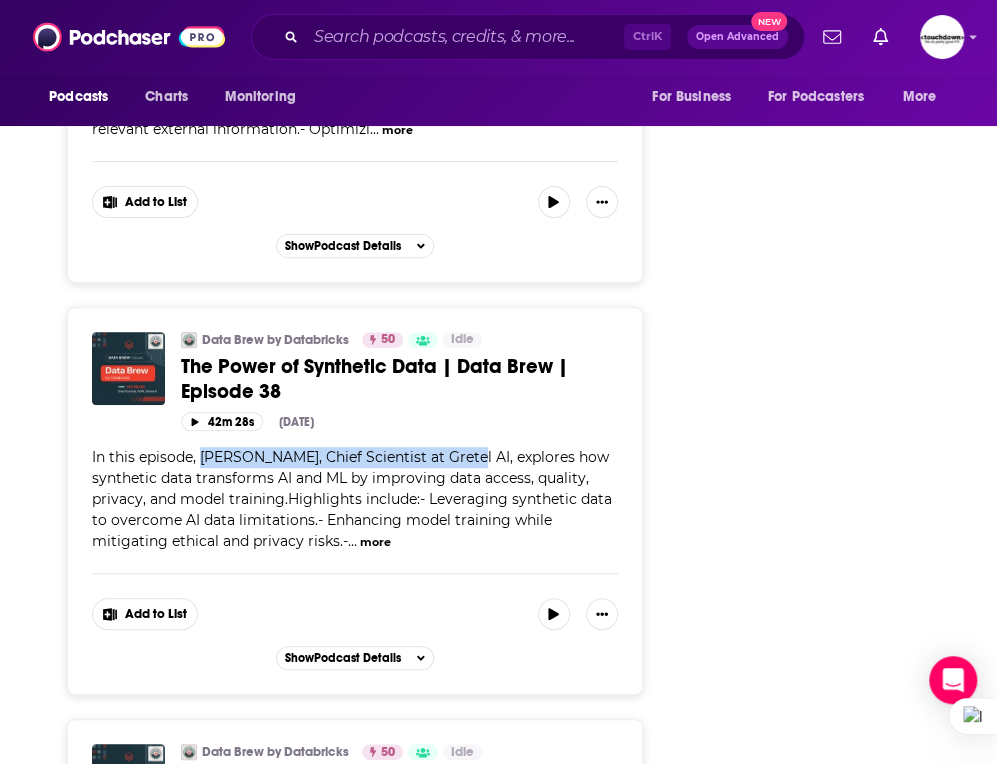 copy on "Yev Meyer, Chief Scientist at Gretel AI" 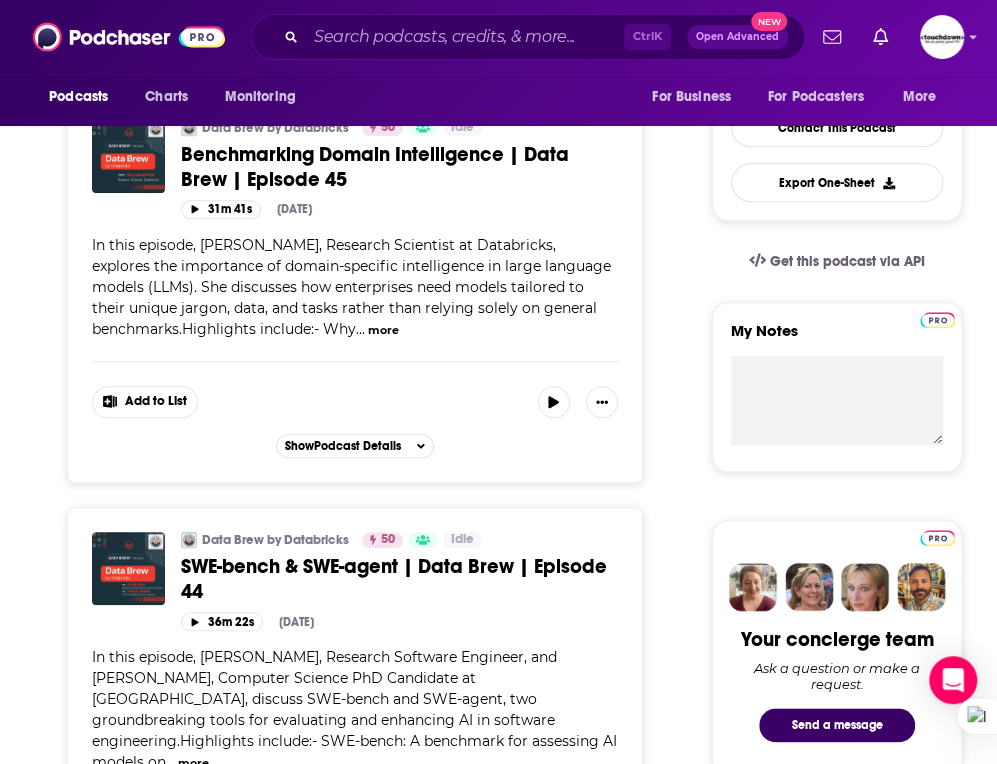 scroll, scrollTop: 0, scrollLeft: 0, axis: both 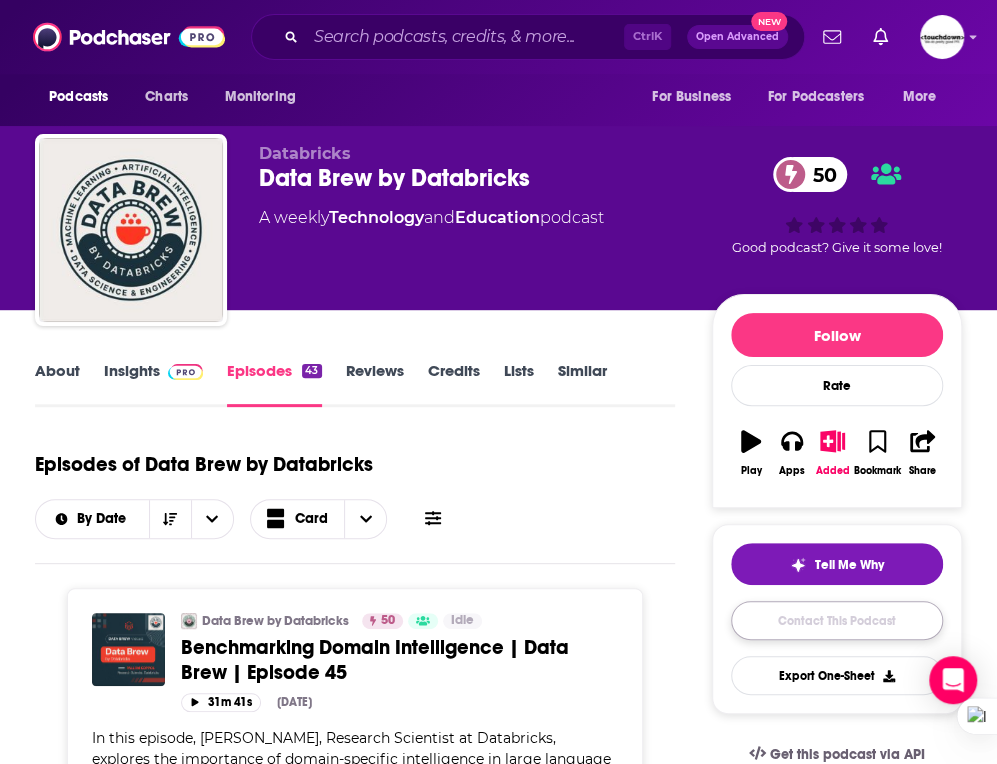 click on "Contact This Podcast" at bounding box center (837, 620) 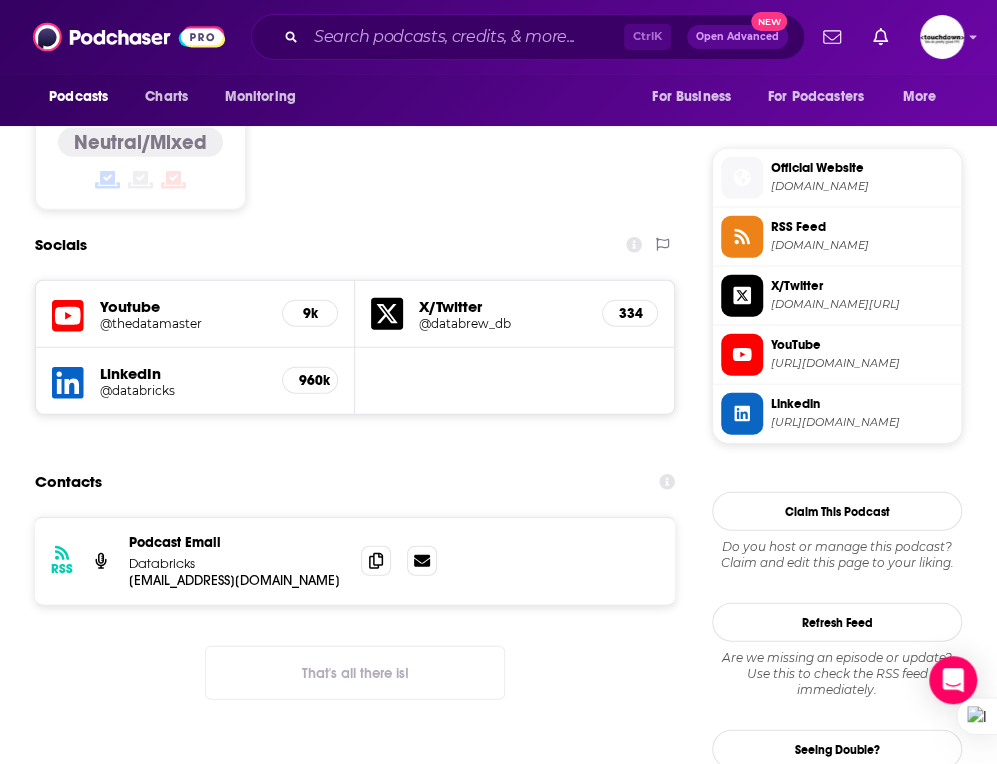 scroll, scrollTop: 1728, scrollLeft: 0, axis: vertical 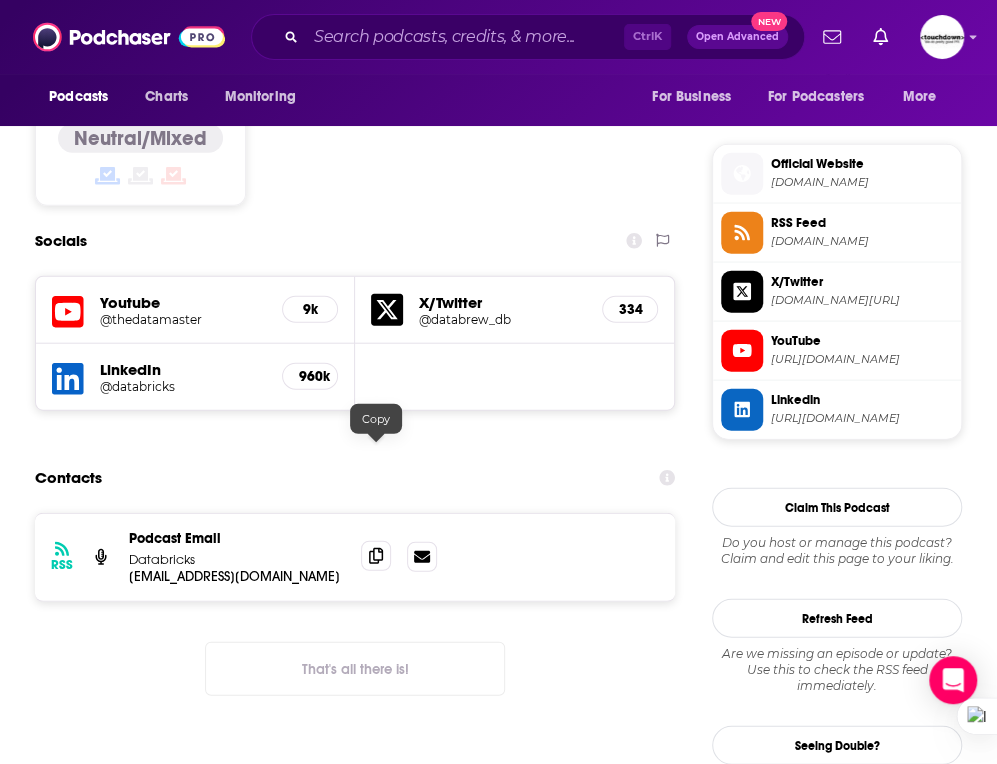 click 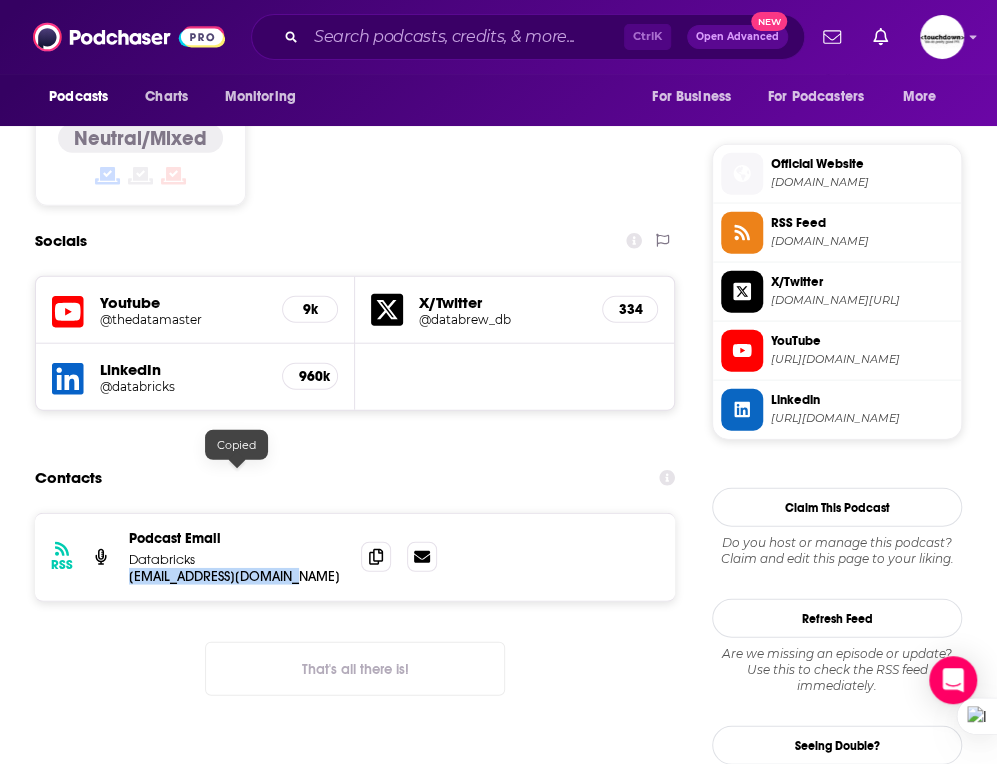 drag, startPoint x: 116, startPoint y: 480, endPoint x: 302, endPoint y: 471, distance: 186.21762 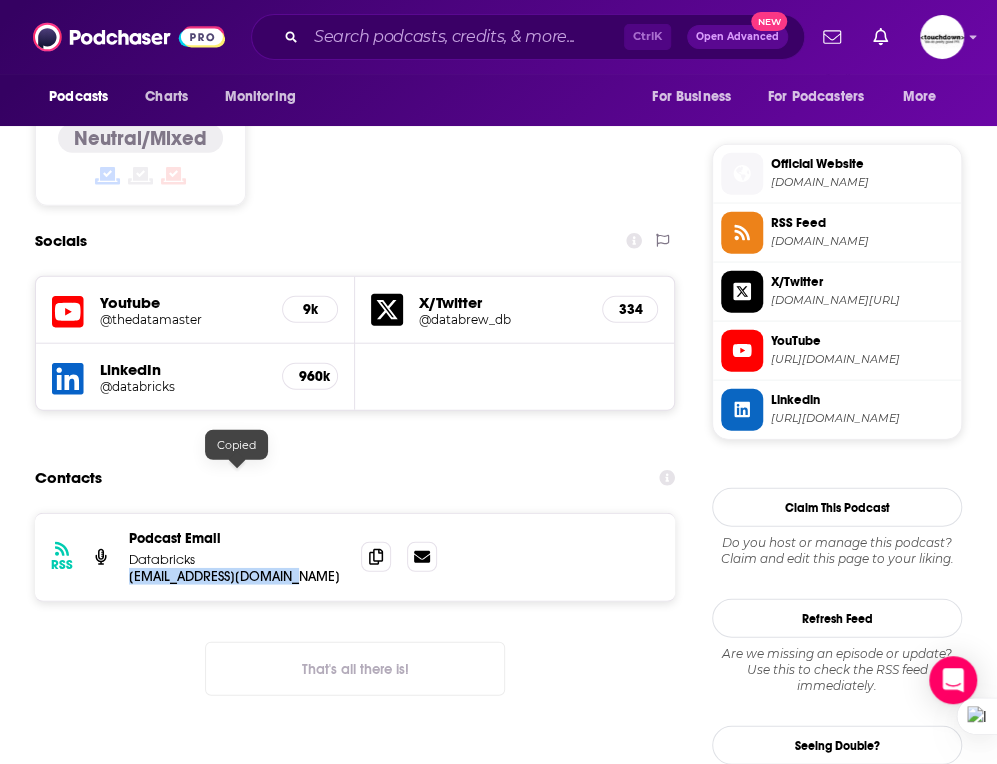 click on "RSS   Podcast Email Databricks webadmin@databricks.com webadmin@databricks.com" at bounding box center (355, 557) 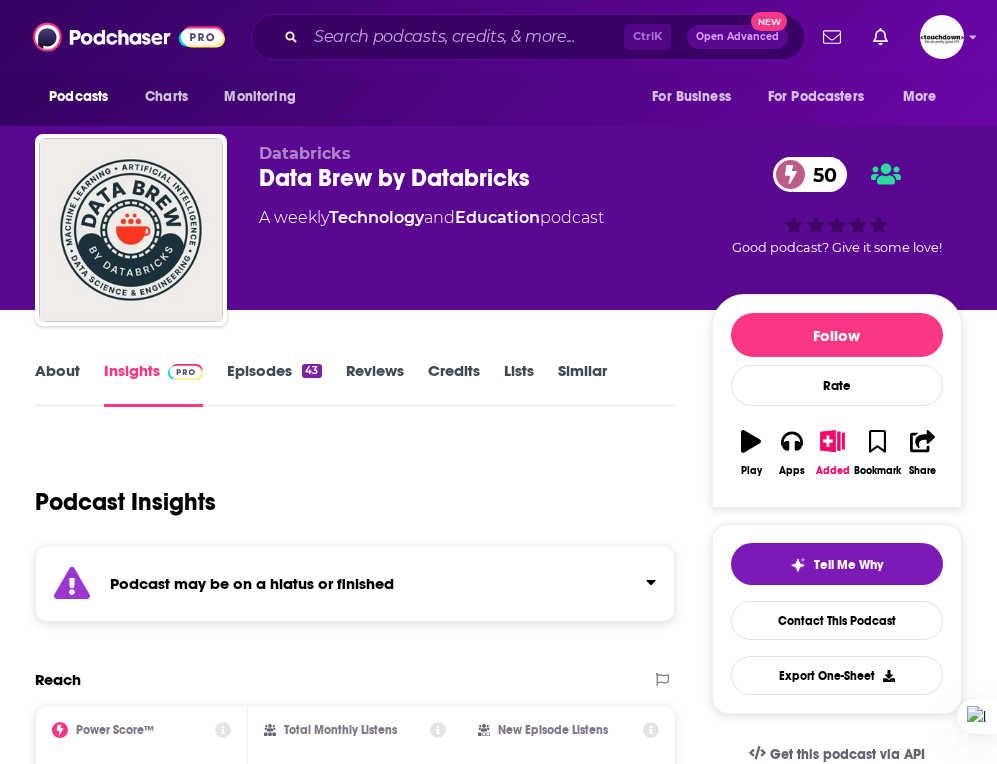 scroll, scrollTop: 0, scrollLeft: 0, axis: both 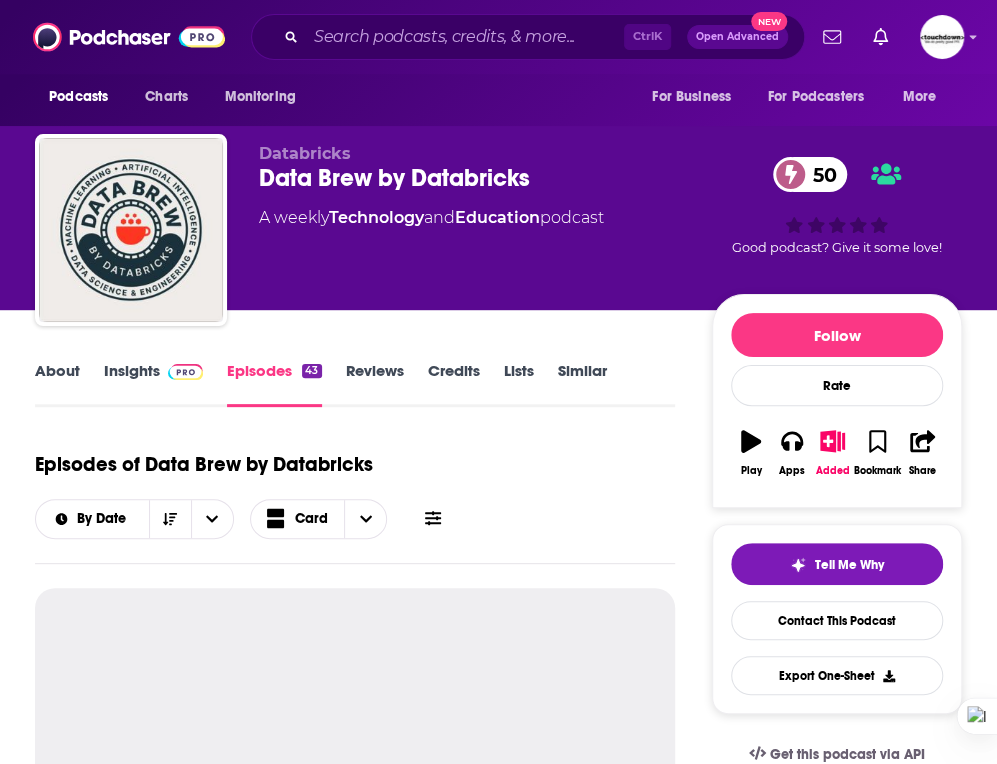 click on "About" at bounding box center [57, 384] 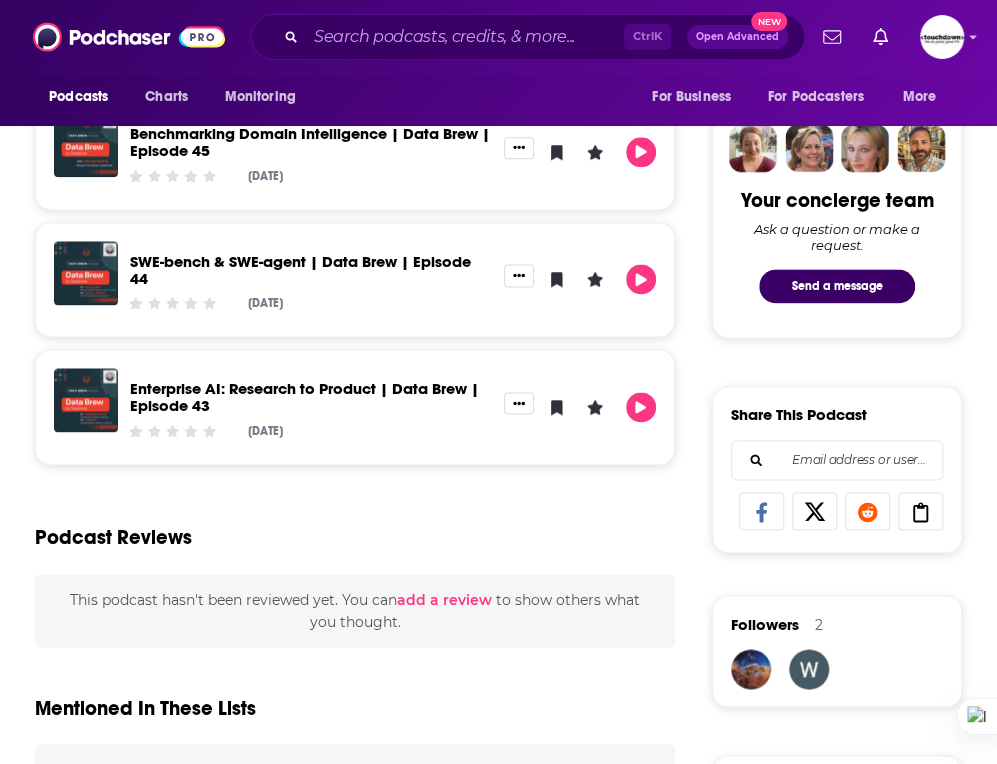 scroll, scrollTop: 926, scrollLeft: 0, axis: vertical 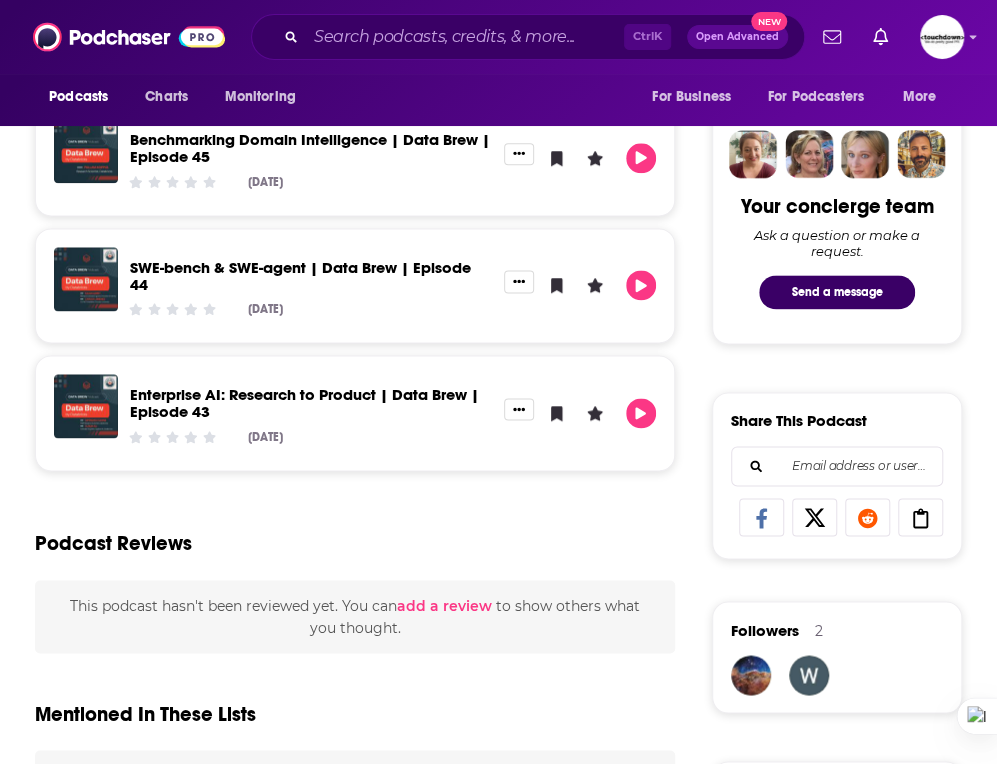 click on "SWE-bench & SWE-agent | Data Brew | Episode 44" at bounding box center (300, 276) 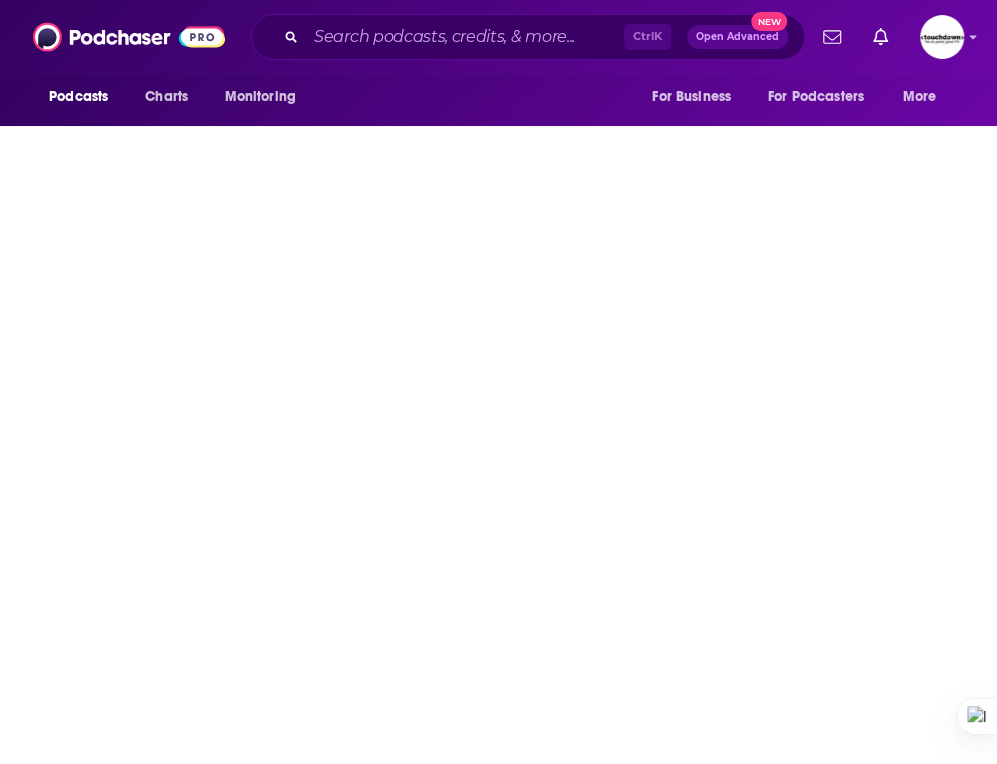 scroll, scrollTop: 0, scrollLeft: 0, axis: both 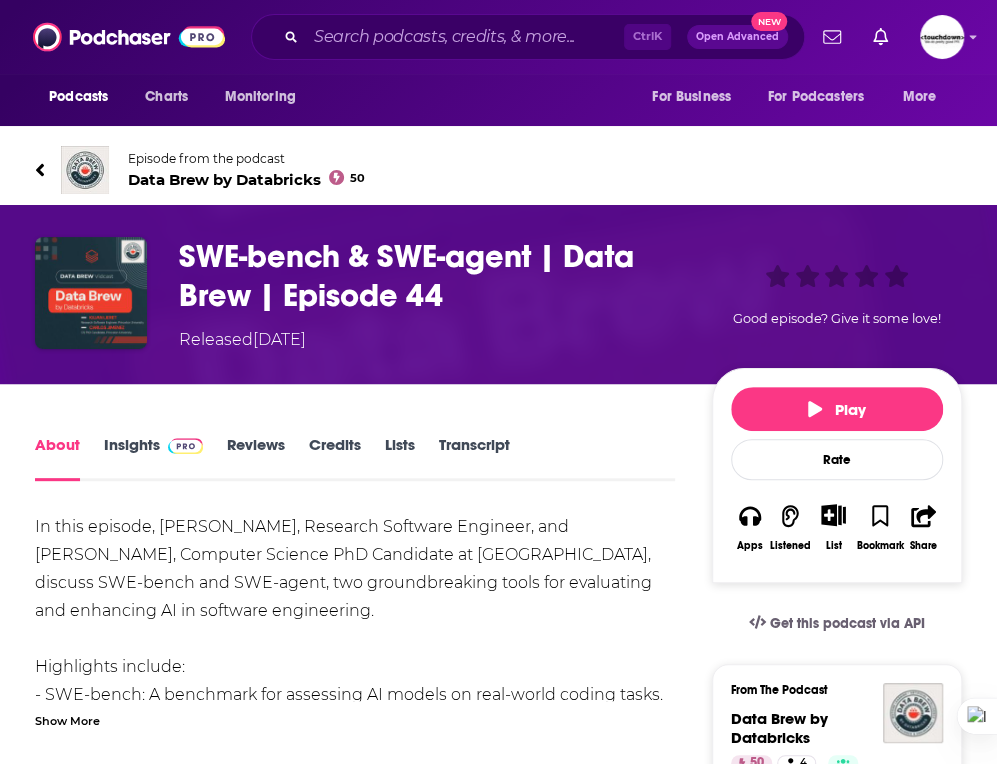 click on "SWE-bench & SWE-agent | Data Brew | Episode 44" at bounding box center (441, 276) 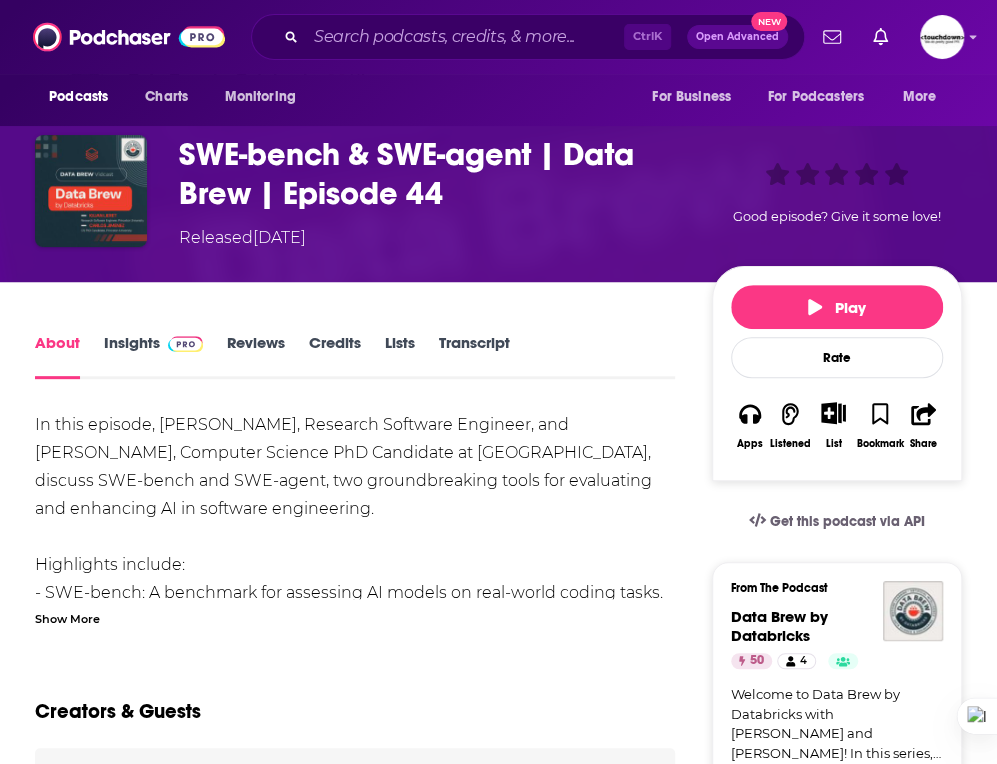 scroll, scrollTop: 0, scrollLeft: 0, axis: both 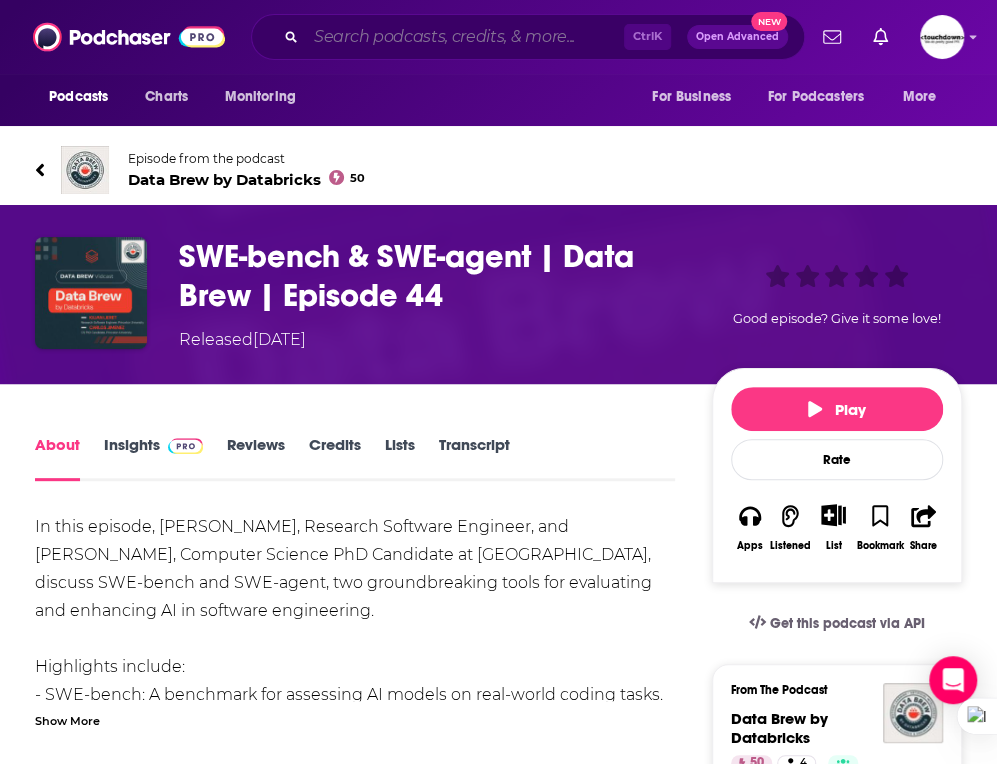 click at bounding box center (465, 37) 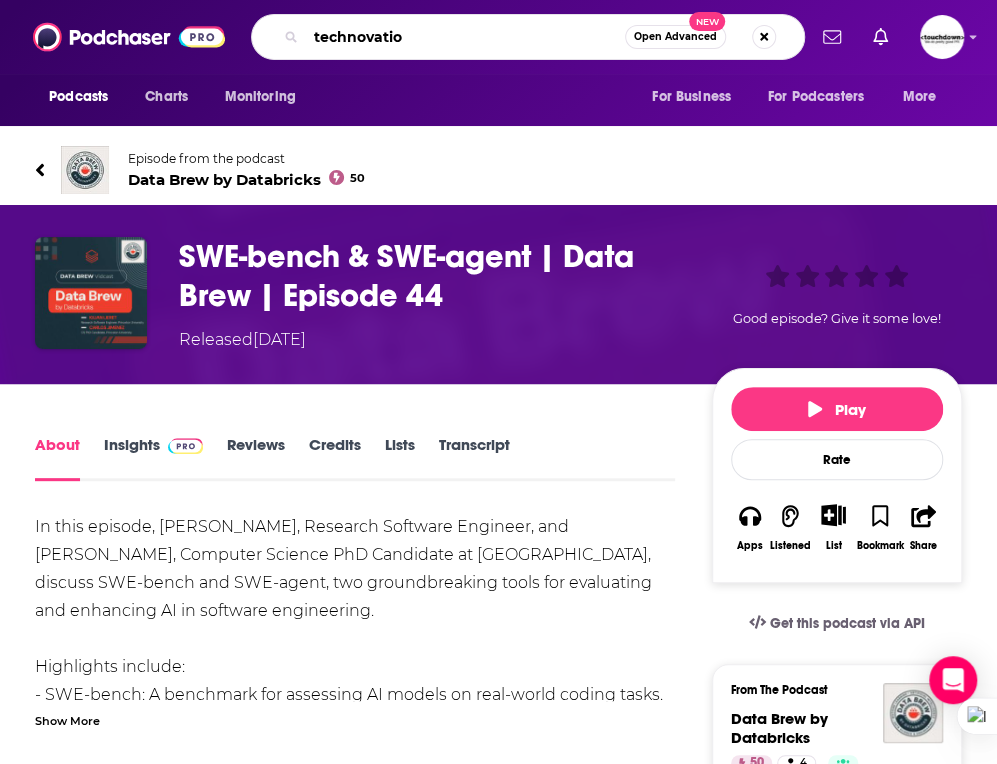 type on "technovation" 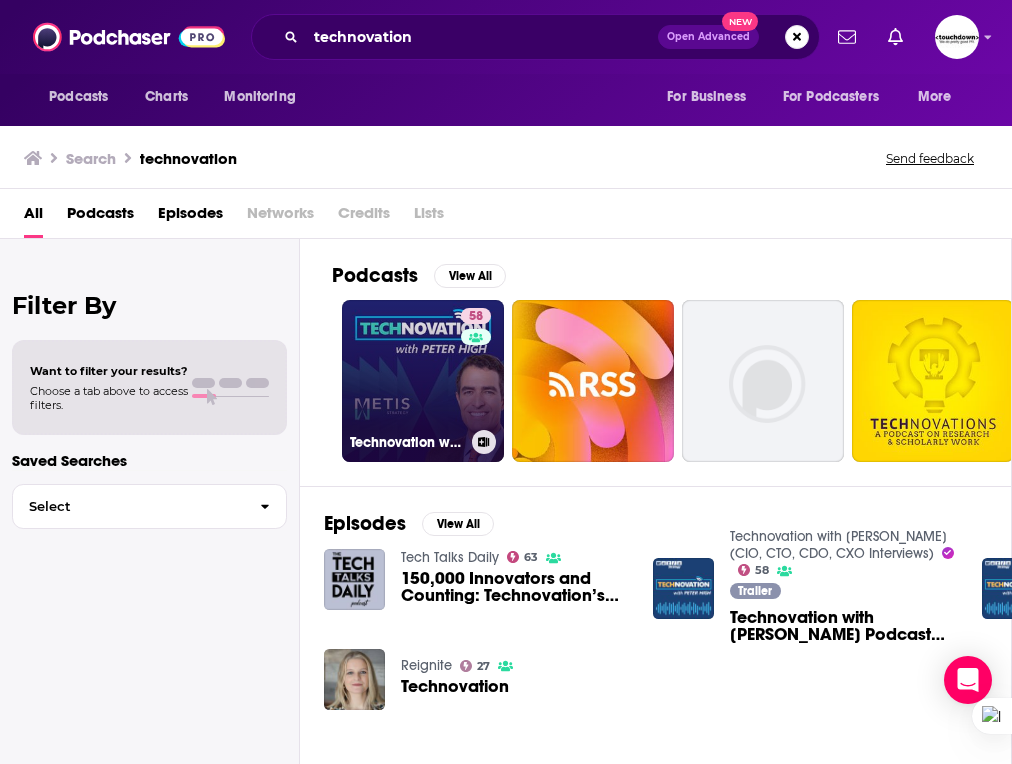 click on "58 Technovation with [PERSON_NAME] (CIO, CTO, CDO, CXO Interviews)" at bounding box center [423, 381] 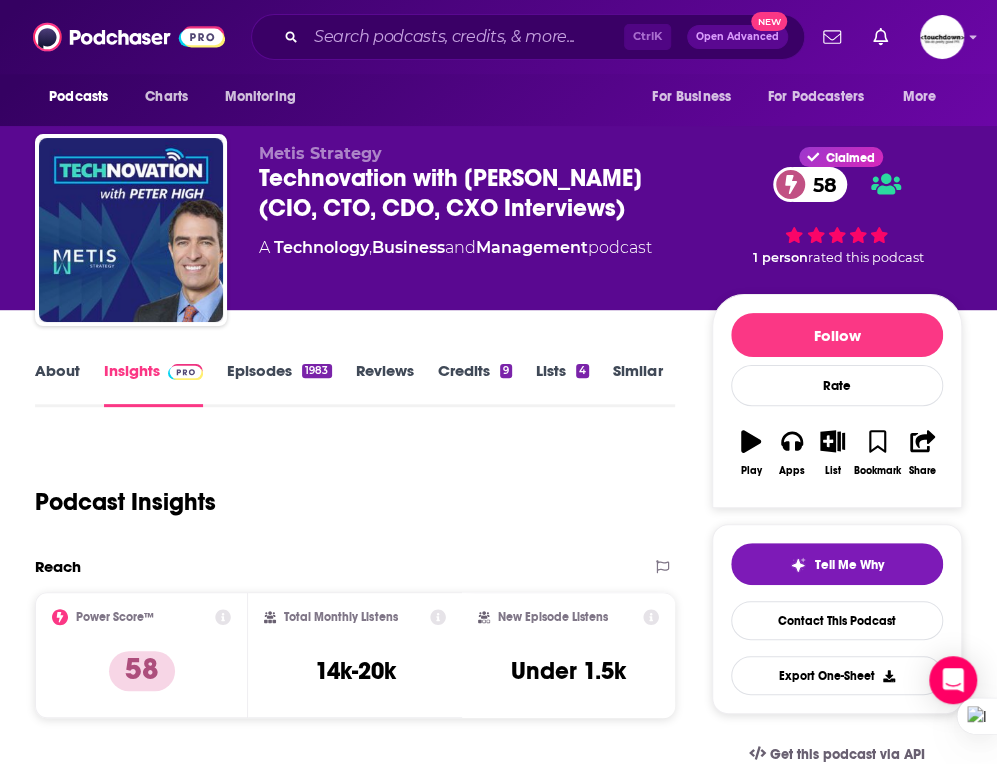 click on "Podcast Insights" at bounding box center (347, 490) 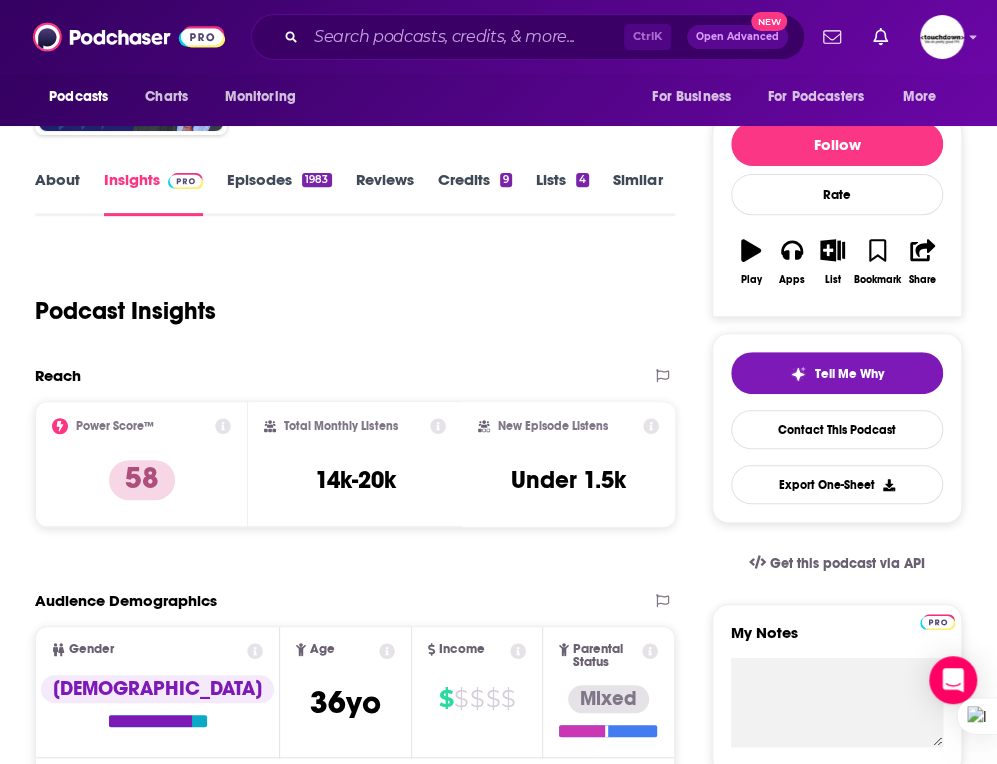 scroll, scrollTop: 190, scrollLeft: 0, axis: vertical 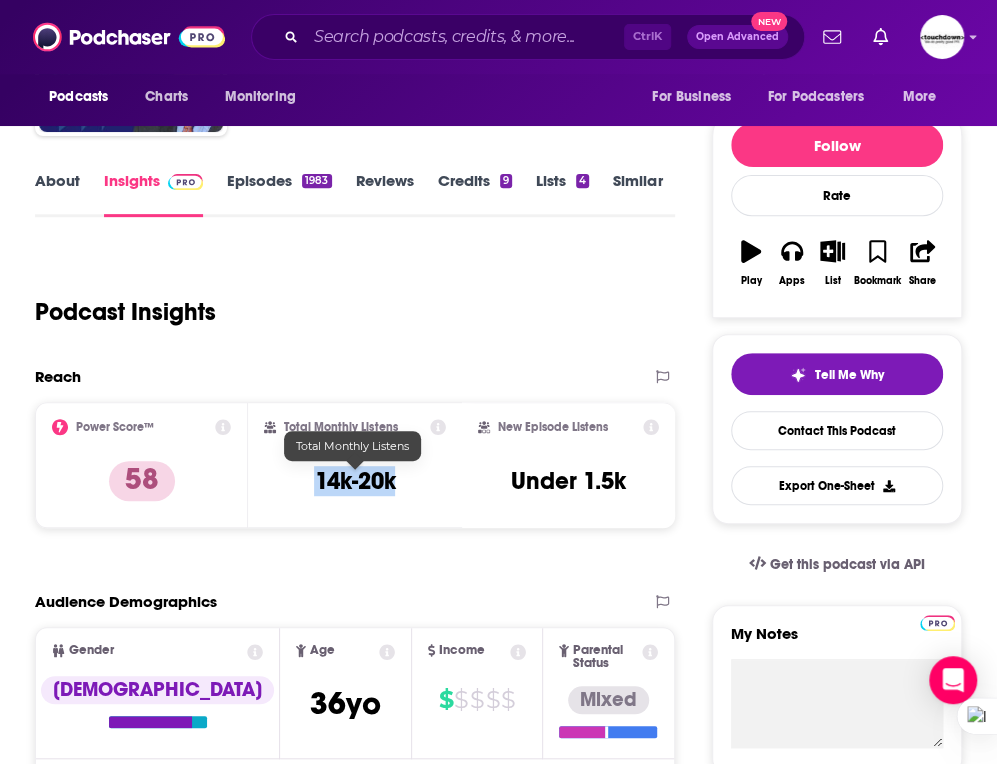 drag, startPoint x: 292, startPoint y: 471, endPoint x: 424, endPoint y: 485, distance: 132.74034 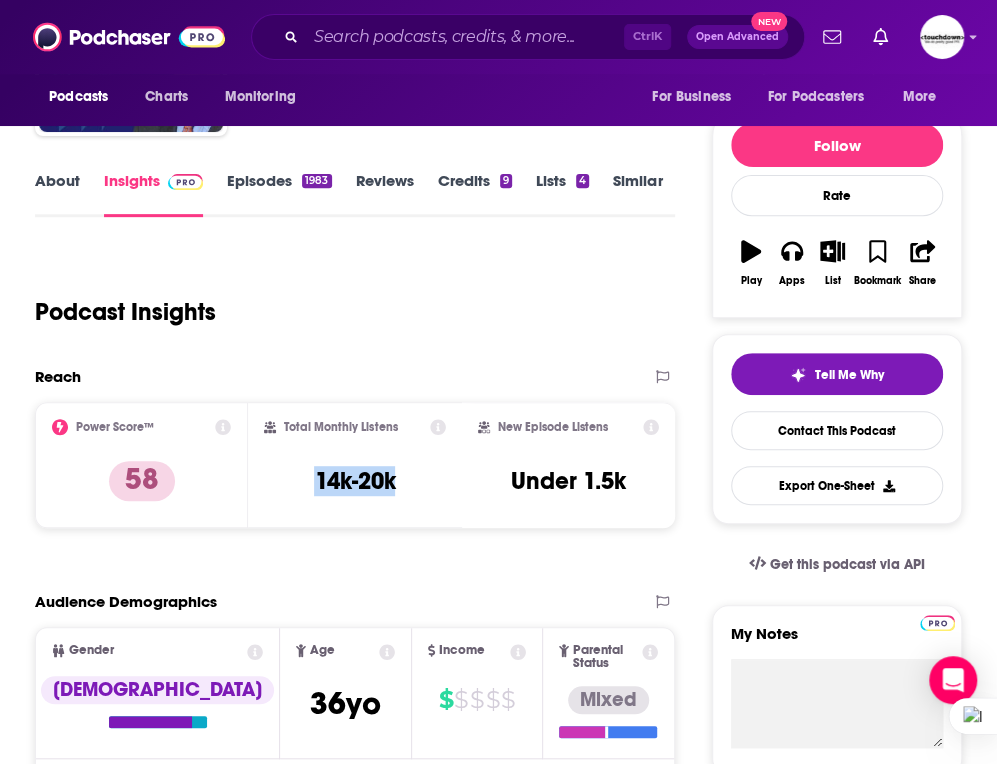 copy on "14k-20k" 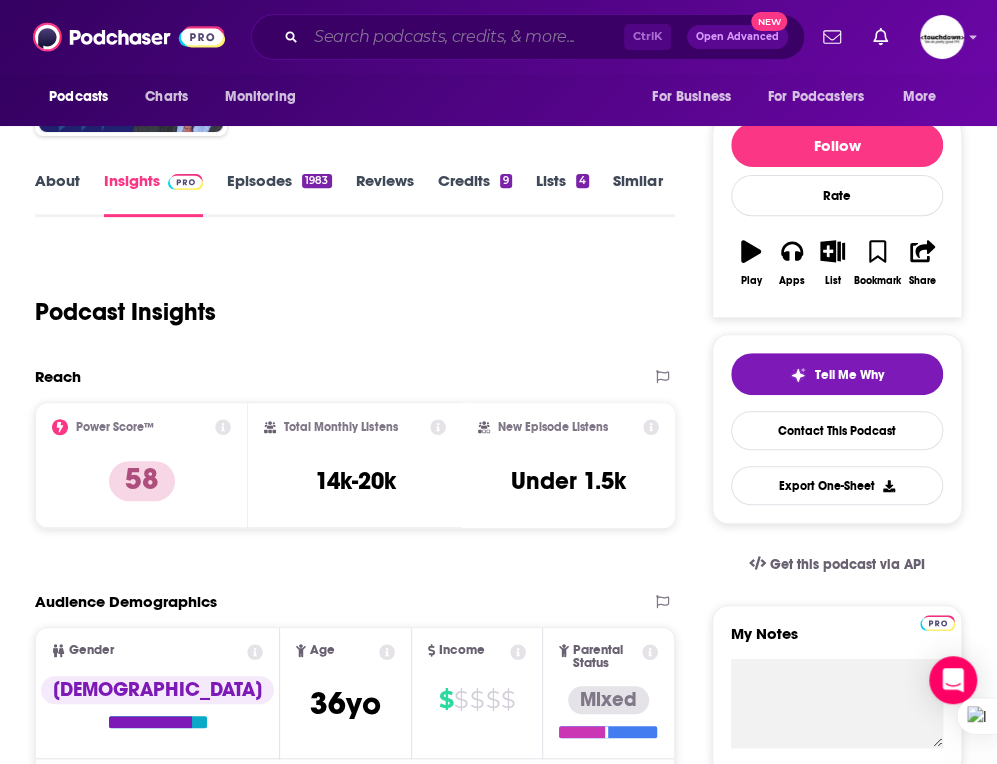click at bounding box center (465, 37) 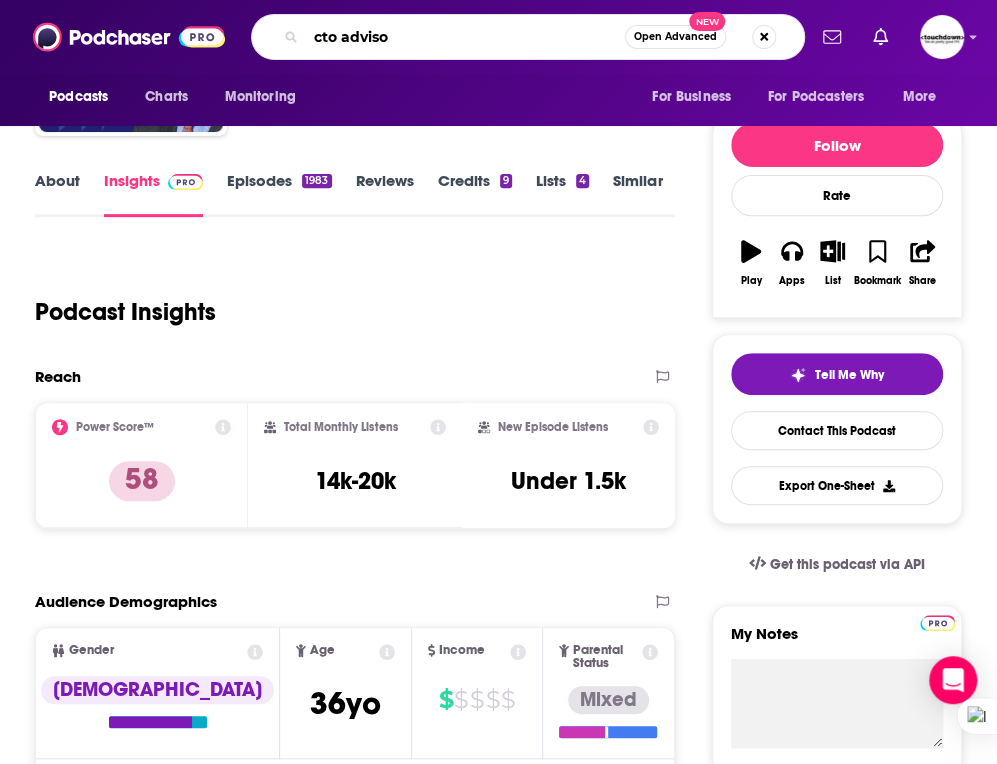 type on "cto advisor" 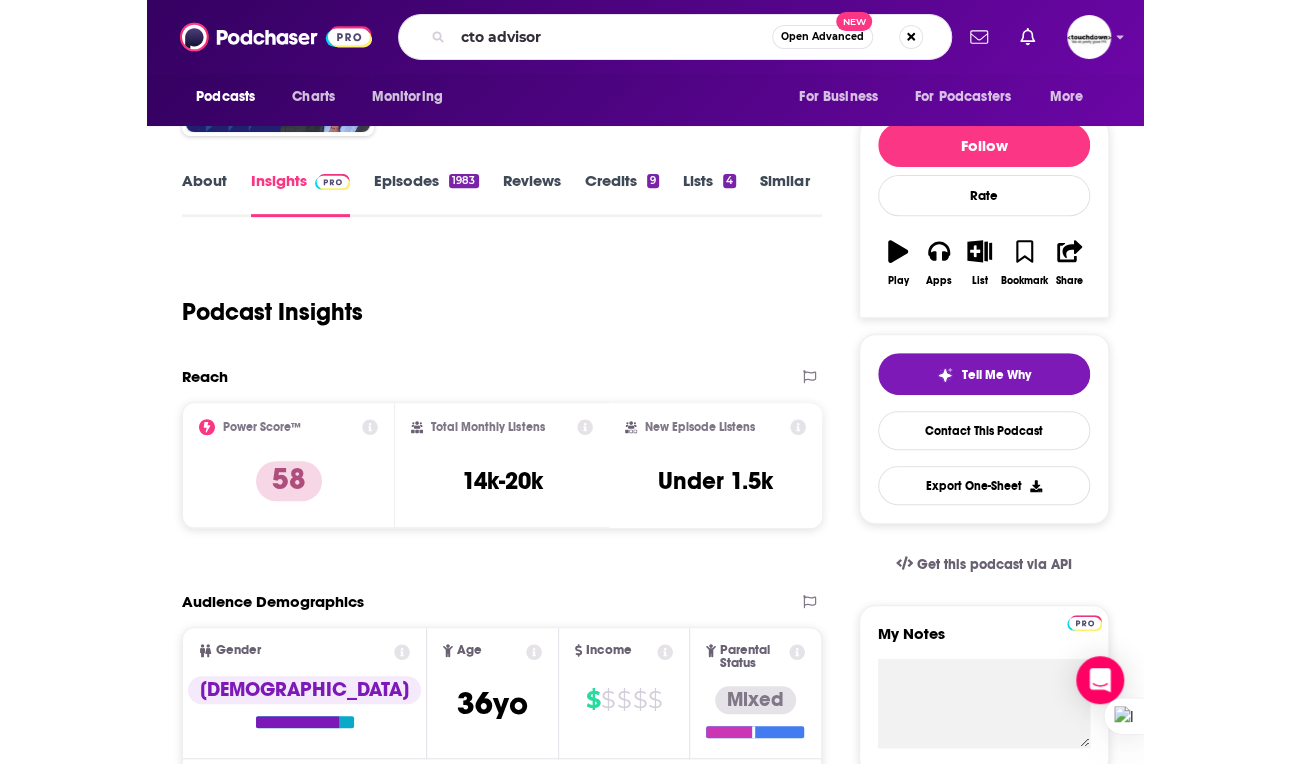 scroll, scrollTop: 0, scrollLeft: 0, axis: both 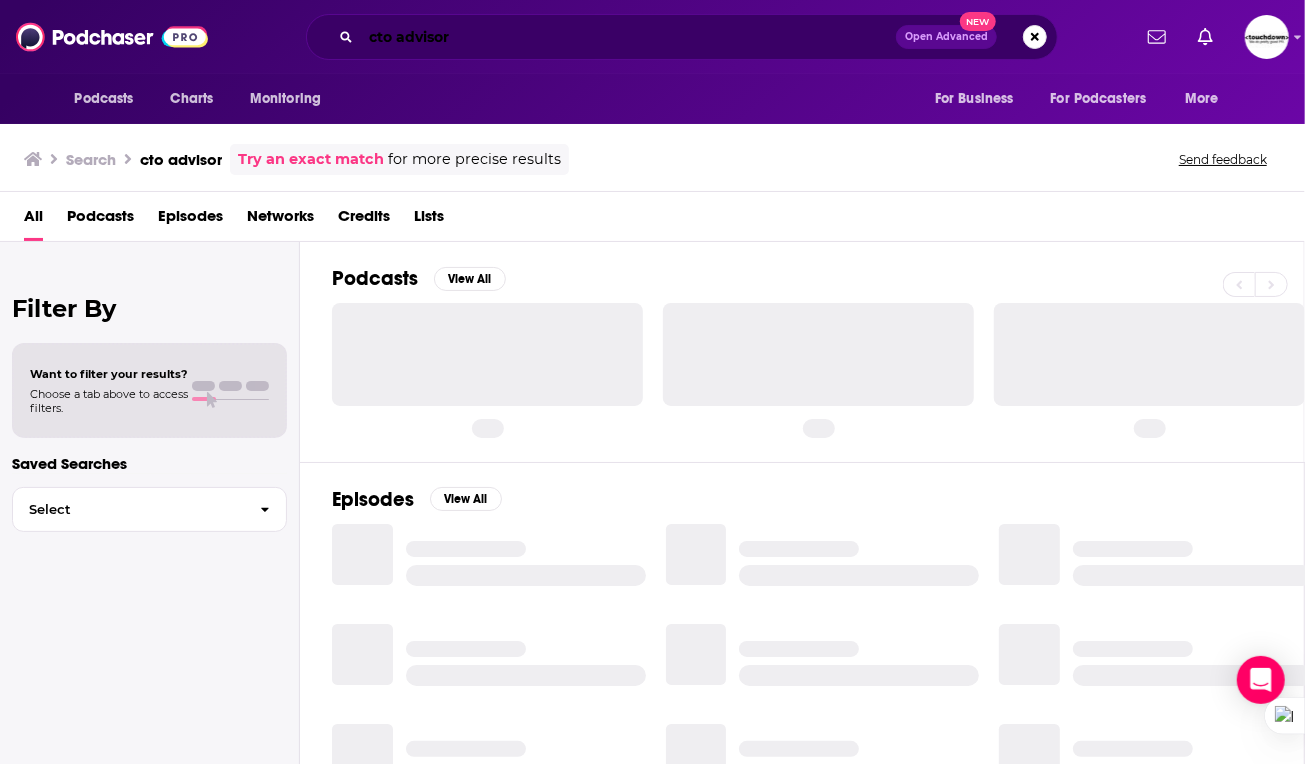 click on "cto advisor" at bounding box center (628, 37) 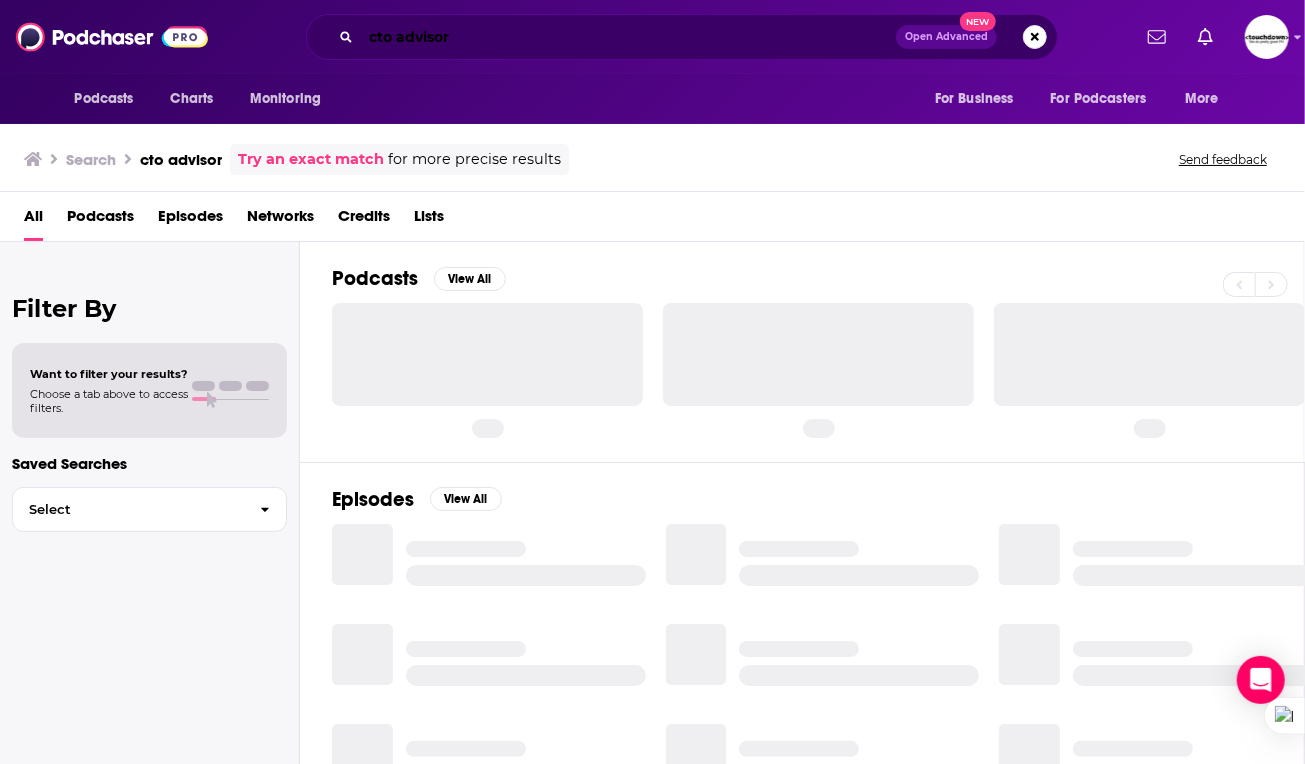 click on "cto advisor" at bounding box center [628, 37] 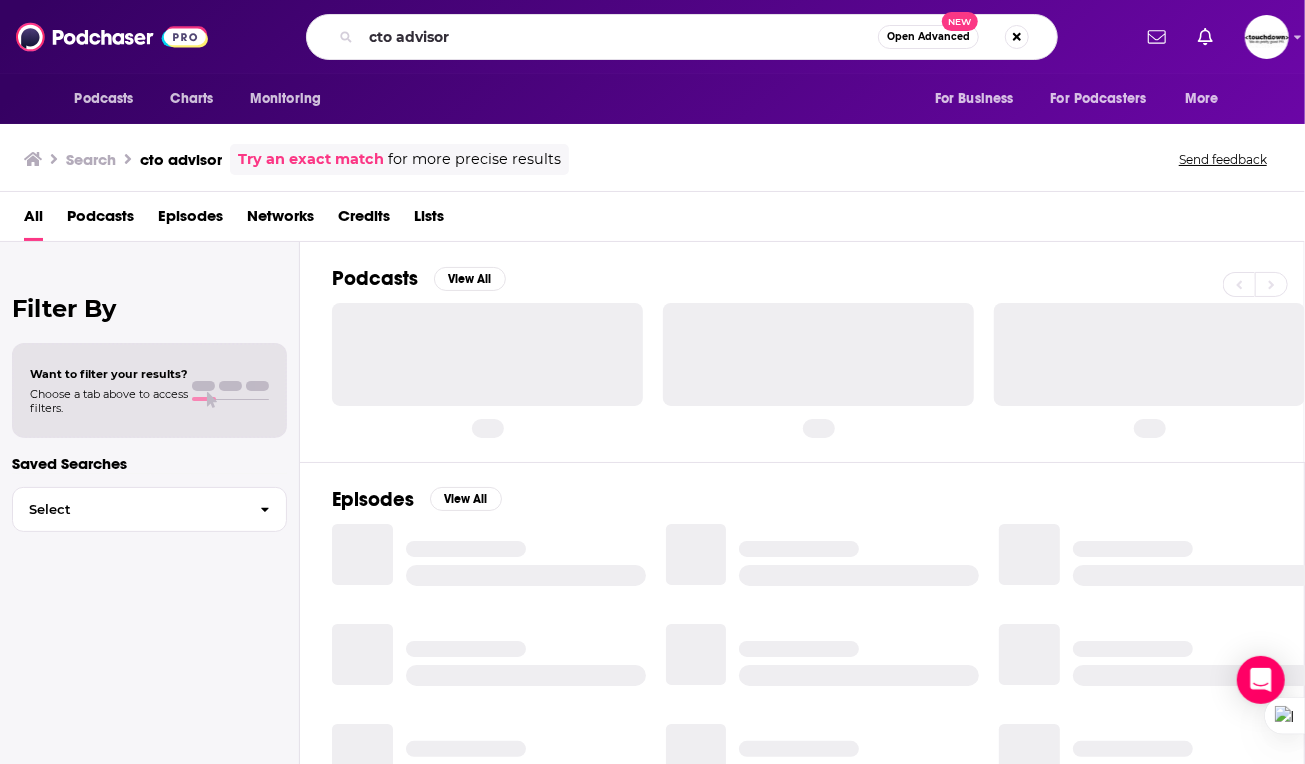 click on "Try an exact match" at bounding box center [311, 159] 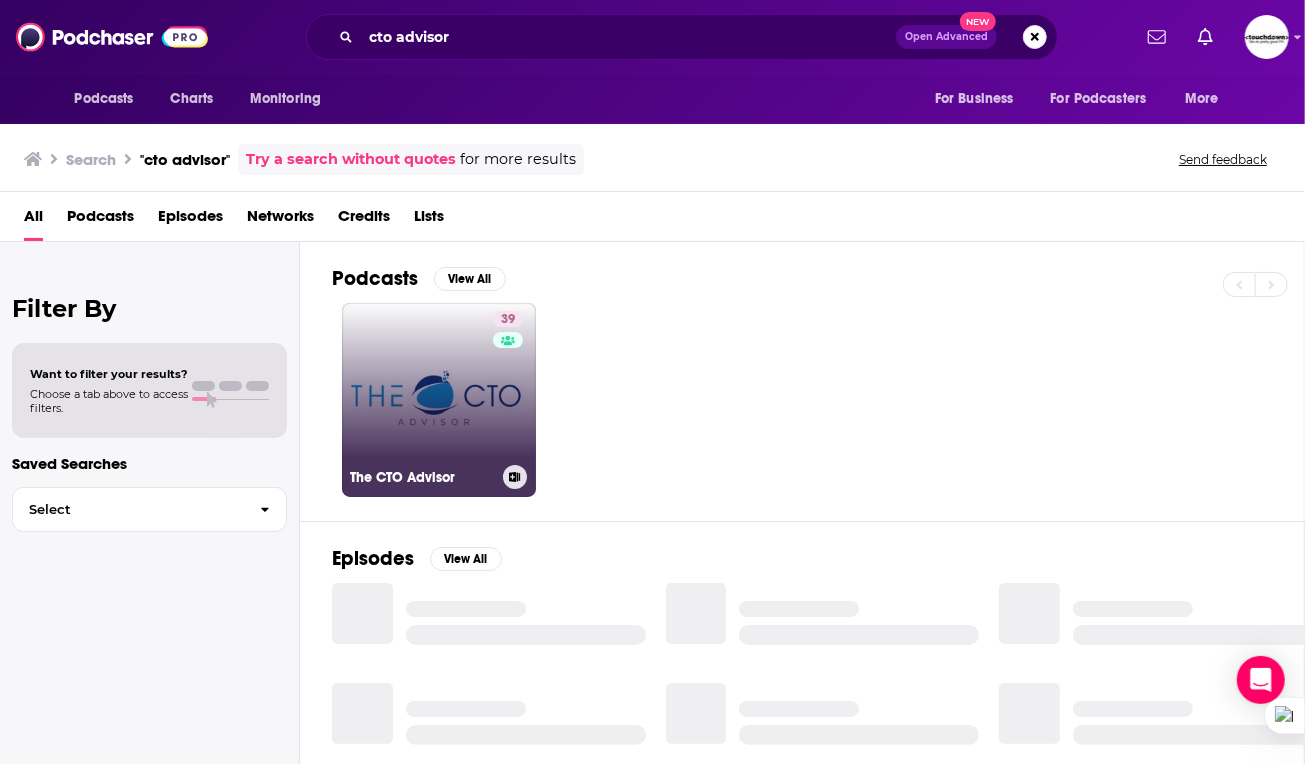 click on "39 The CTO Advisor" at bounding box center (439, 400) 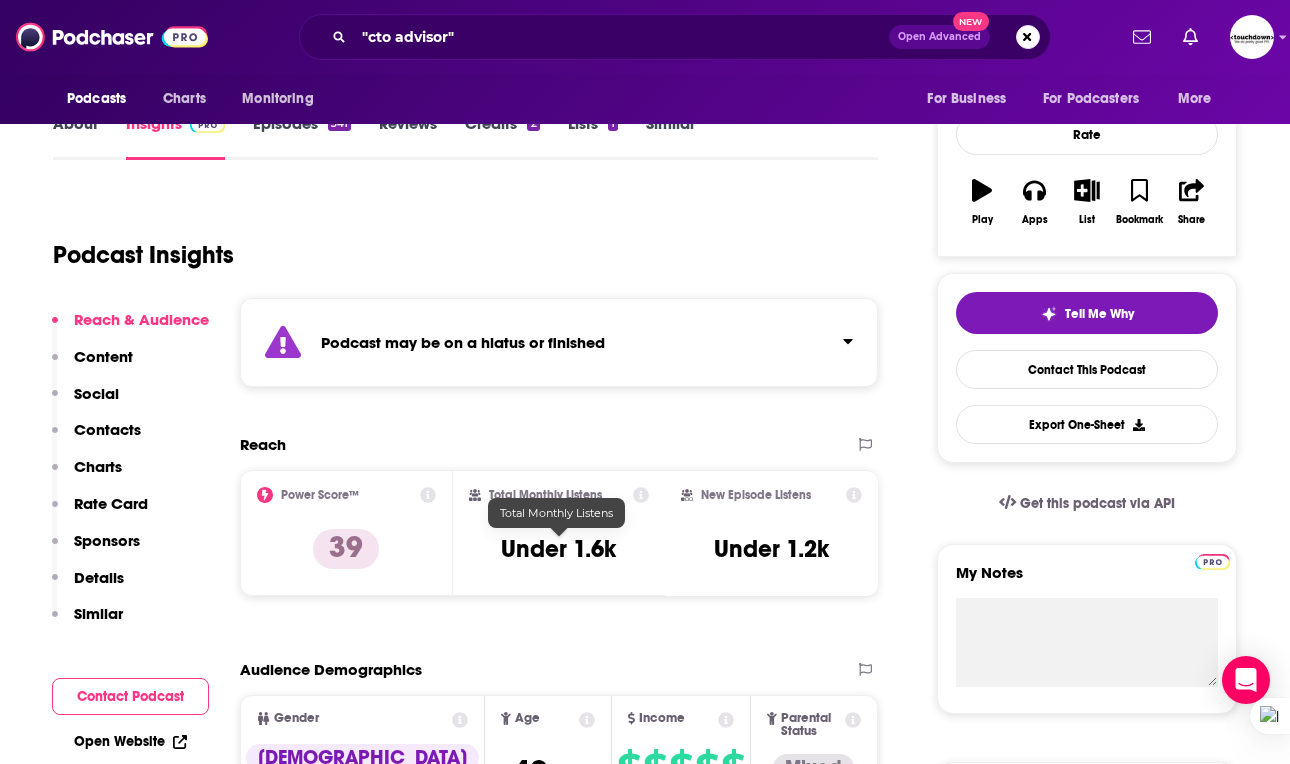 scroll, scrollTop: 268, scrollLeft: 0, axis: vertical 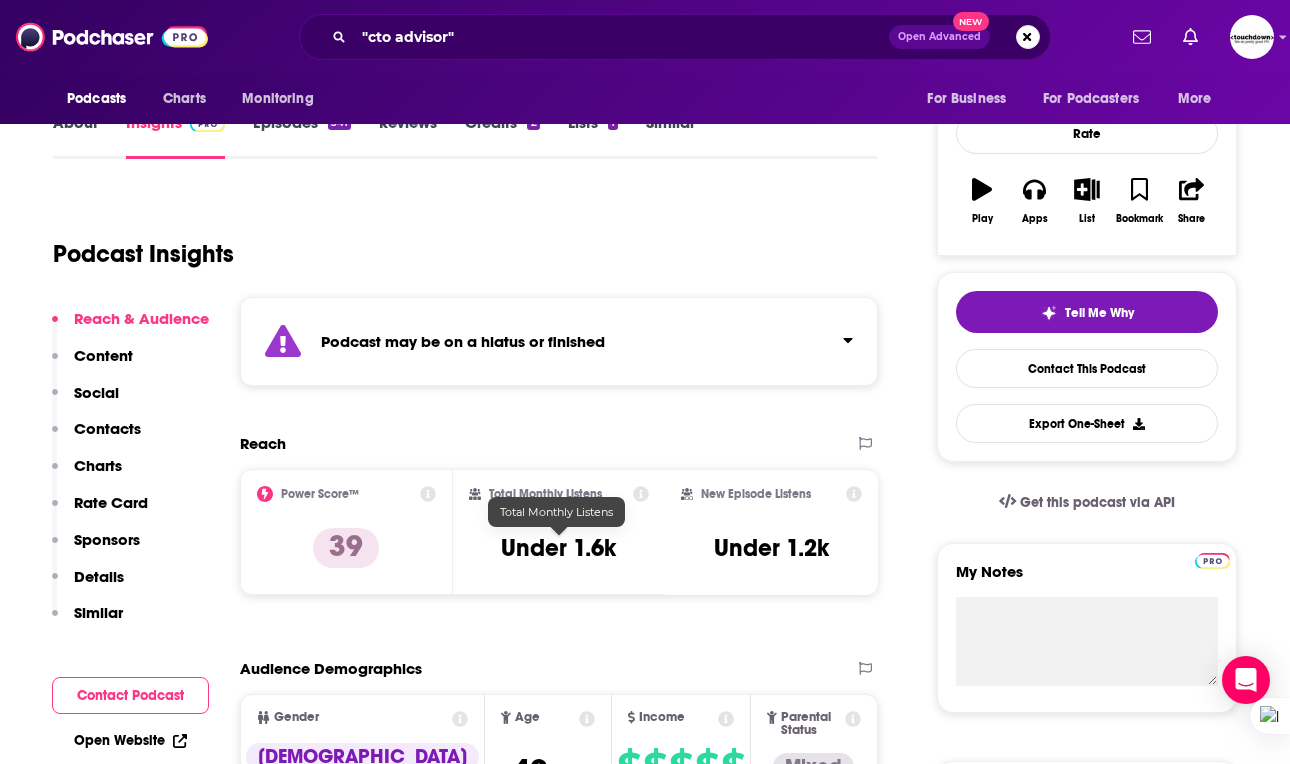 click on "Under 1.6k" at bounding box center (558, 548) 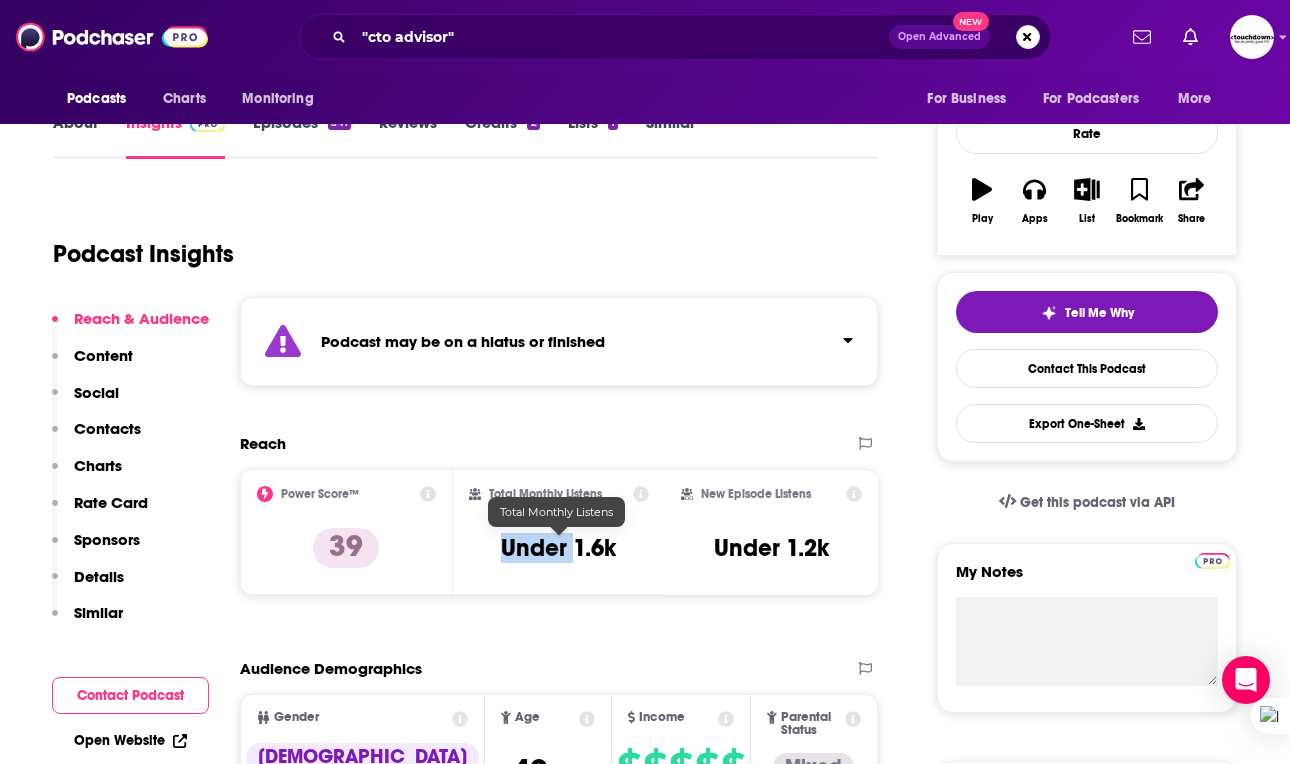 click on "Under 1.6k" at bounding box center [558, 548] 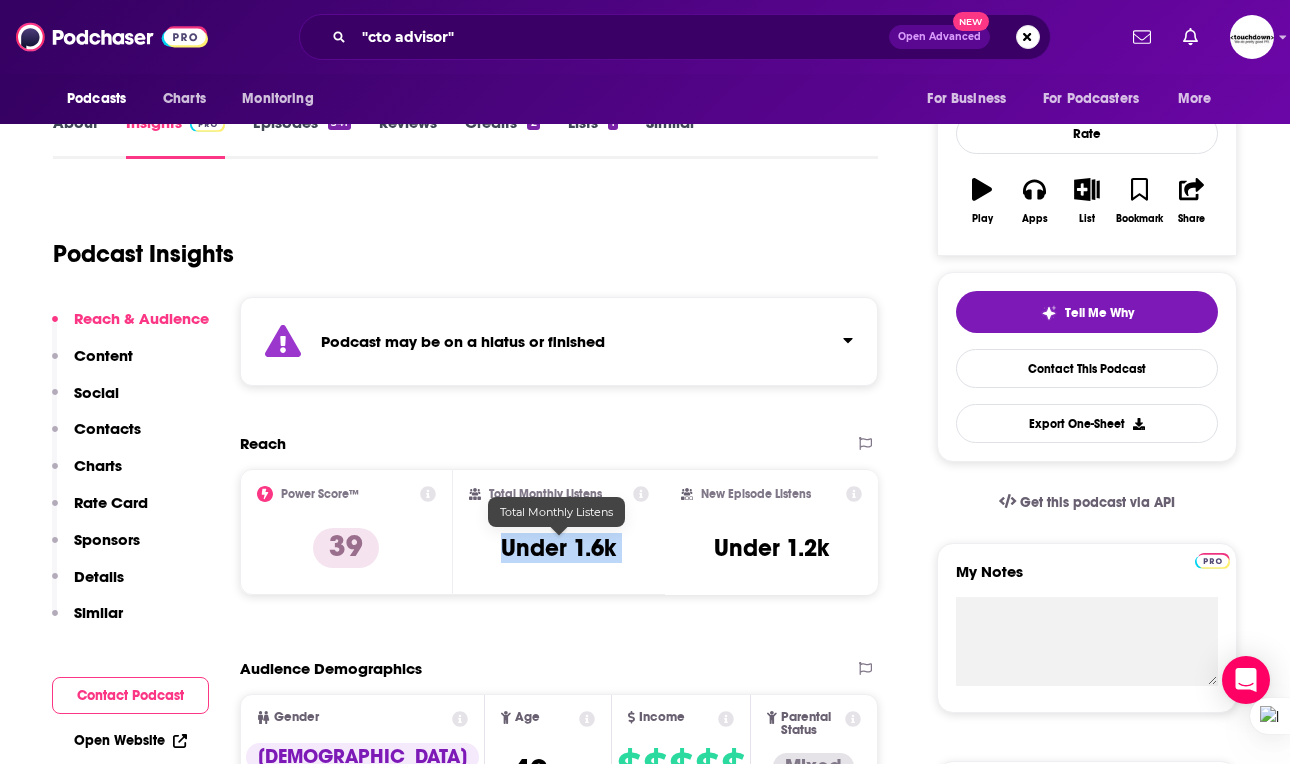 click on "Under 1.6k" at bounding box center [558, 548] 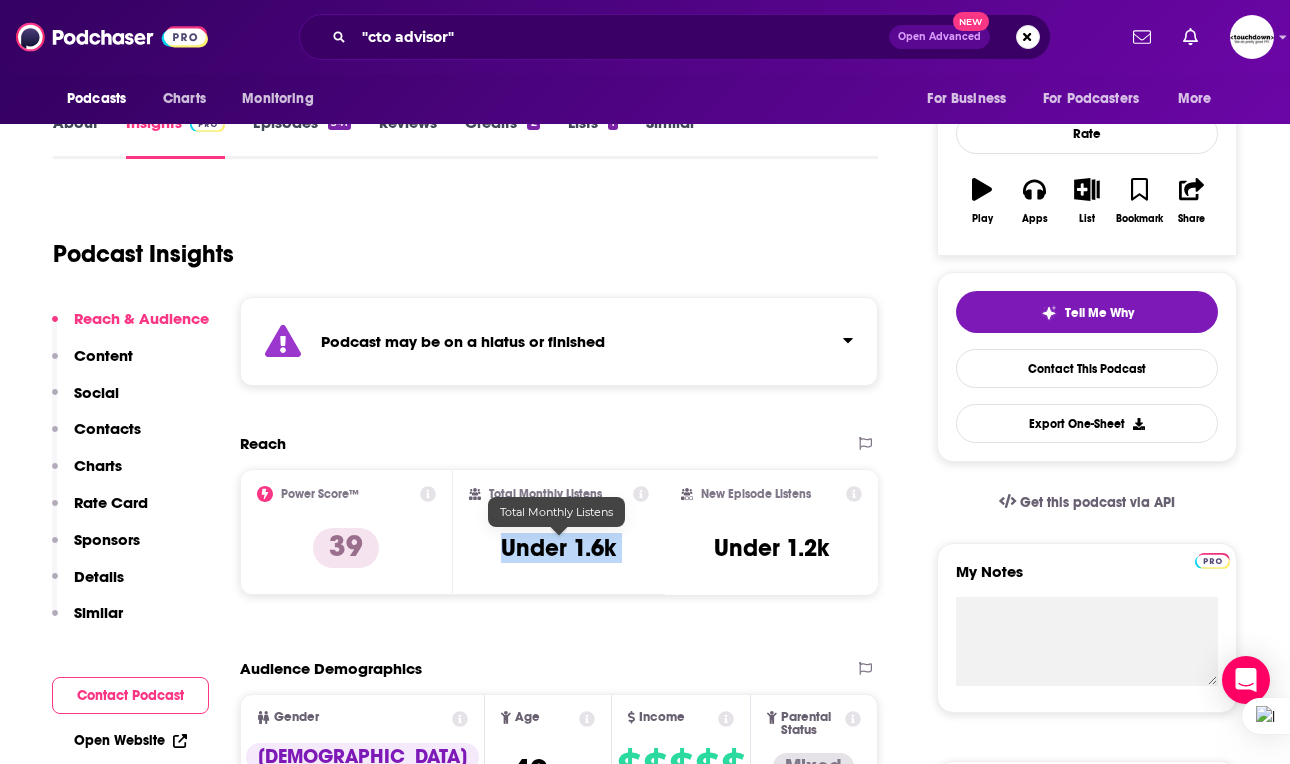 copy on "Under 1.6k" 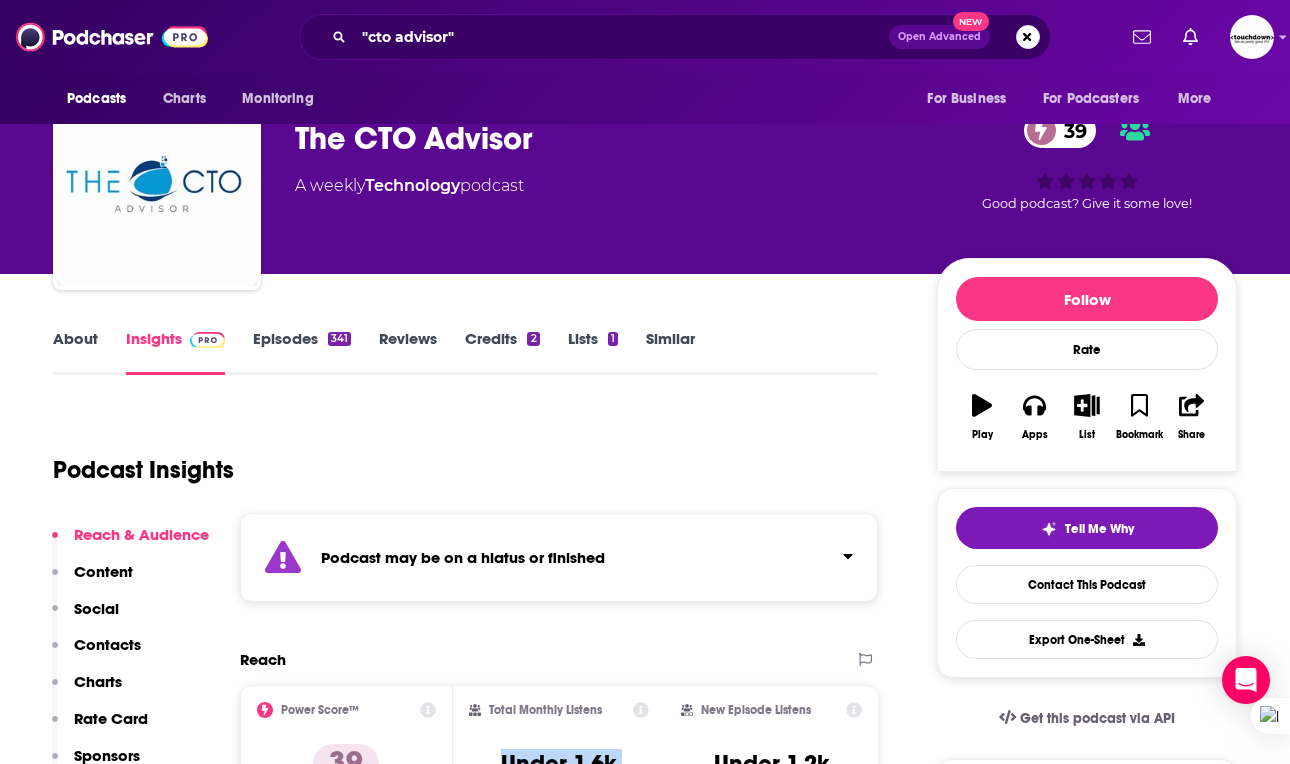 scroll, scrollTop: 51, scrollLeft: 0, axis: vertical 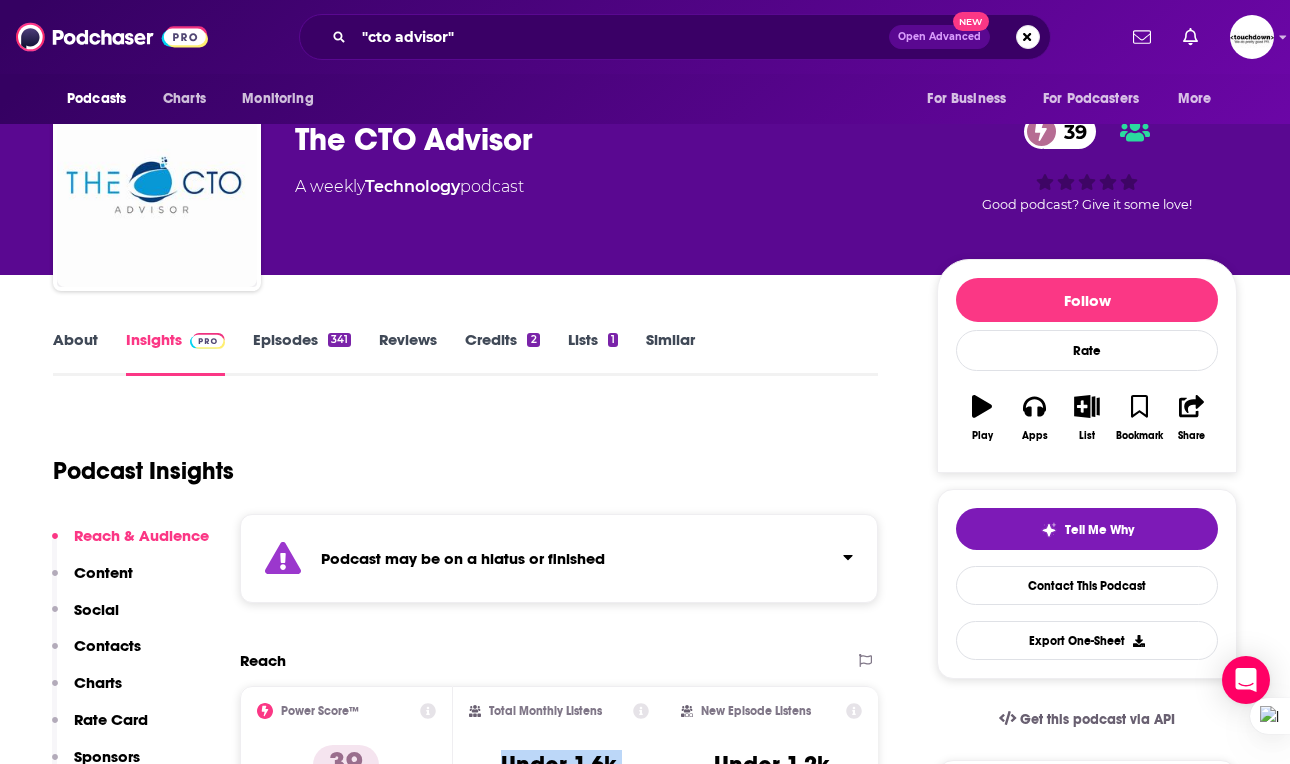 click on "Episodes 341" at bounding box center [302, 353] 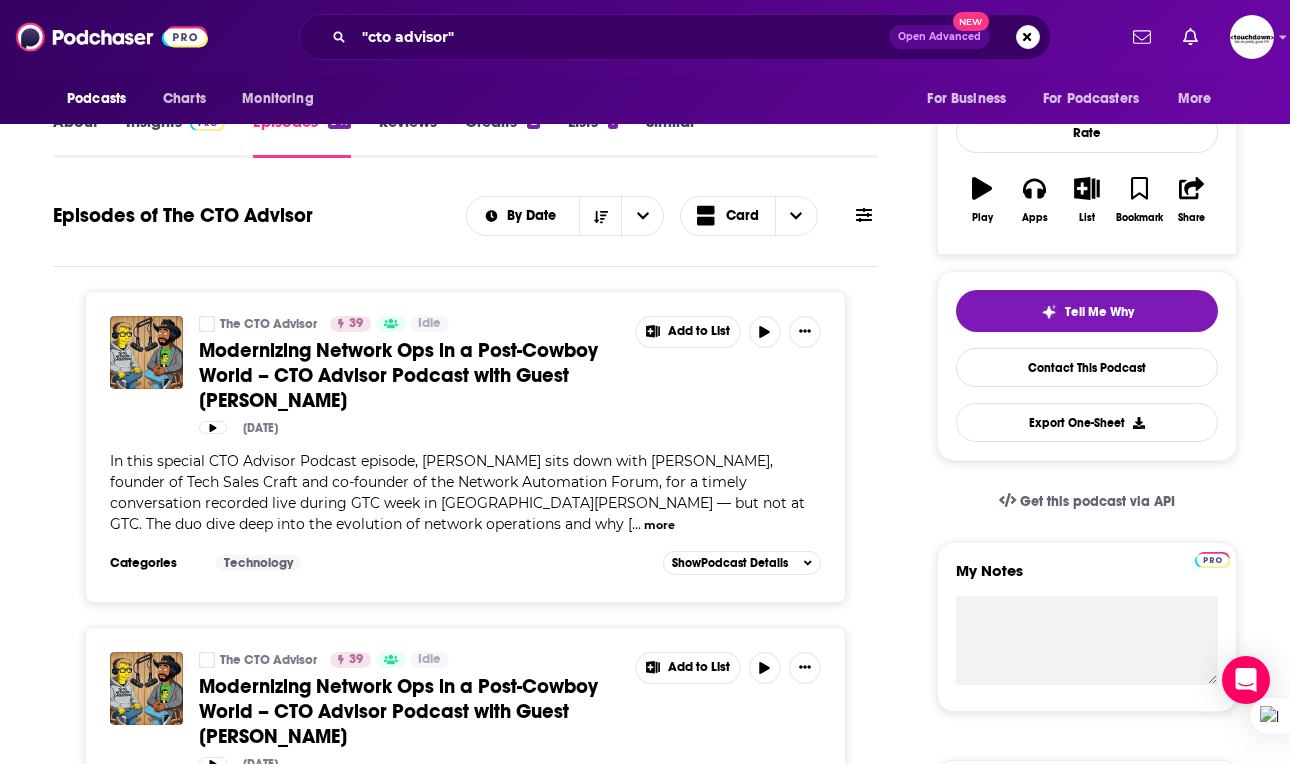 scroll, scrollTop: 270, scrollLeft: 0, axis: vertical 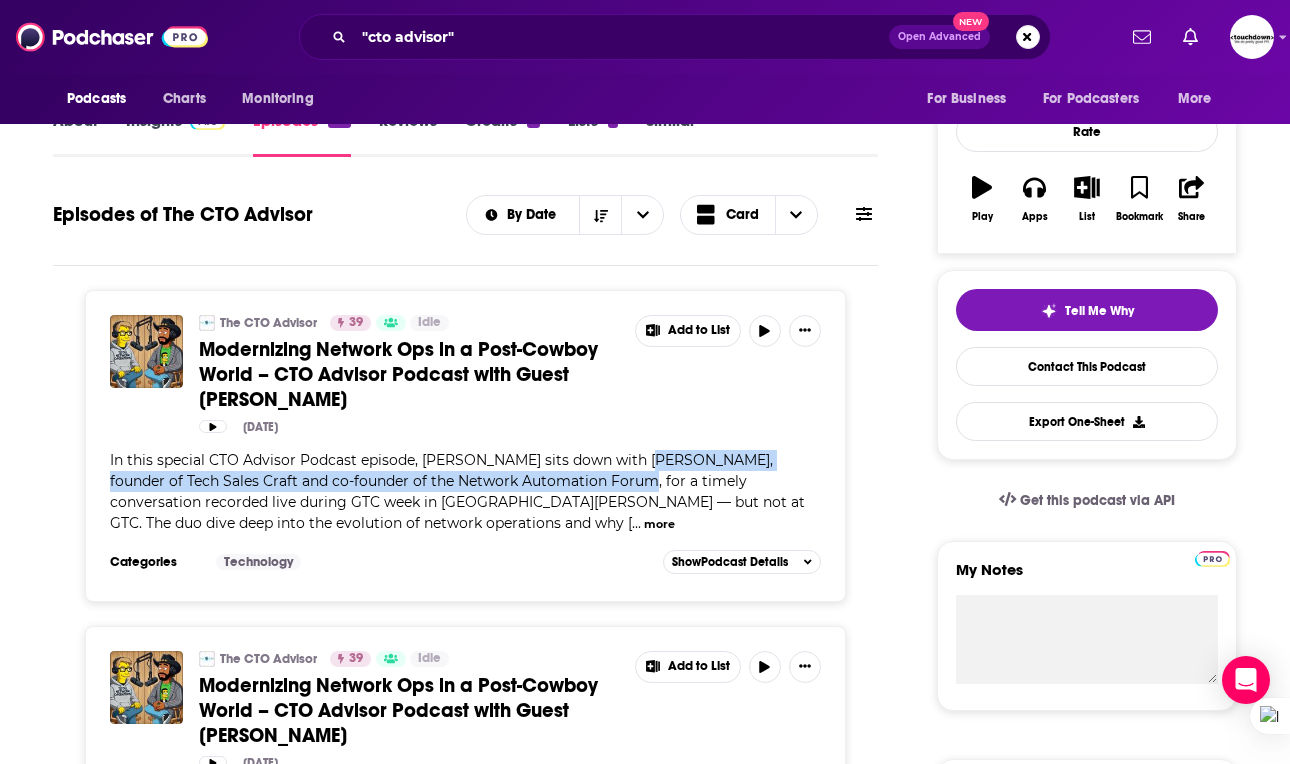copy on "[PERSON_NAME], founder of Tech Sales Craft and co-founder of the Network Automation Forum" 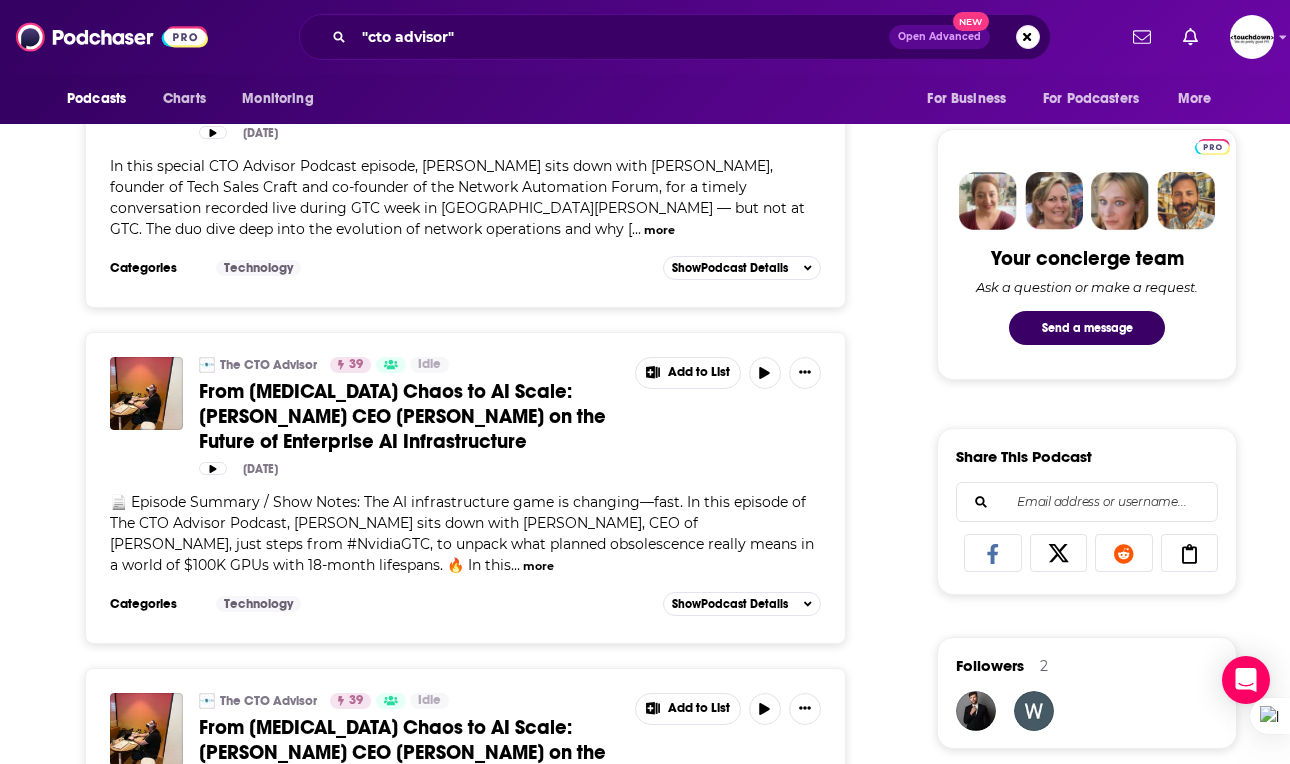 scroll, scrollTop: 1019, scrollLeft: 0, axis: vertical 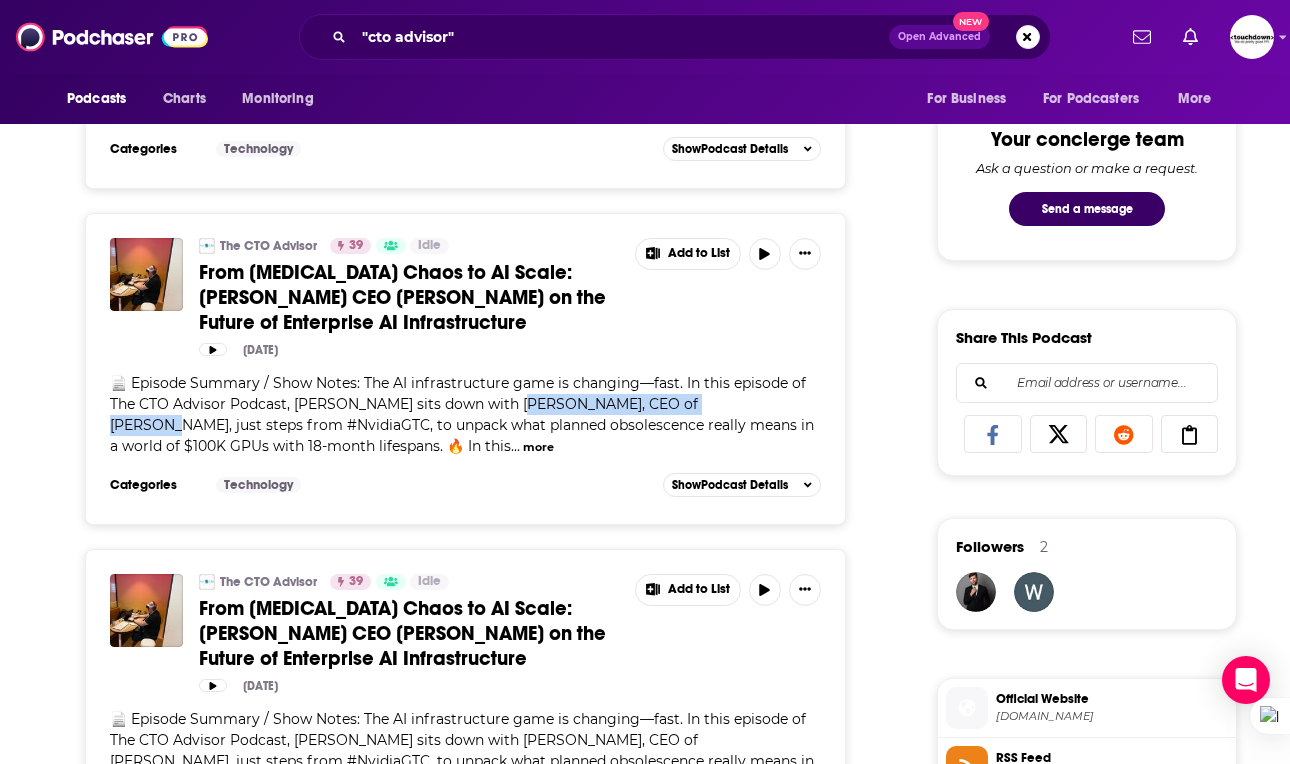 drag, startPoint x: 514, startPoint y: 392, endPoint x: 727, endPoint y: 397, distance: 213.05867 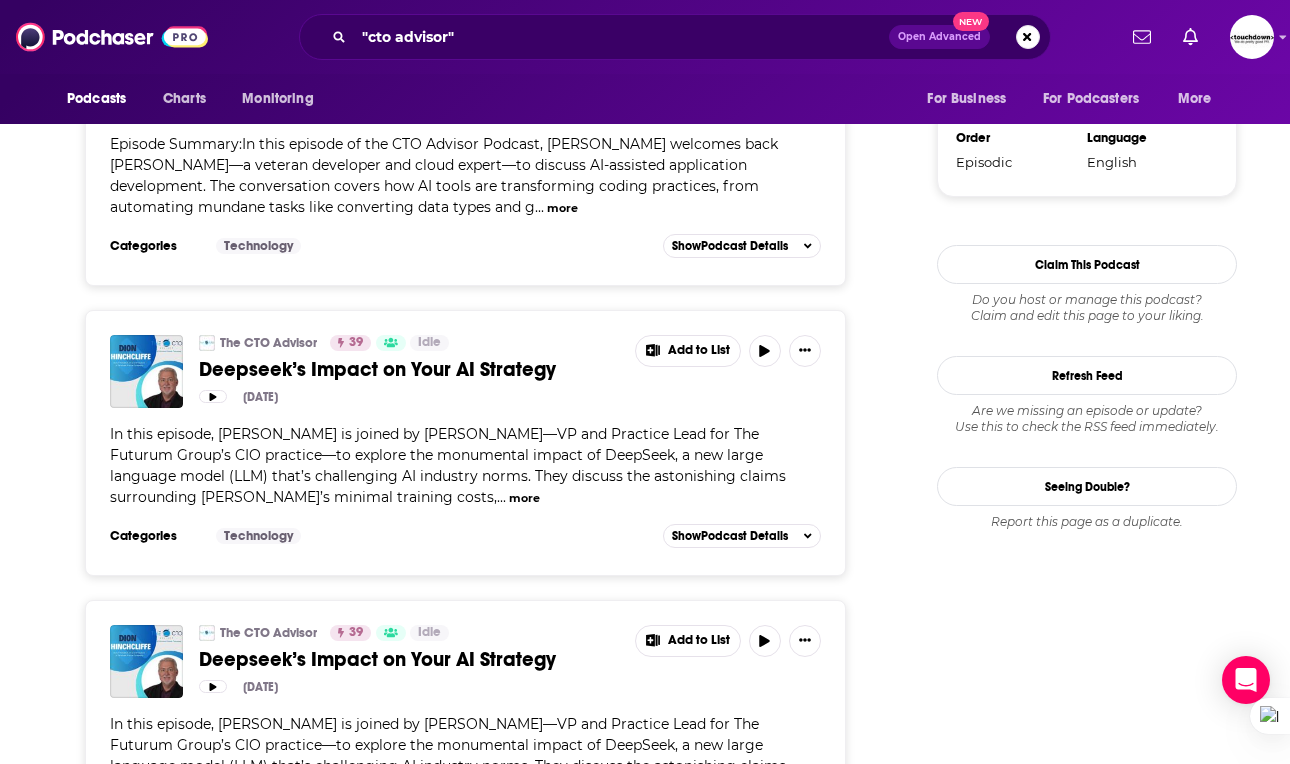 scroll, scrollTop: 2214, scrollLeft: 0, axis: vertical 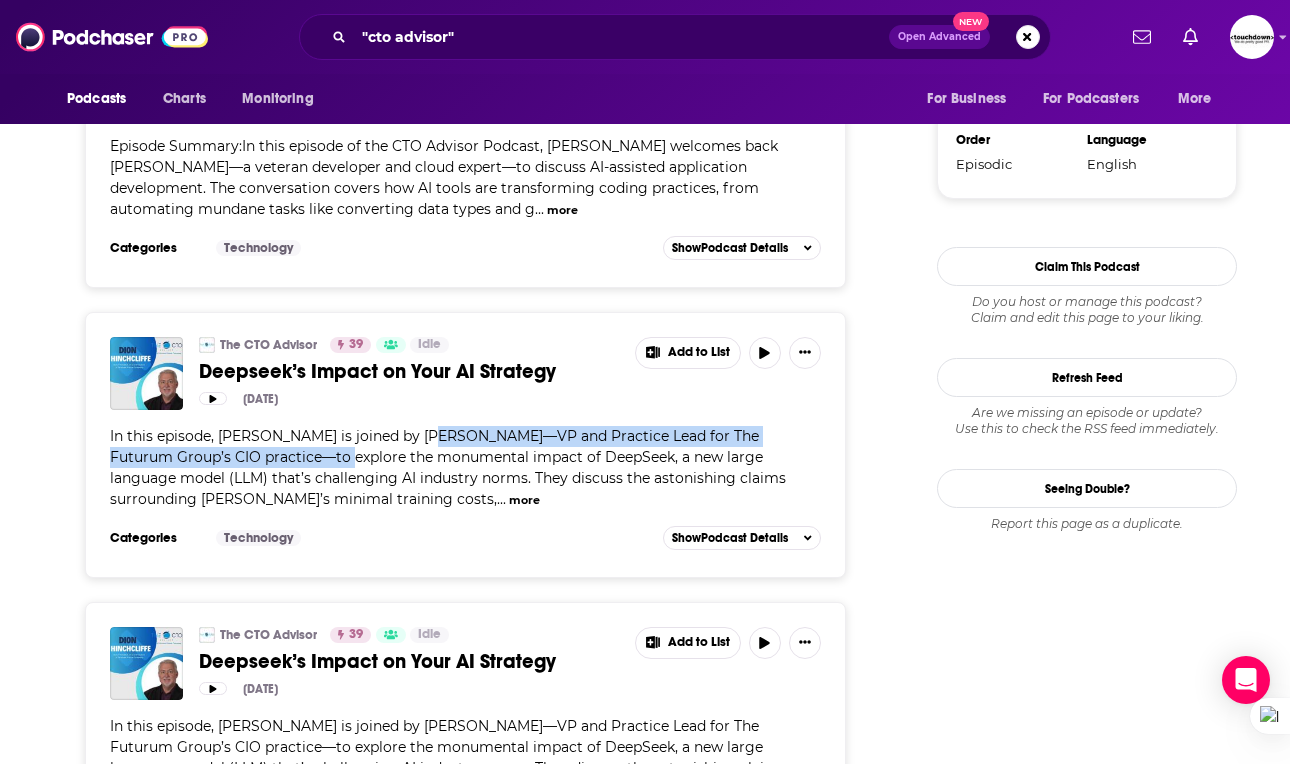 drag, startPoint x: 423, startPoint y: 417, endPoint x: 250, endPoint y: 441, distance: 174.6568 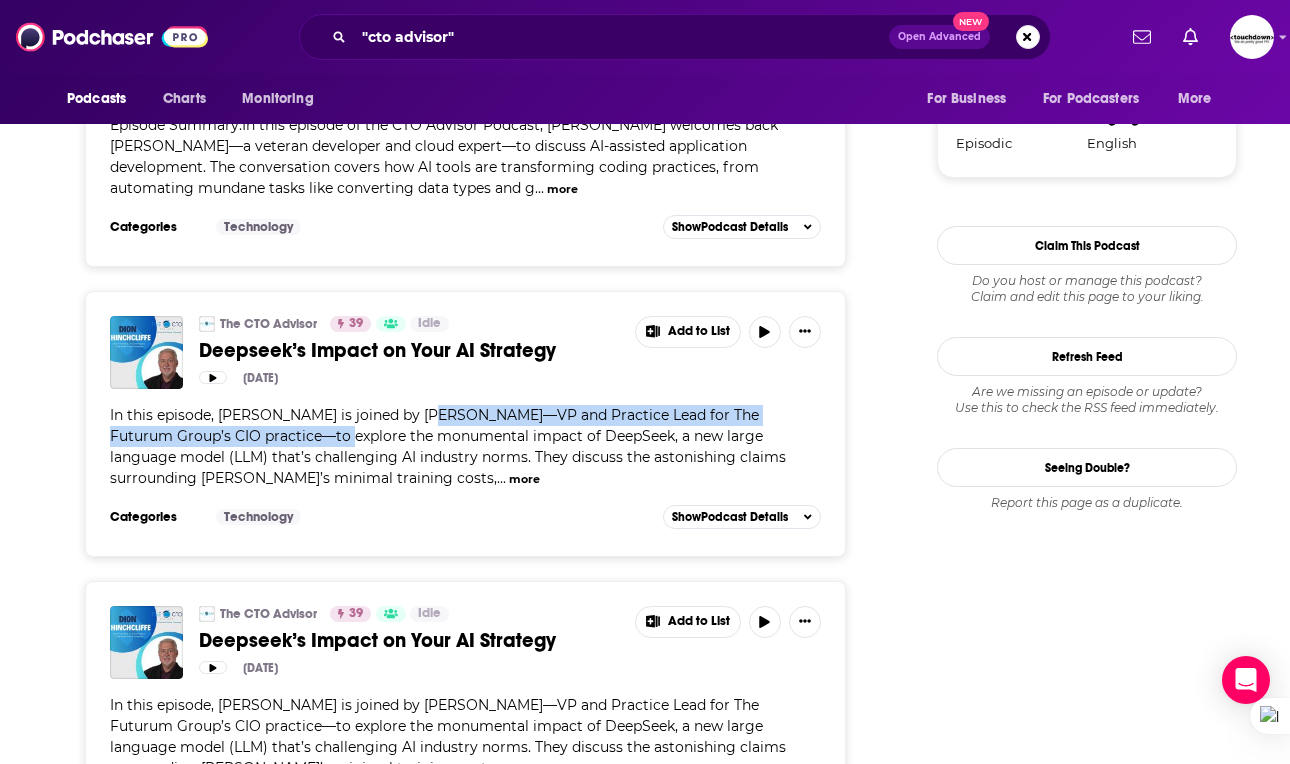 scroll, scrollTop: 2309, scrollLeft: 0, axis: vertical 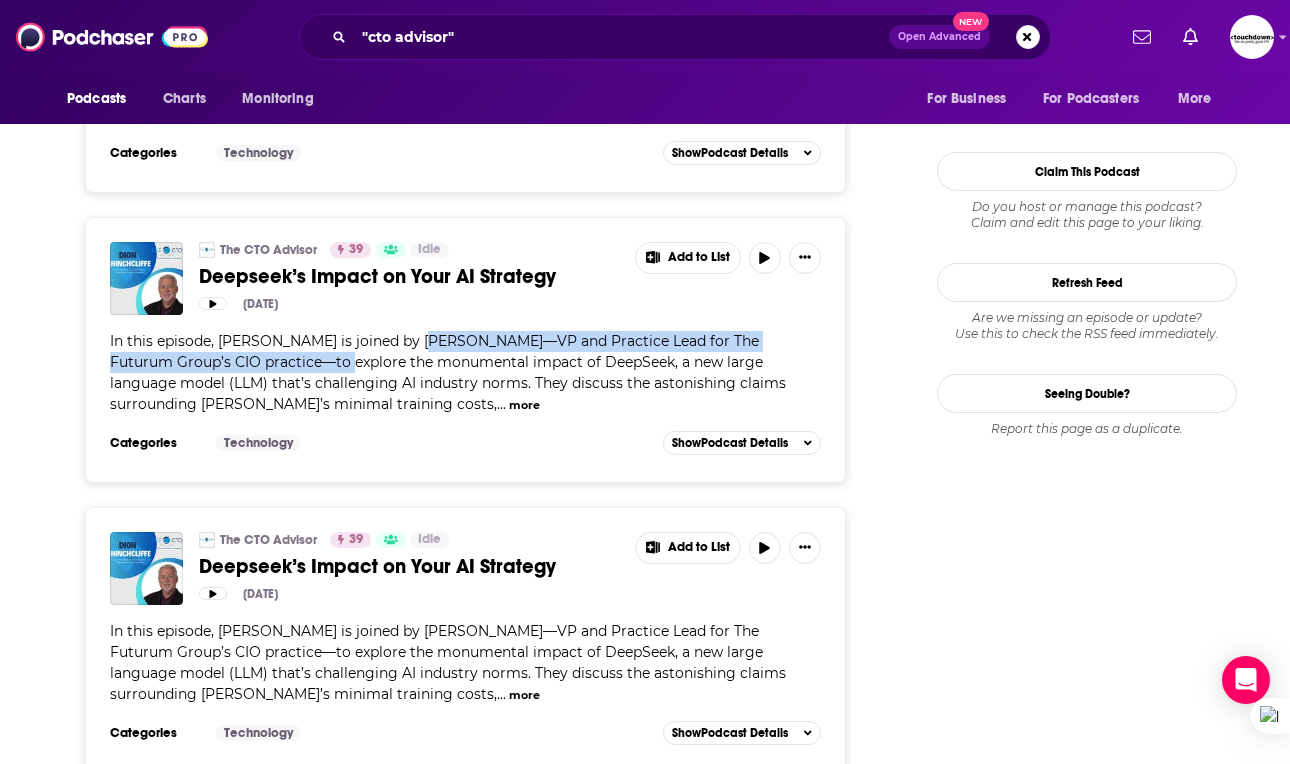 drag, startPoint x: 420, startPoint y: 325, endPoint x: 251, endPoint y: 343, distance: 169.95587 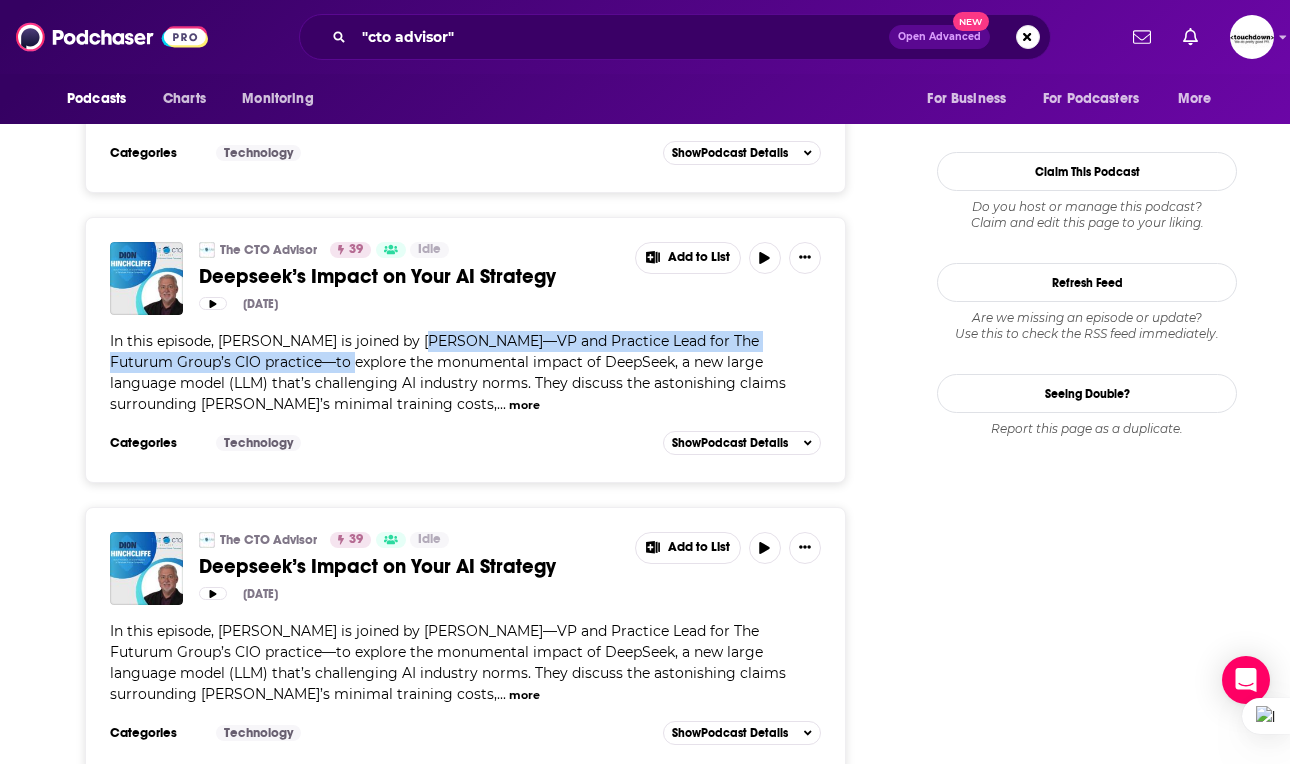 copy on "[PERSON_NAME]—VP and Practice Lead for The Futurum Group’s CIO practice" 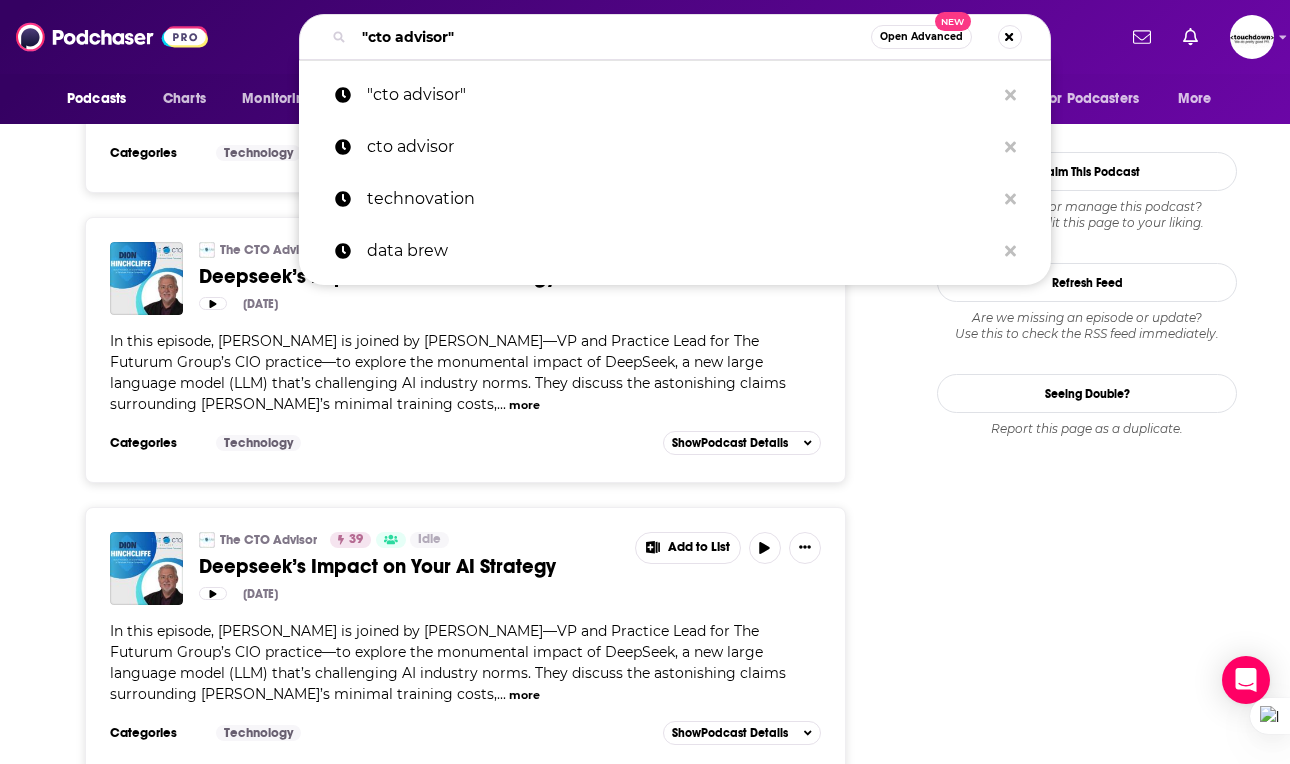 click on ""cto advisor"" at bounding box center (612, 37) 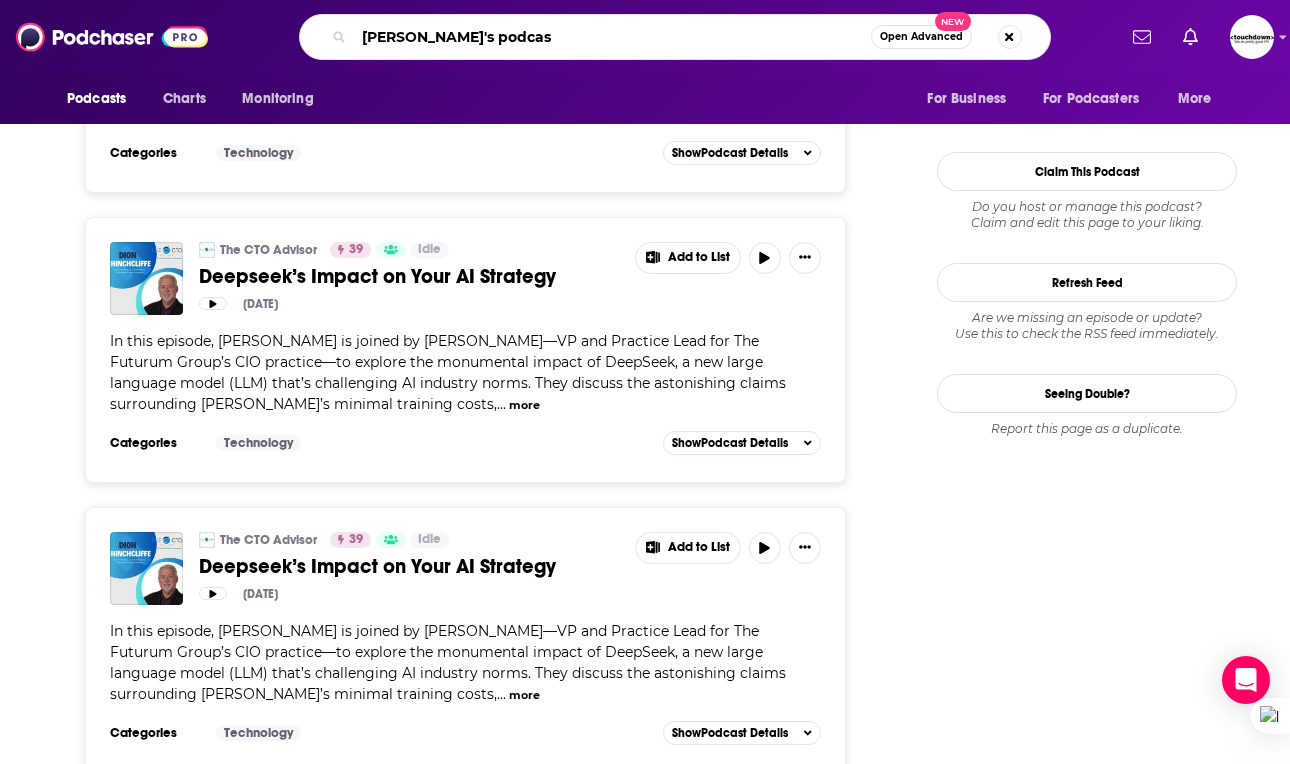 type on "[PERSON_NAME]'s podcast" 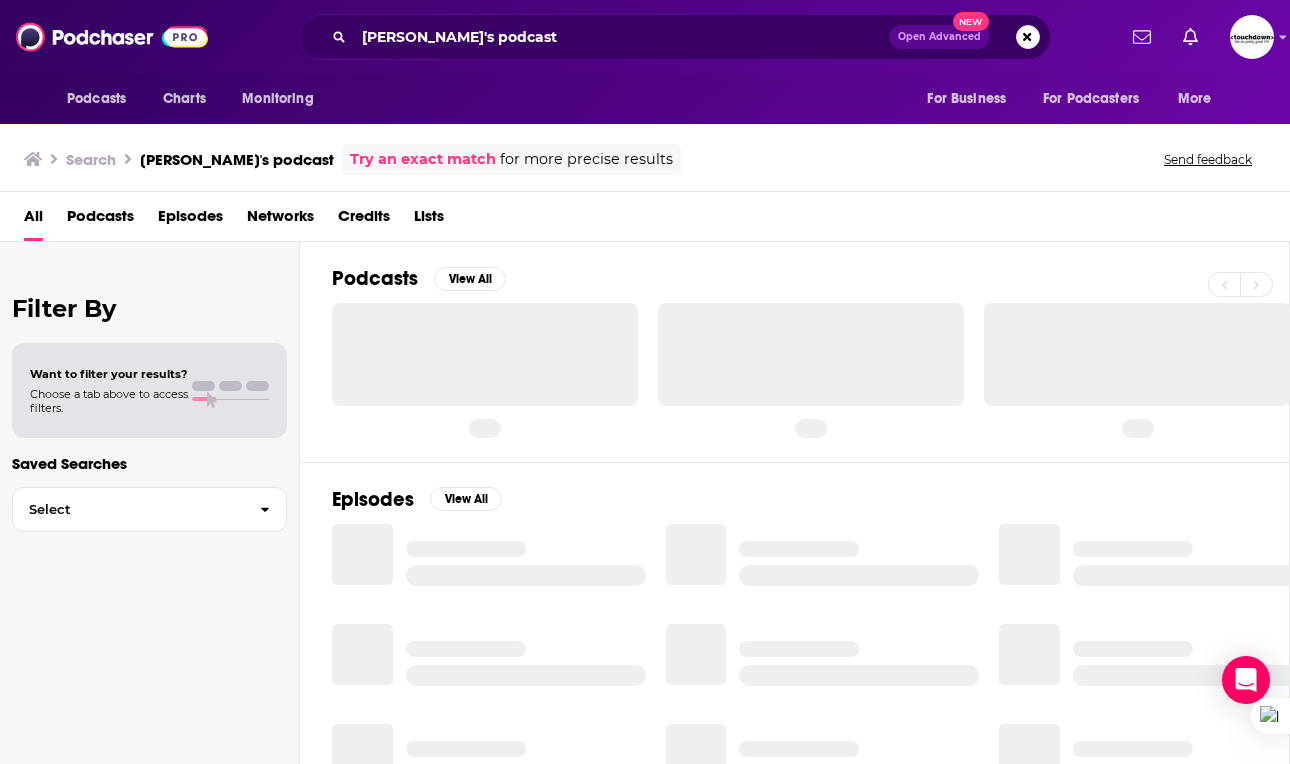 scroll, scrollTop: 0, scrollLeft: 0, axis: both 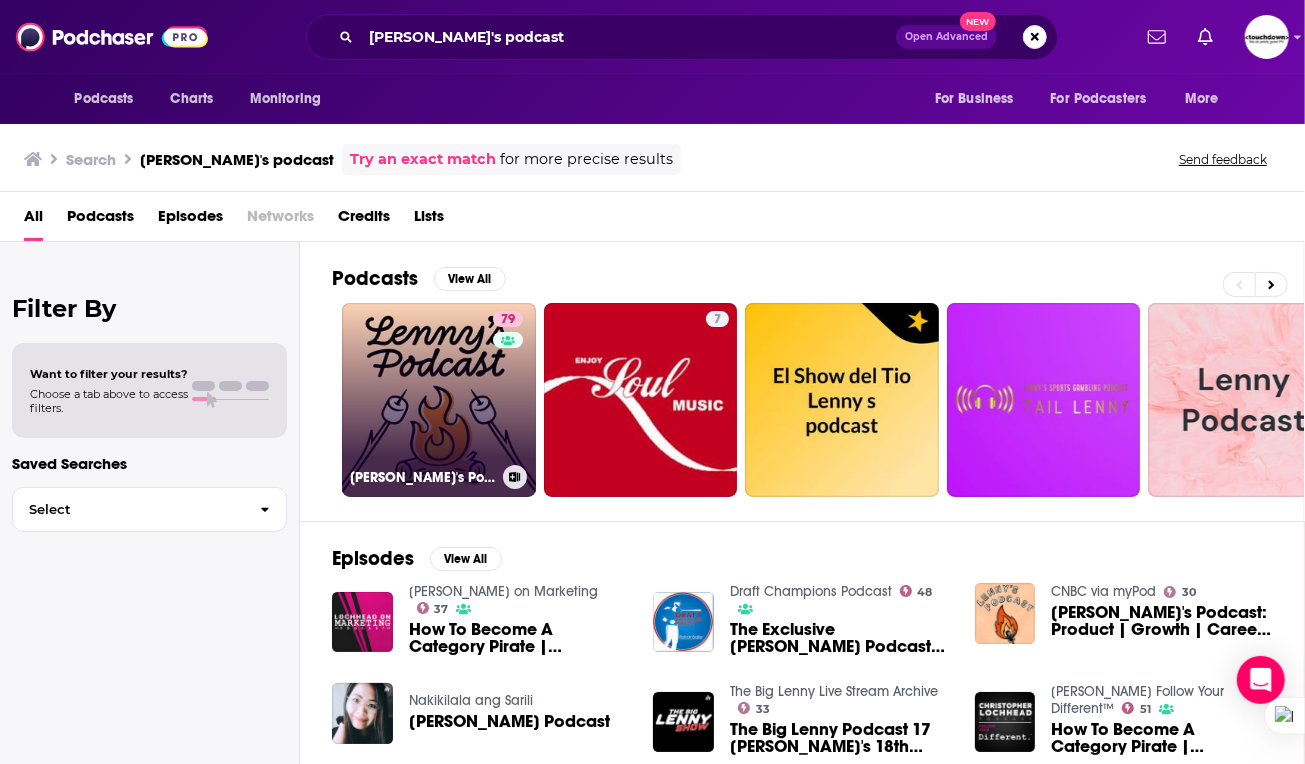 click on "79 [PERSON_NAME]'s Podcast: Product | Growth | Career" at bounding box center (439, 400) 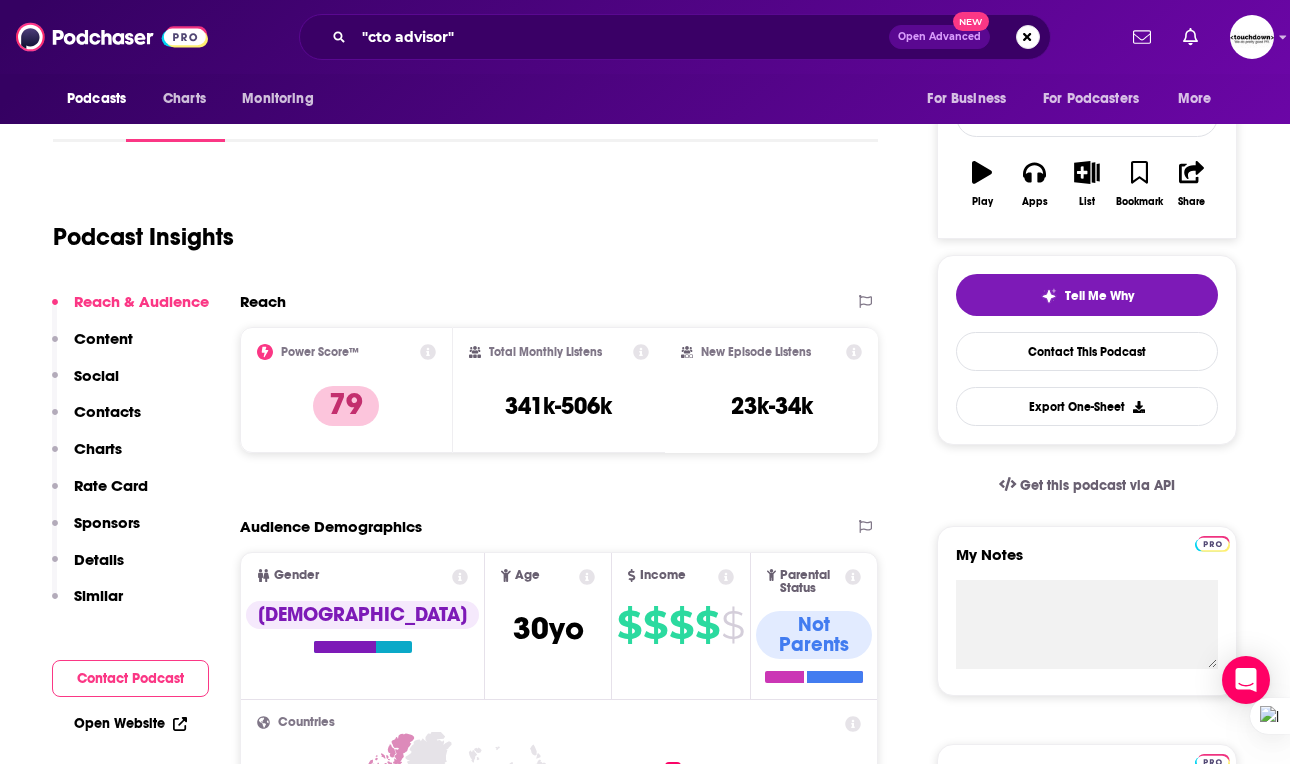 scroll, scrollTop: 324, scrollLeft: 0, axis: vertical 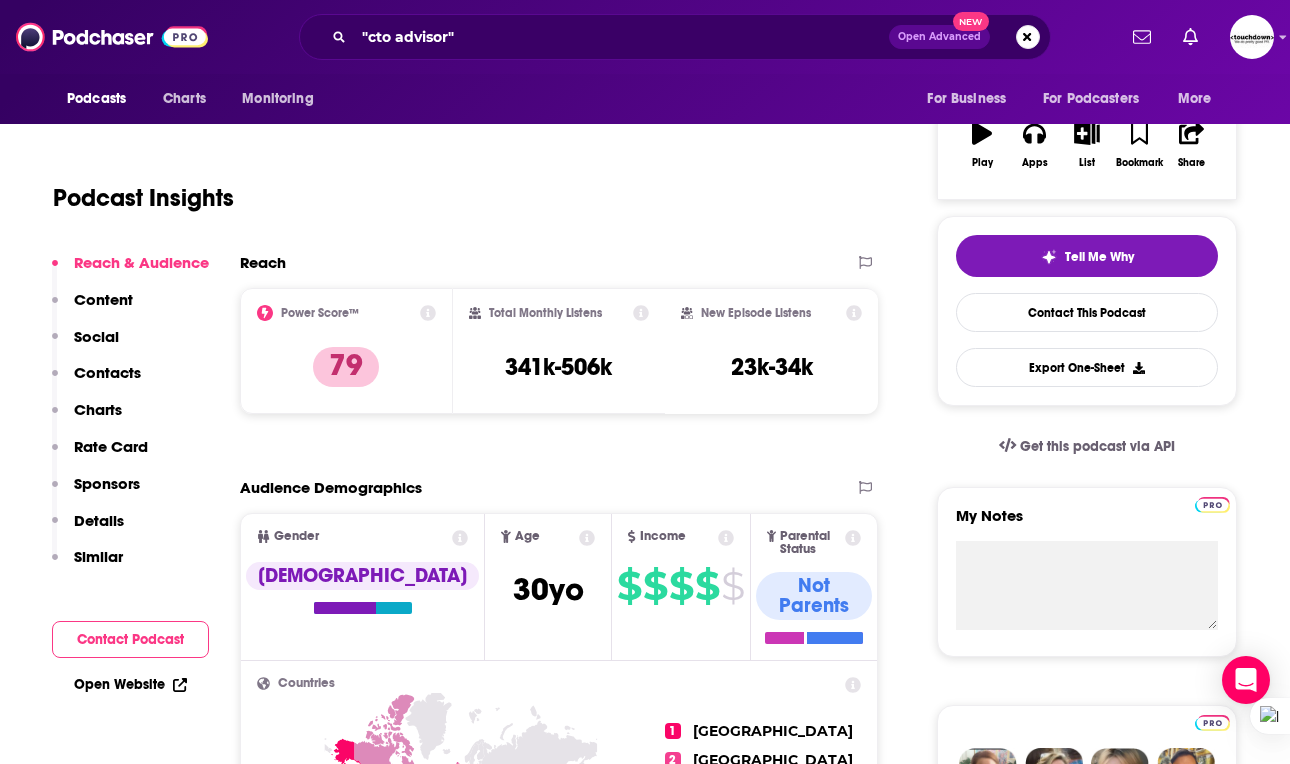 click on "341k-506k" at bounding box center [558, 367] 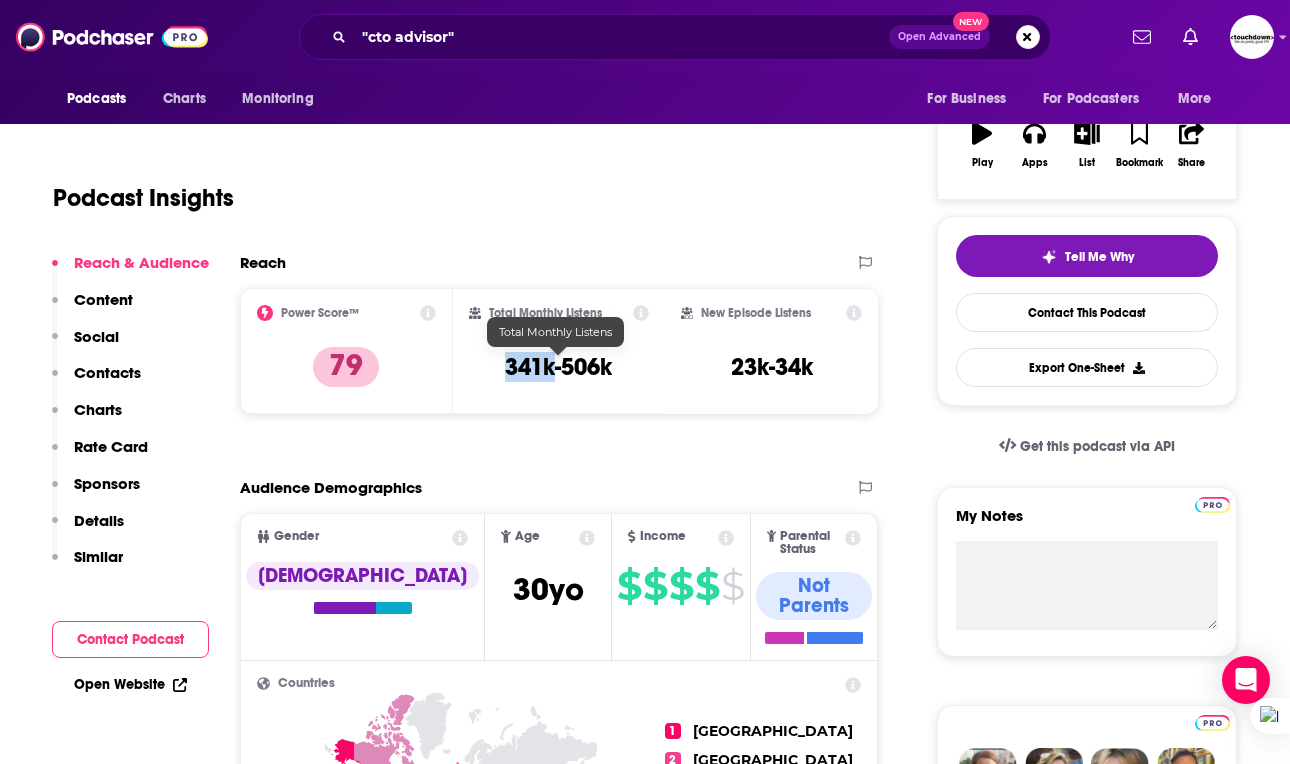 click on "341k-506k" at bounding box center (558, 367) 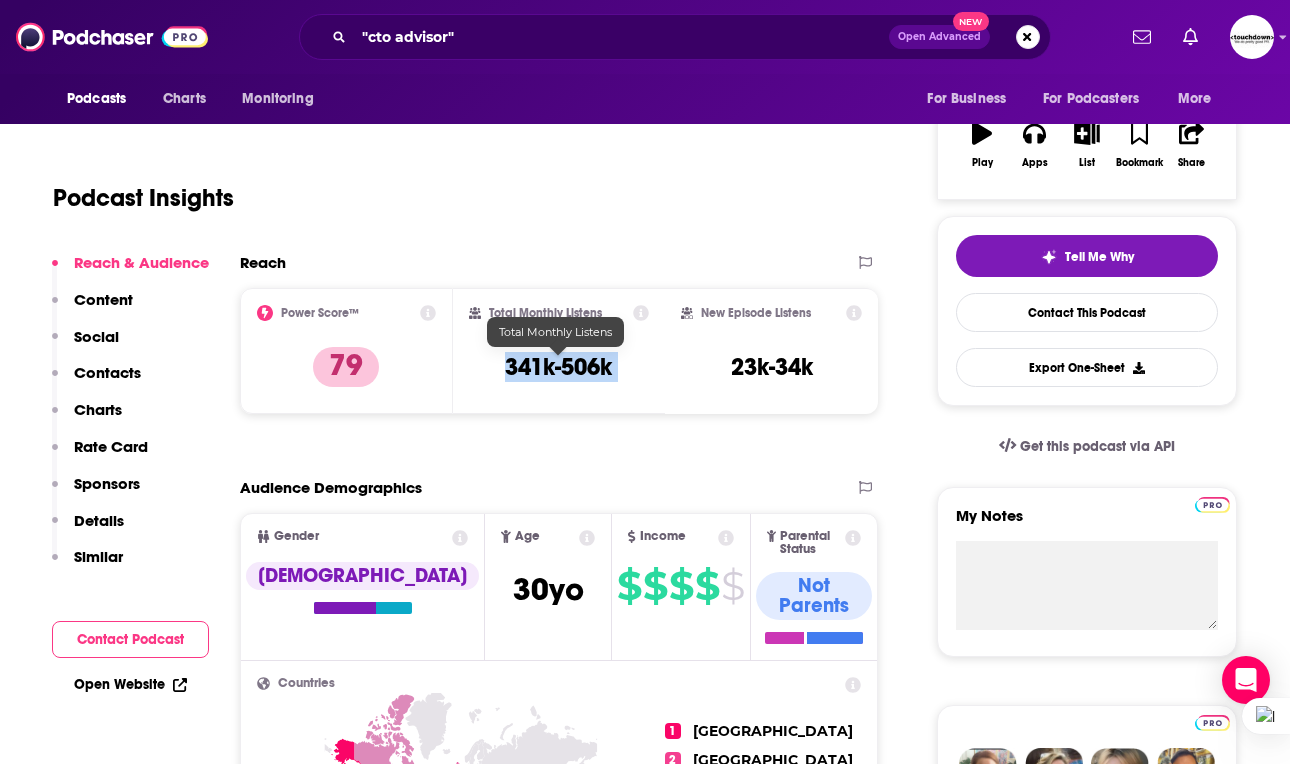 click on "341k-506k" at bounding box center (558, 367) 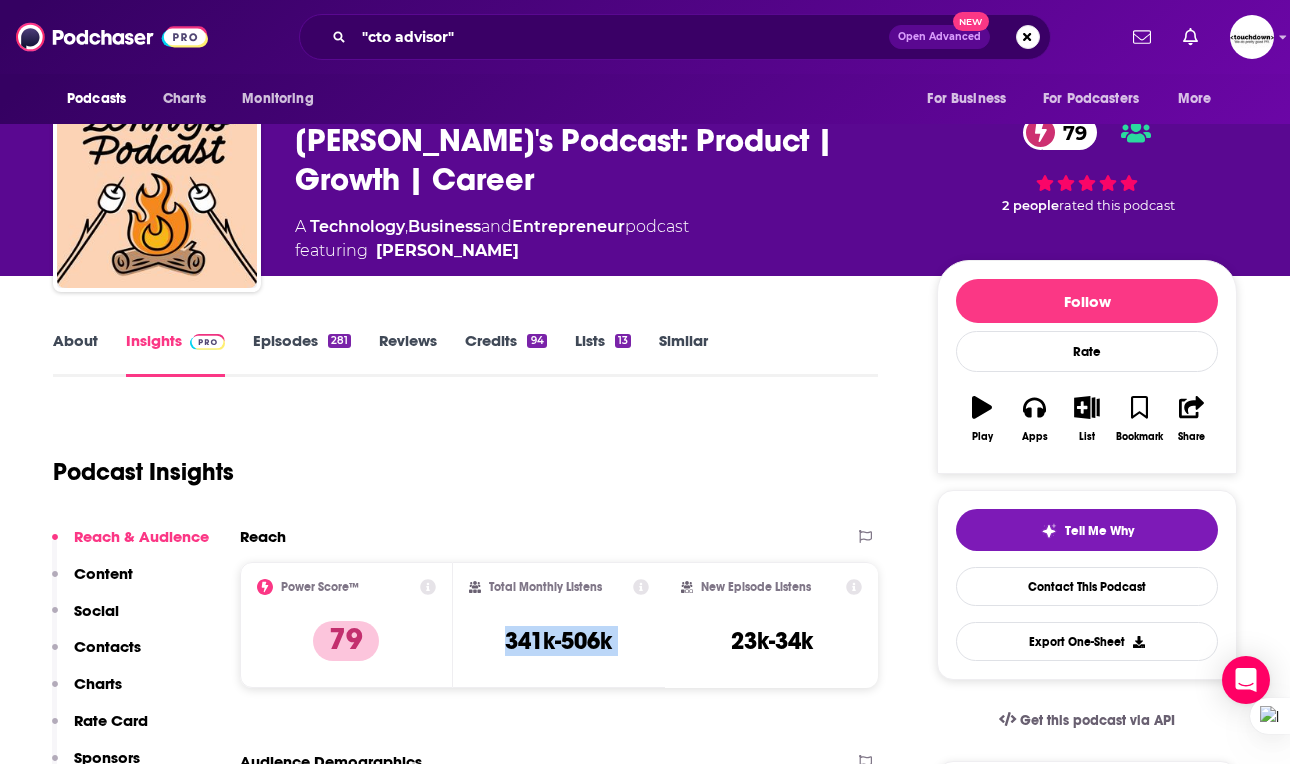 scroll, scrollTop: 0, scrollLeft: 0, axis: both 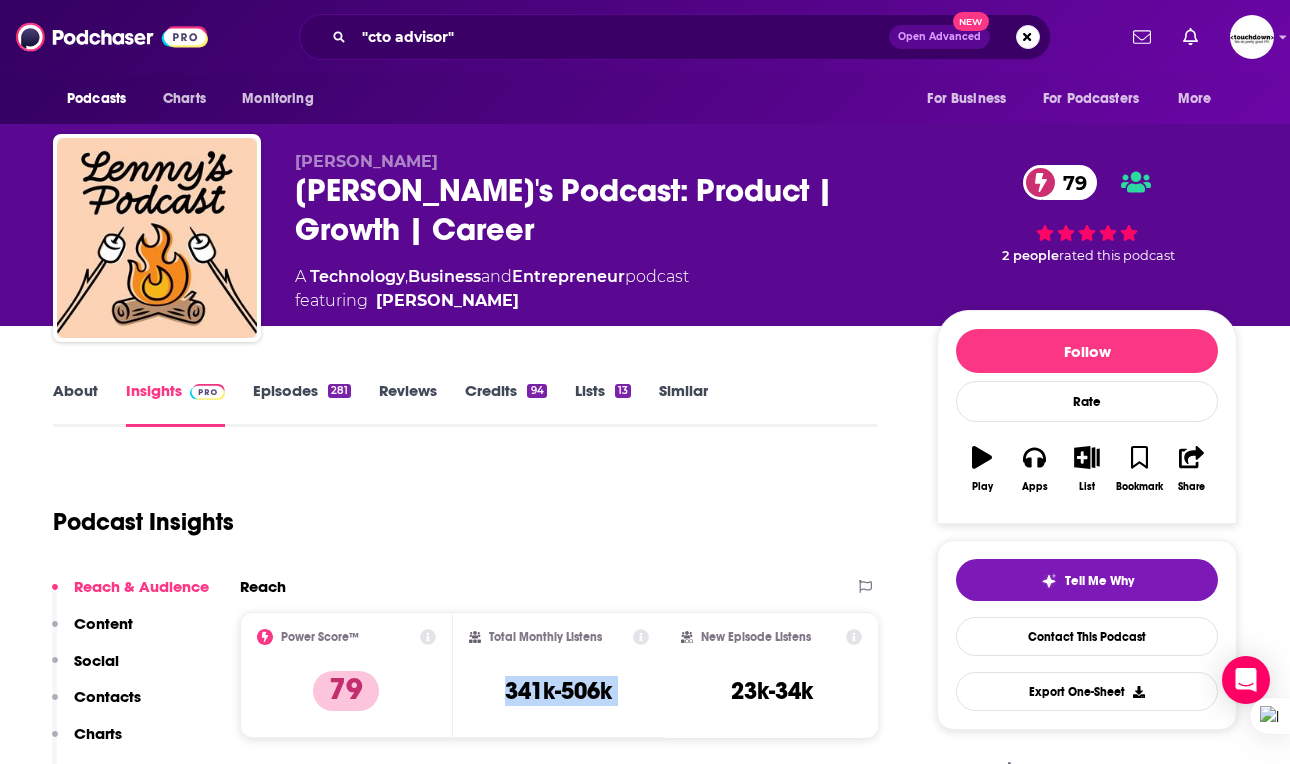 click on "Episodes 281" at bounding box center [302, 404] 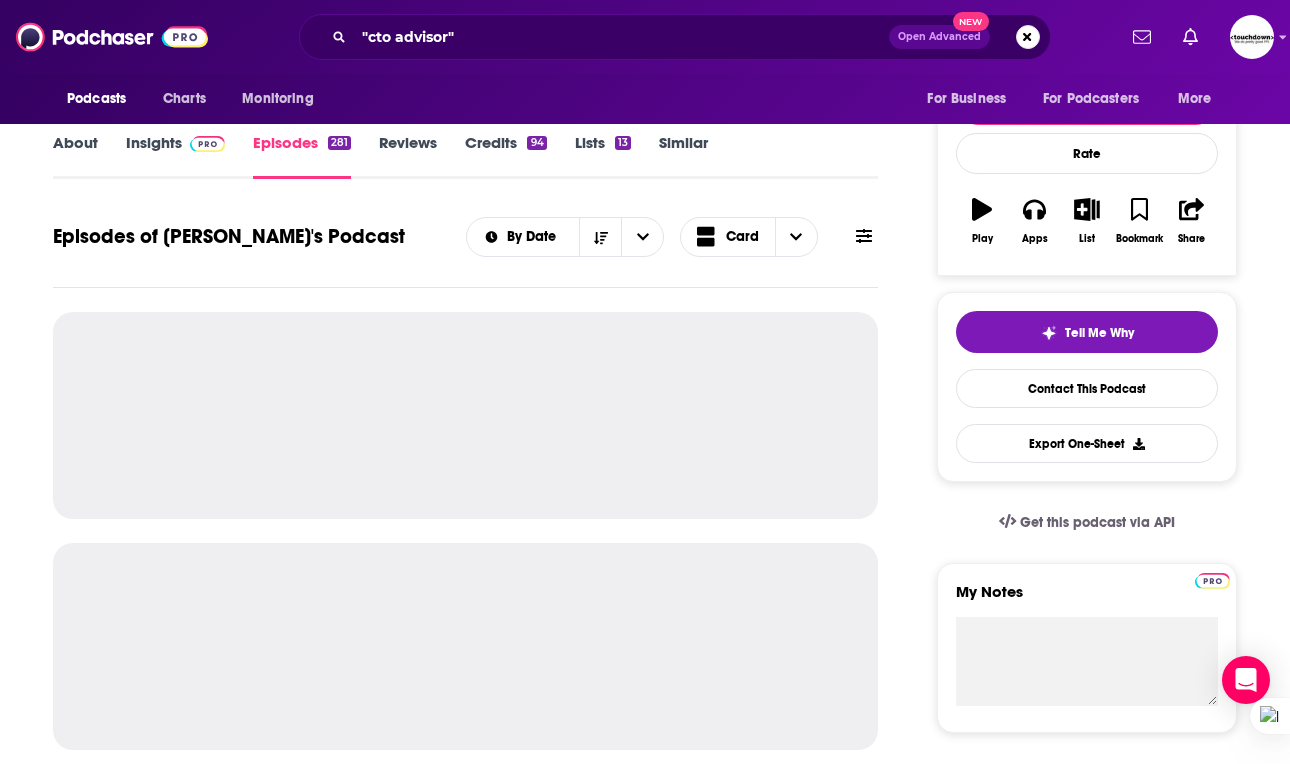 scroll, scrollTop: 249, scrollLeft: 0, axis: vertical 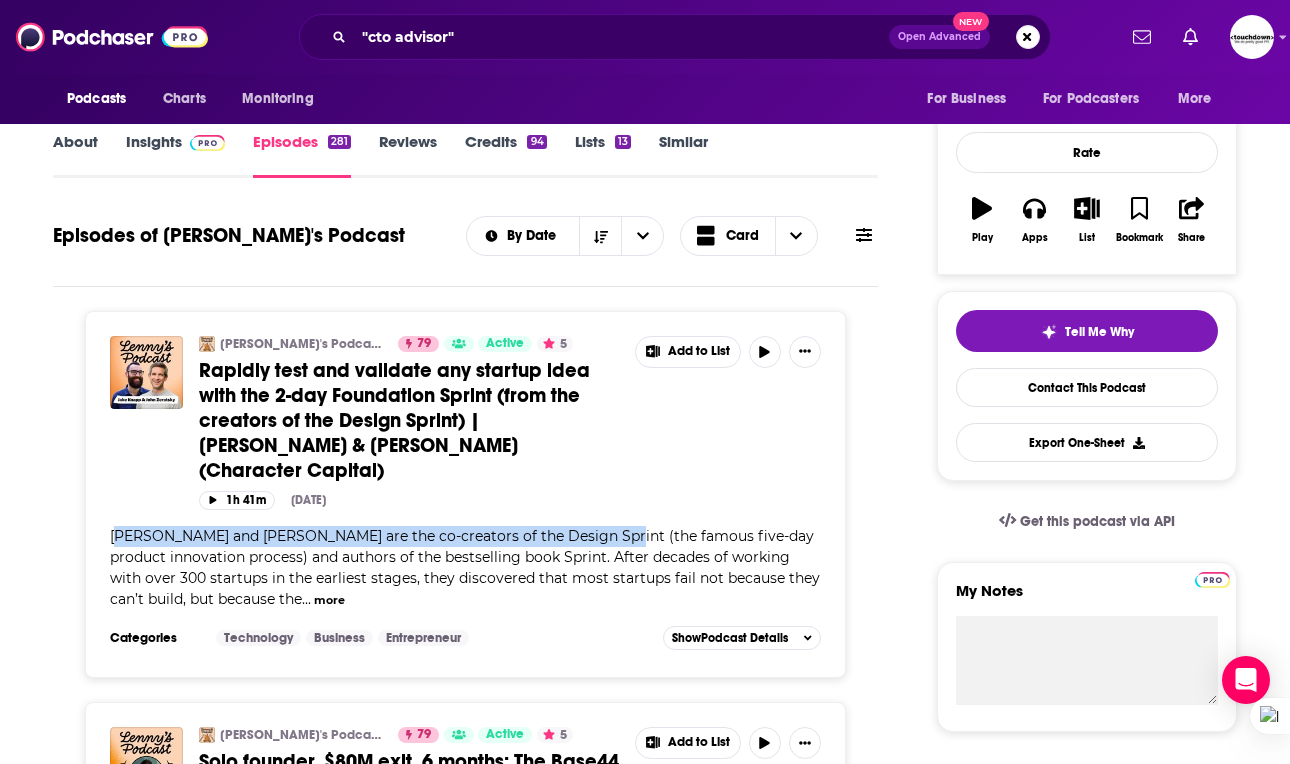 drag, startPoint x: 113, startPoint y: 501, endPoint x: 604, endPoint y: 505, distance: 491.0163 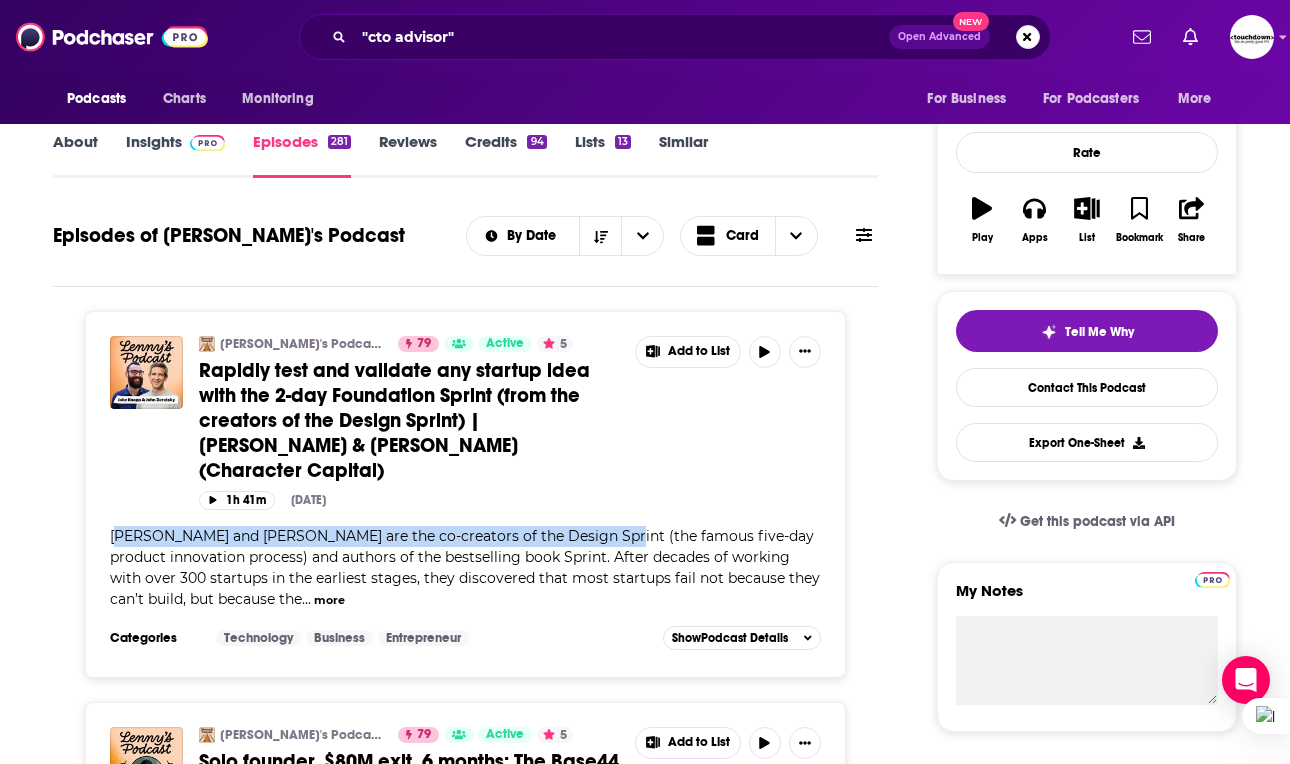 copy on "[PERSON_NAME] and [PERSON_NAME] are the co-creators of the Design Sprint" 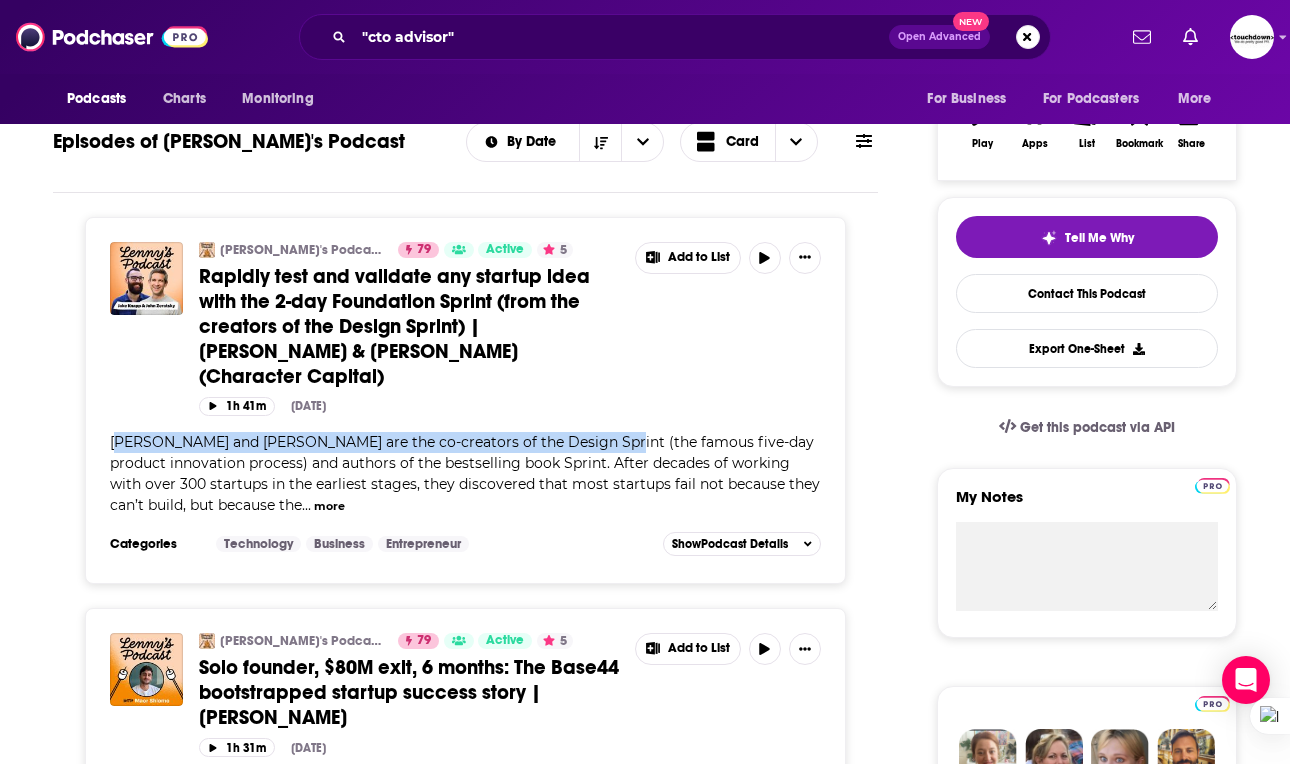 scroll, scrollTop: 559, scrollLeft: 0, axis: vertical 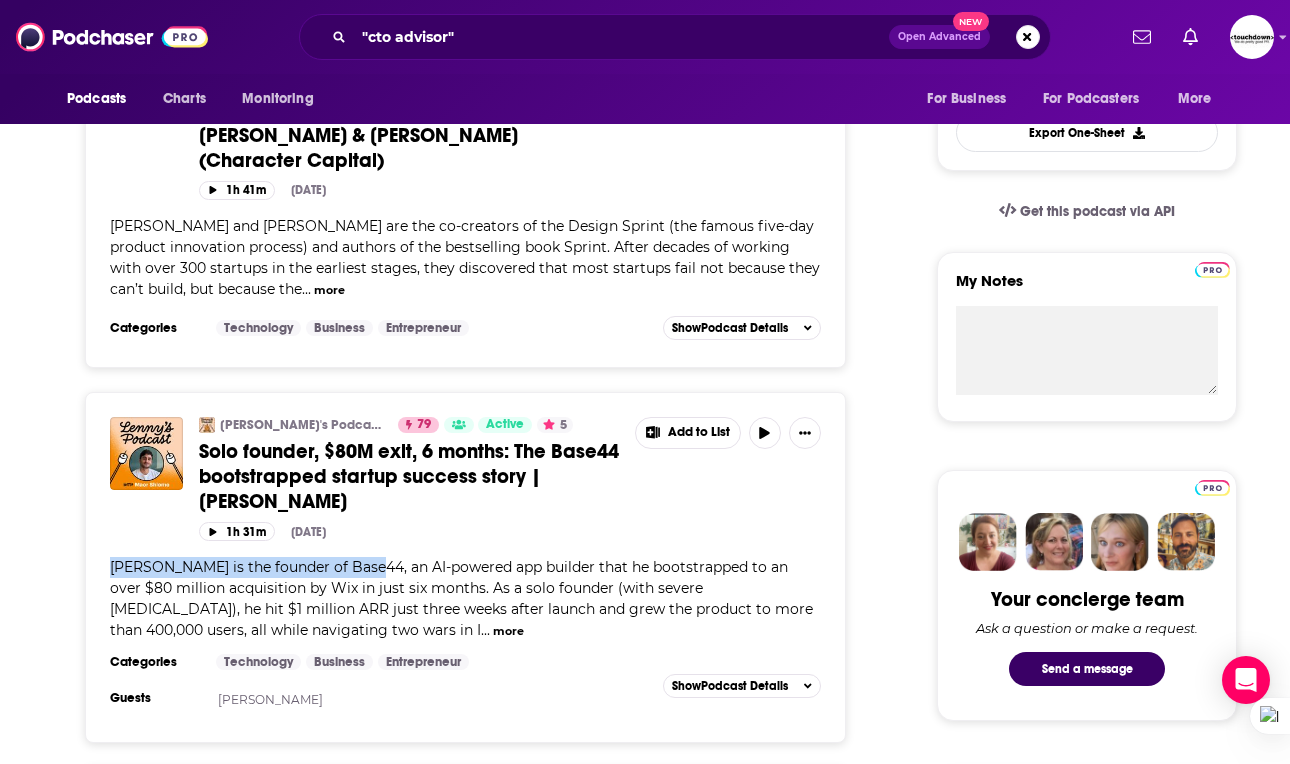 drag, startPoint x: 113, startPoint y: 533, endPoint x: 377, endPoint y: 533, distance: 264 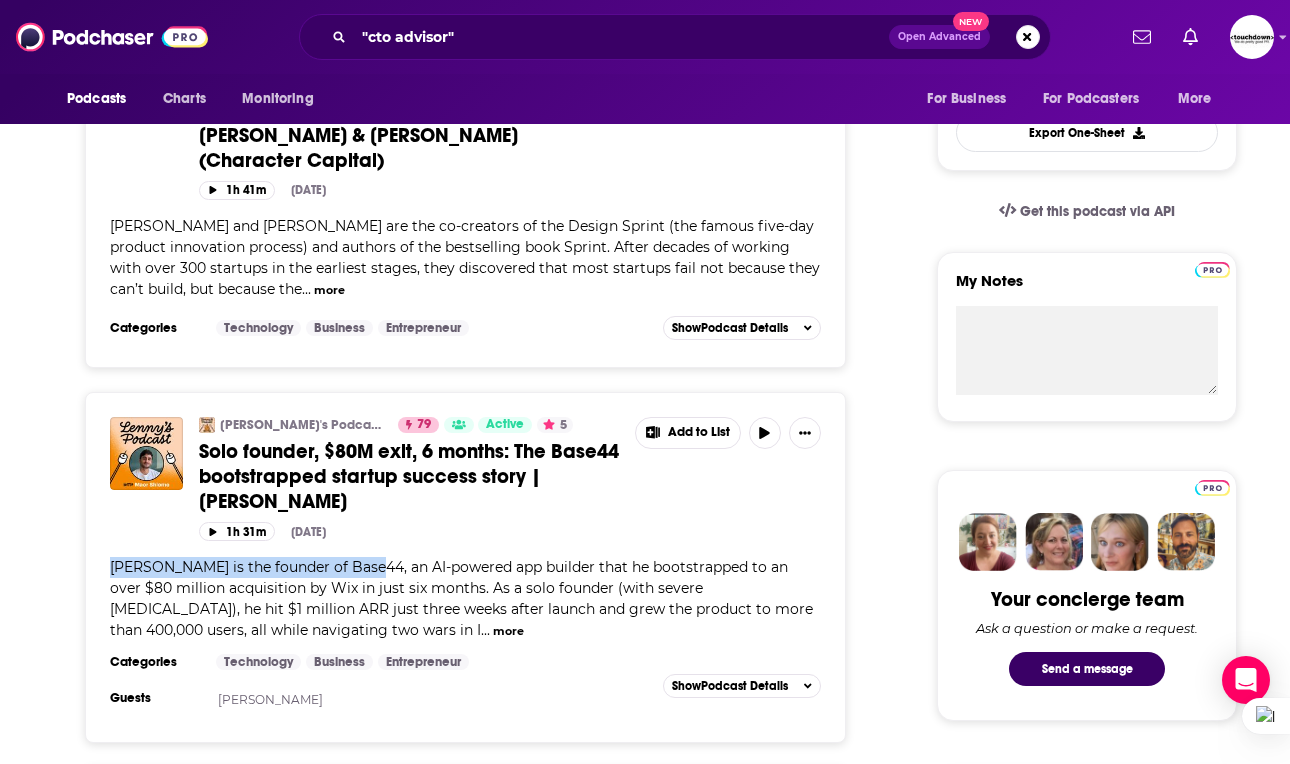 copy on "[PERSON_NAME] is the founder of Base44" 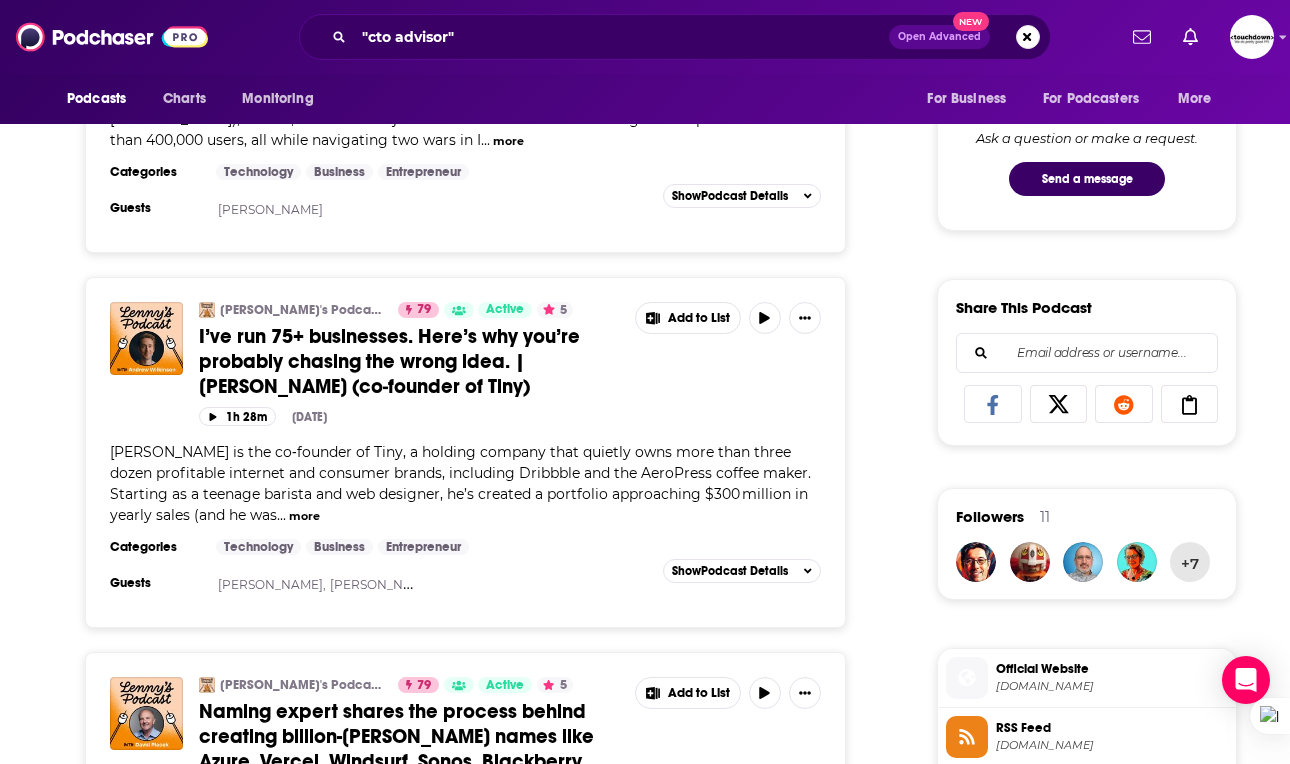scroll, scrollTop: 1051, scrollLeft: 0, axis: vertical 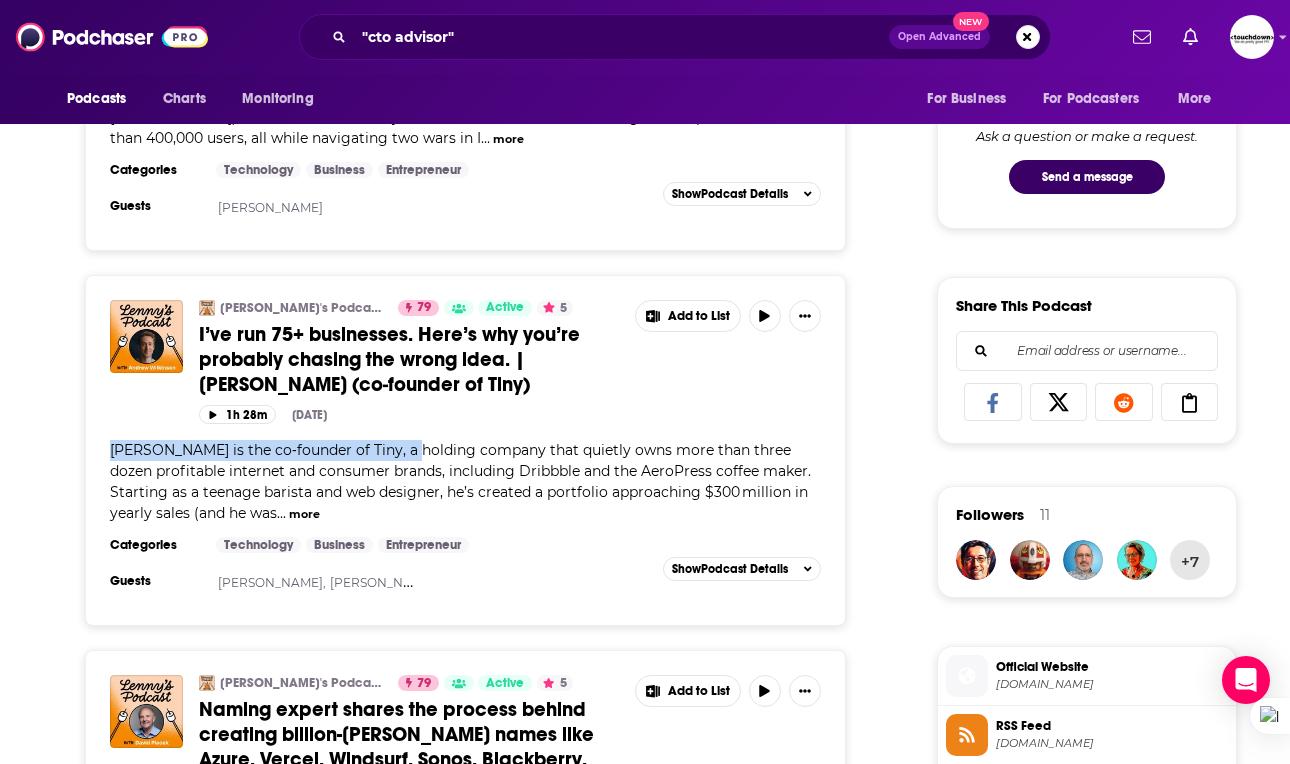 drag, startPoint x: 105, startPoint y: 412, endPoint x: 410, endPoint y: 411, distance: 305.00165 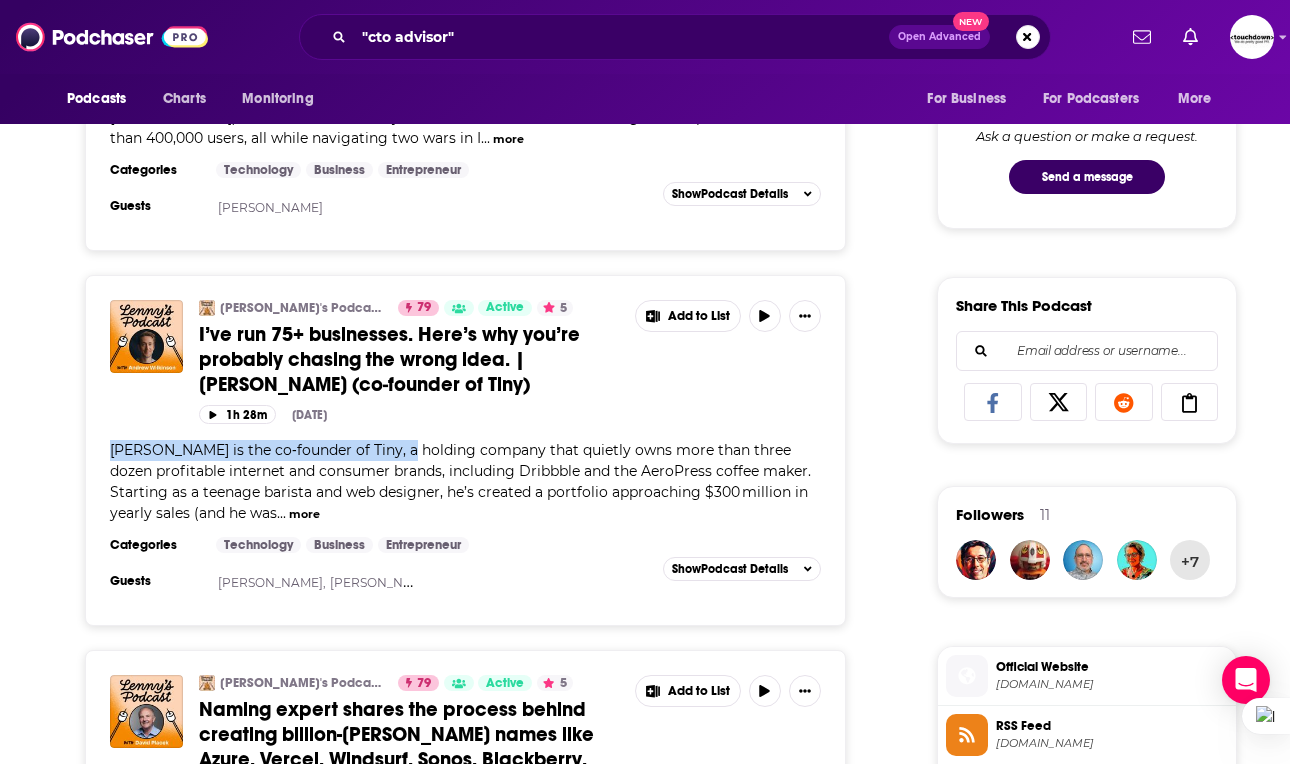 copy on "[PERSON_NAME] is the co‑founder of Tiny" 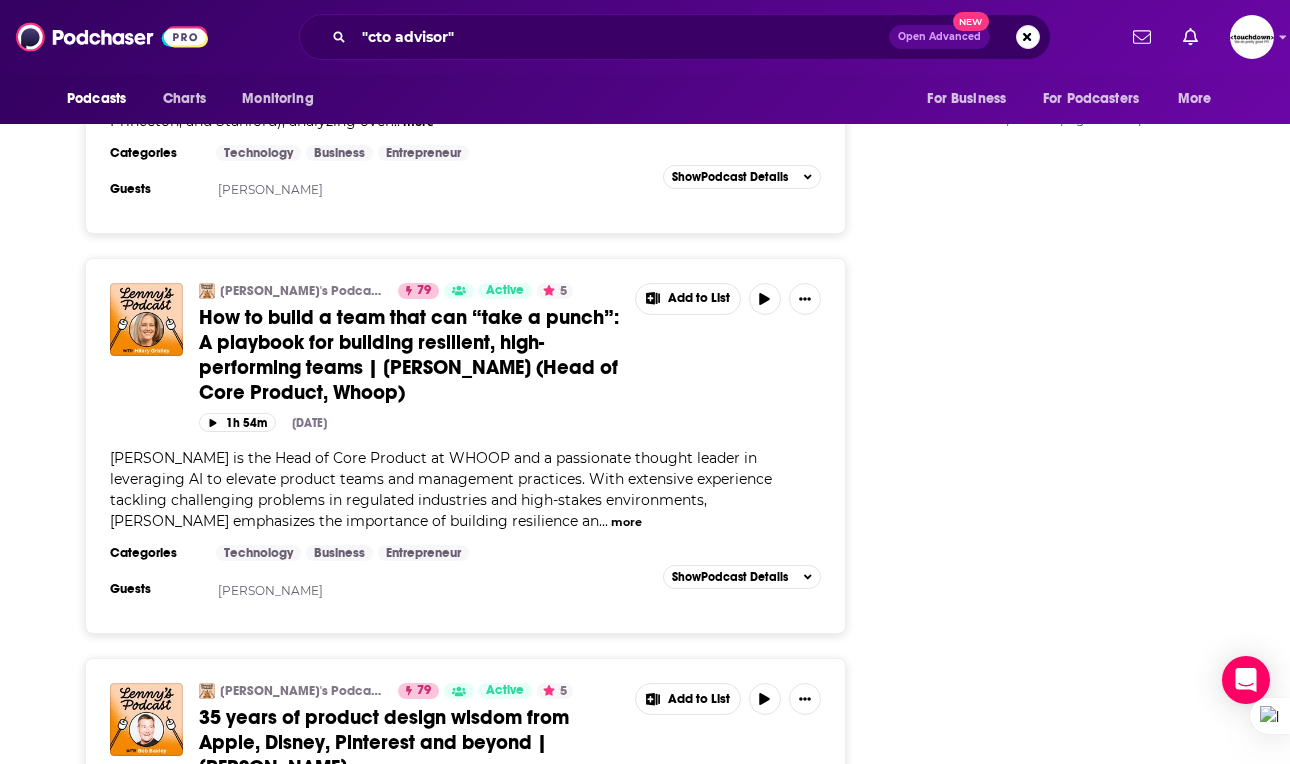 scroll, scrollTop: 2620, scrollLeft: 0, axis: vertical 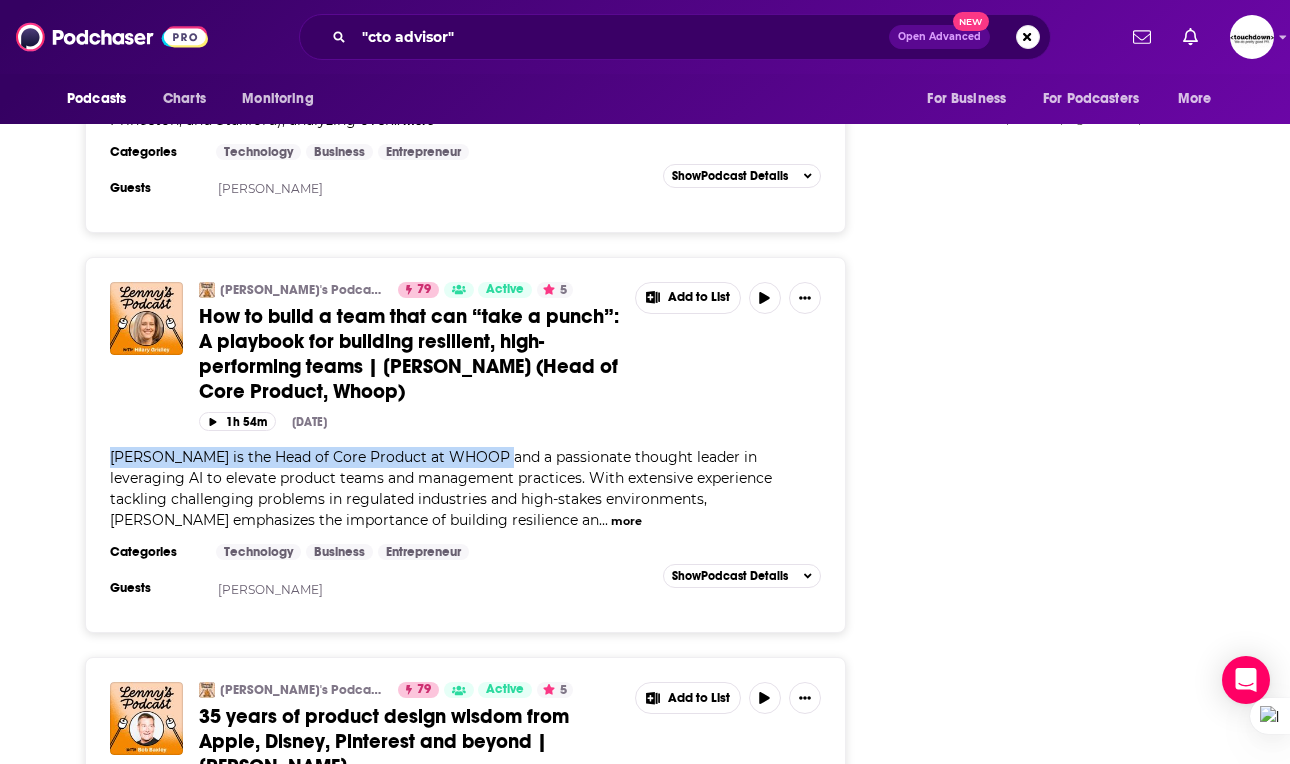 drag, startPoint x: 110, startPoint y: 402, endPoint x: 482, endPoint y: 401, distance: 372.00134 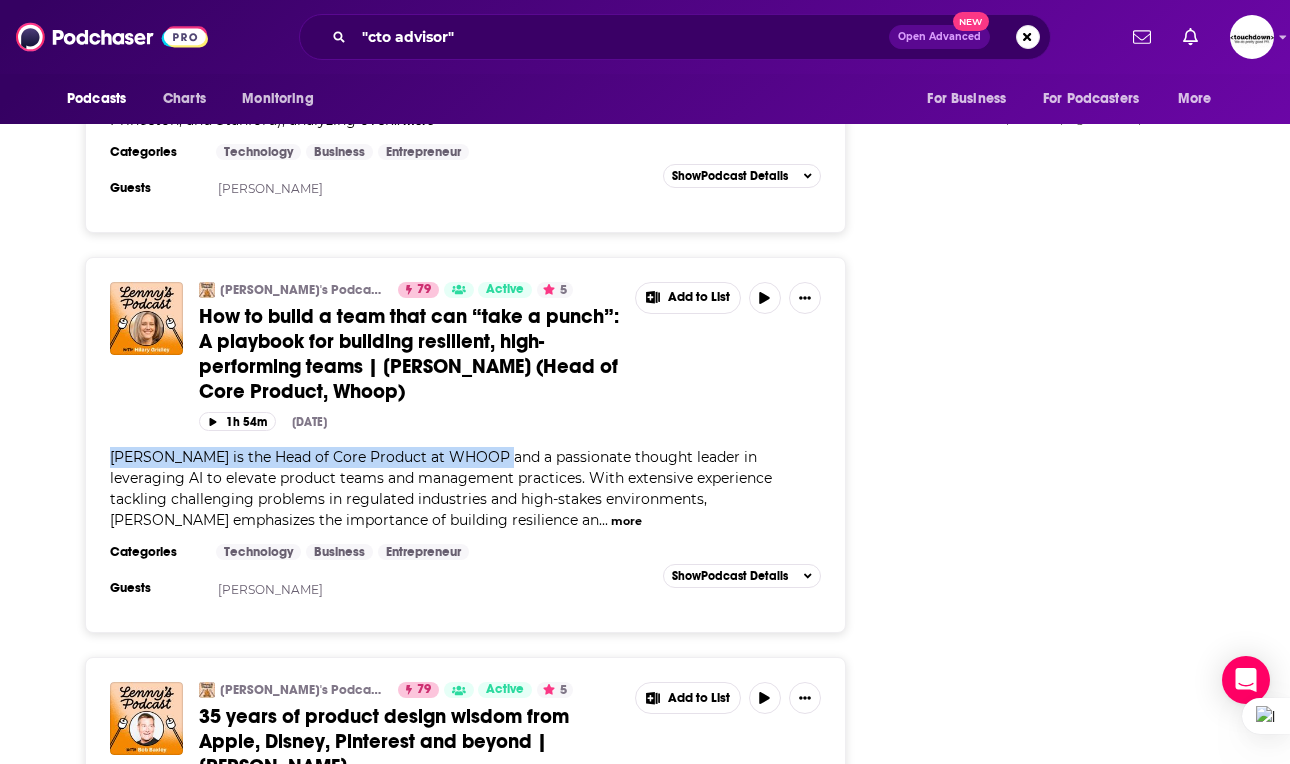 copy on "[PERSON_NAME] is the Head of Core Product at WHOOP" 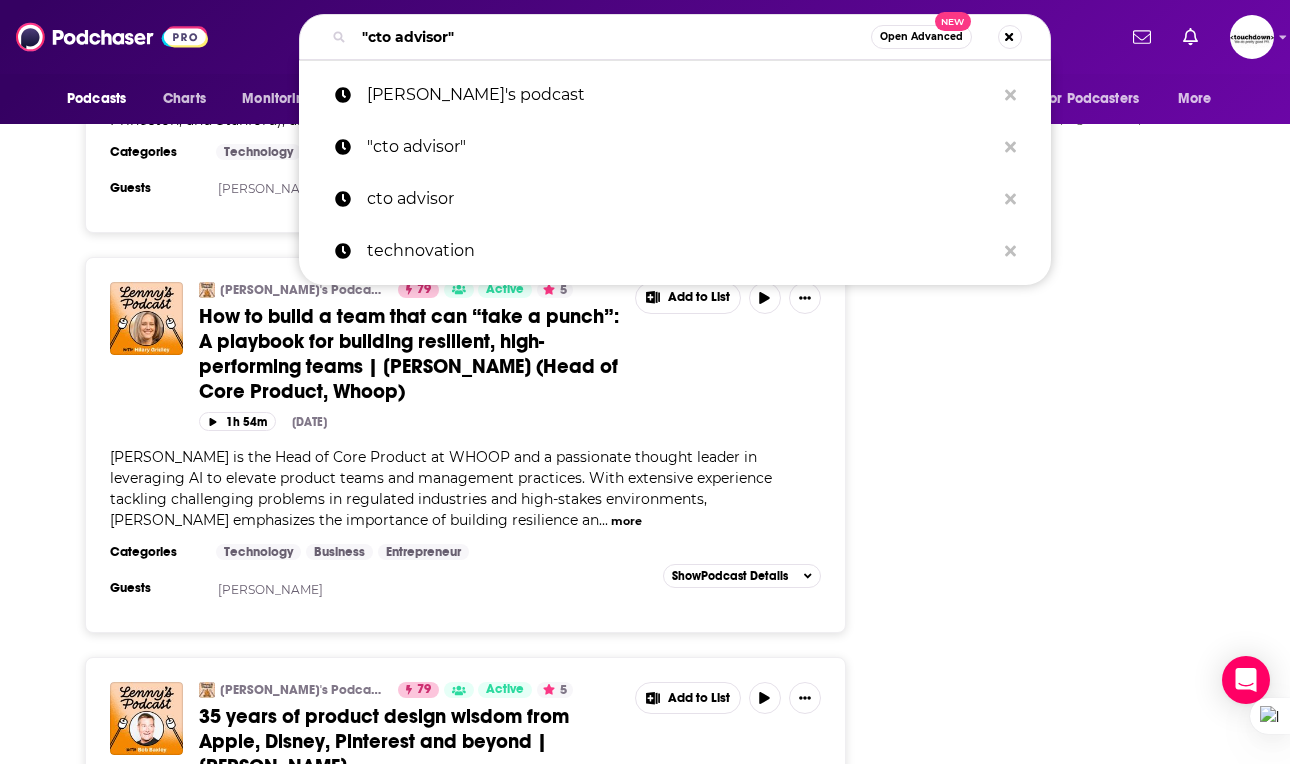 click on ""cto advisor"" at bounding box center [612, 37] 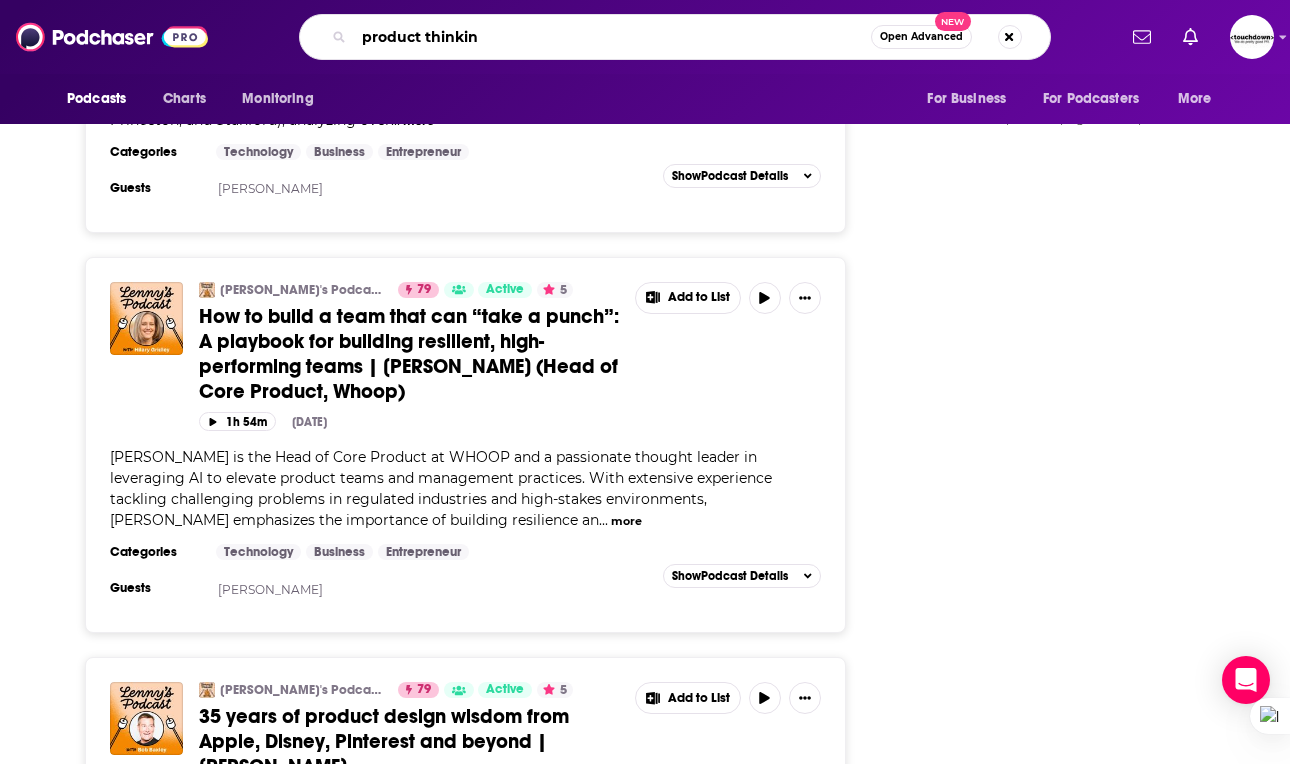 type on "product thinking" 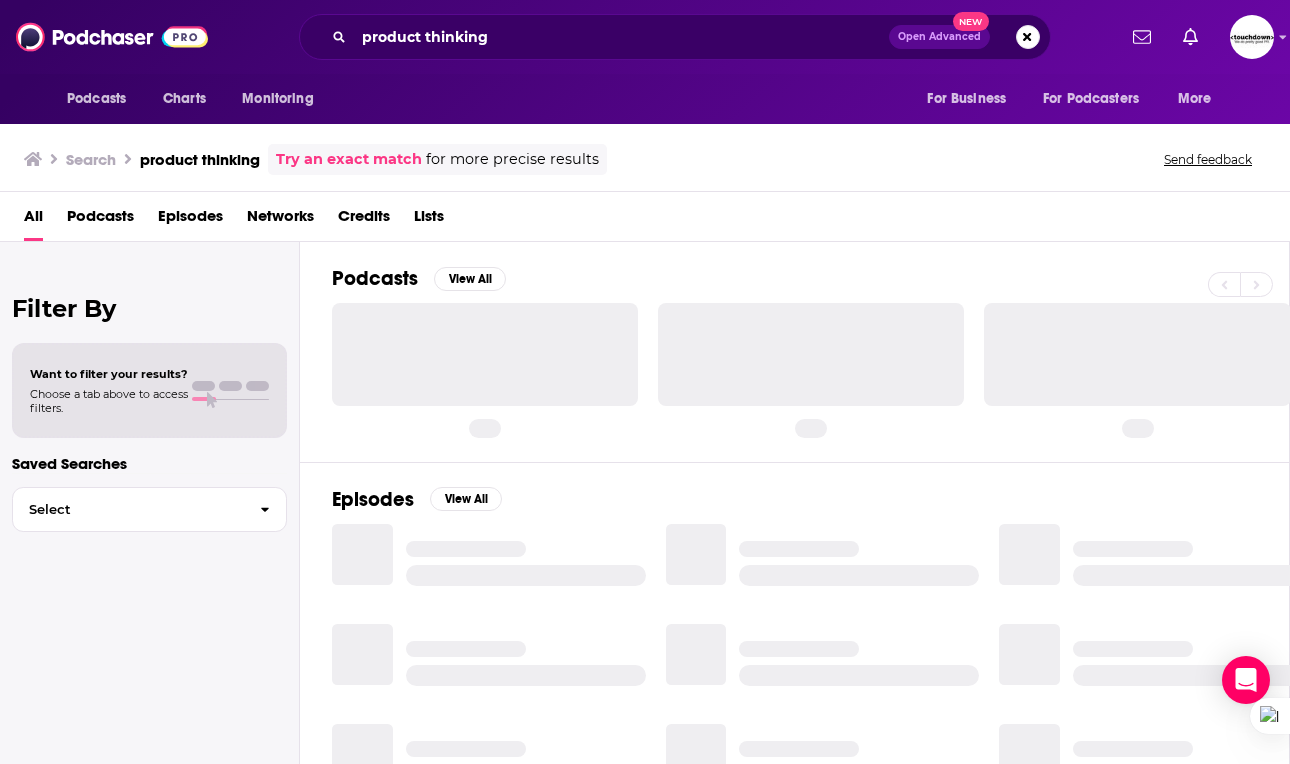 scroll, scrollTop: 0, scrollLeft: 0, axis: both 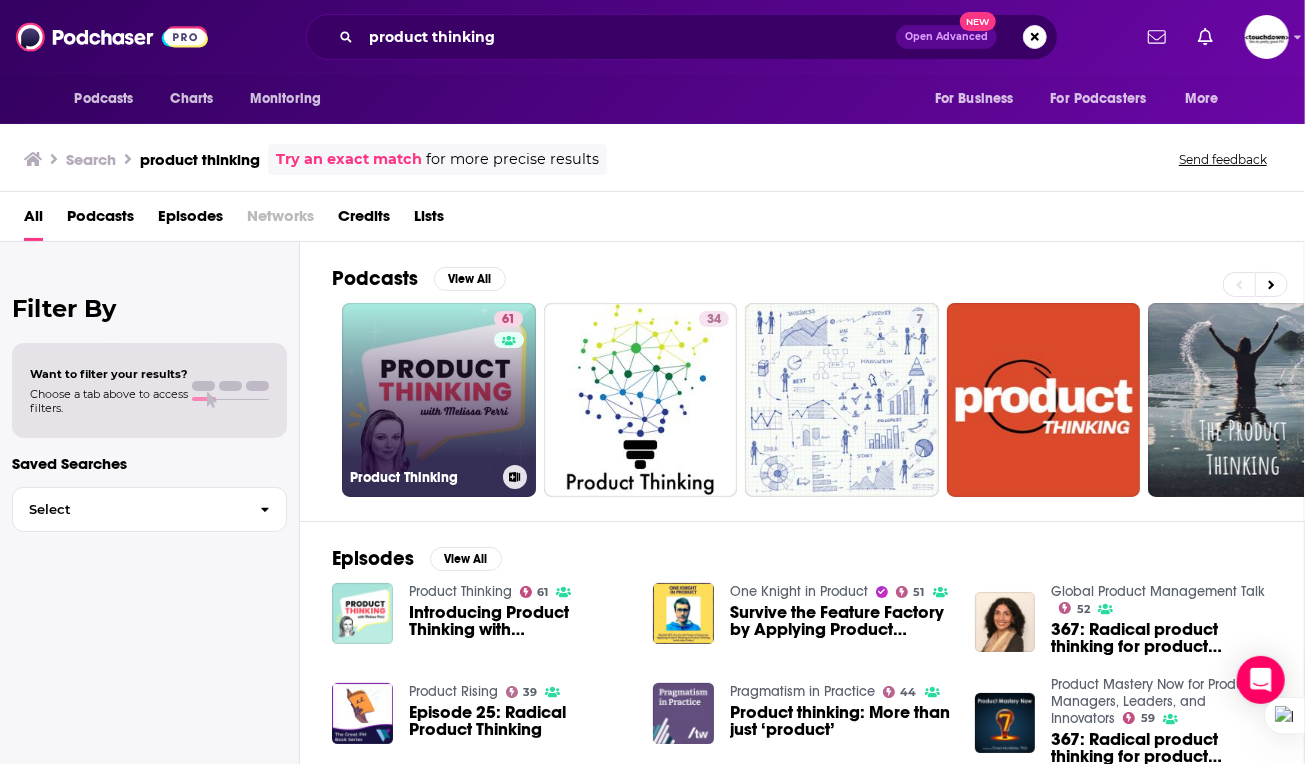 click on "61 Product Thinking" at bounding box center [439, 400] 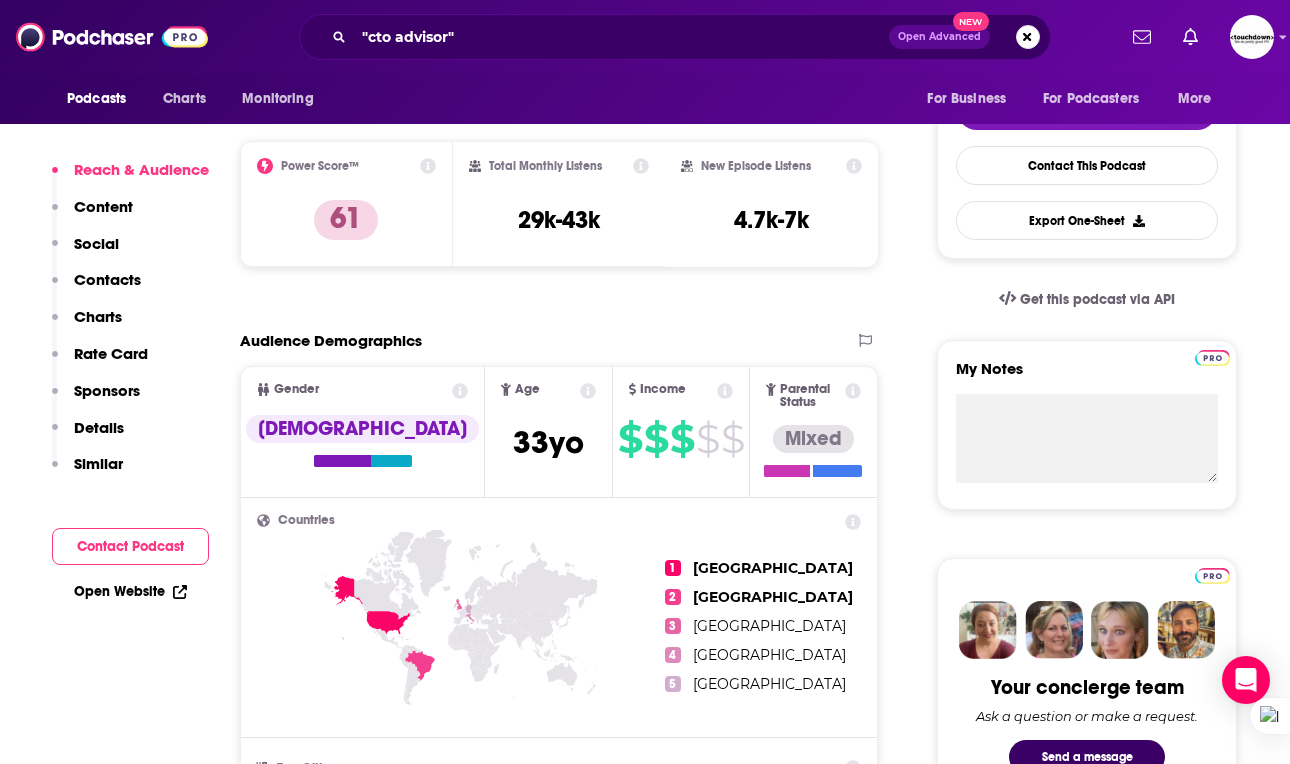 scroll, scrollTop: 483, scrollLeft: 0, axis: vertical 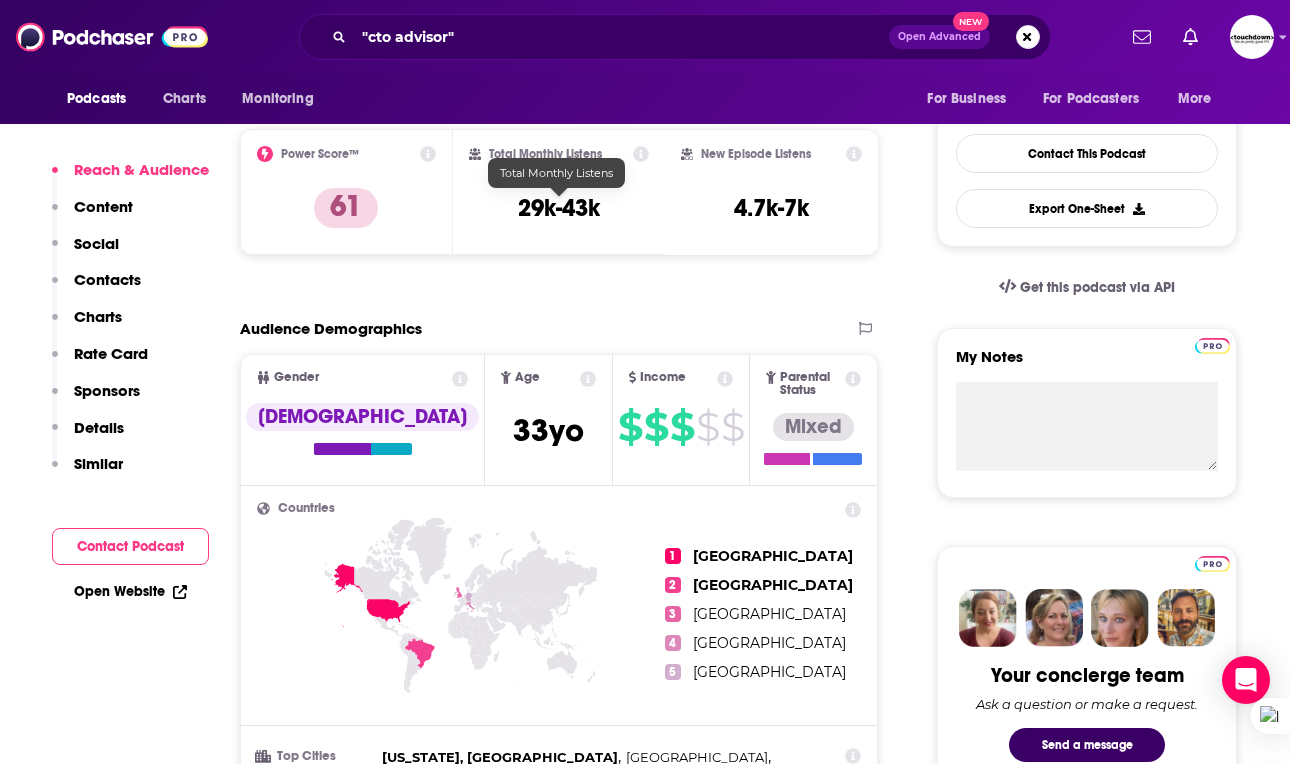 click on "29k-43k" at bounding box center (559, 208) 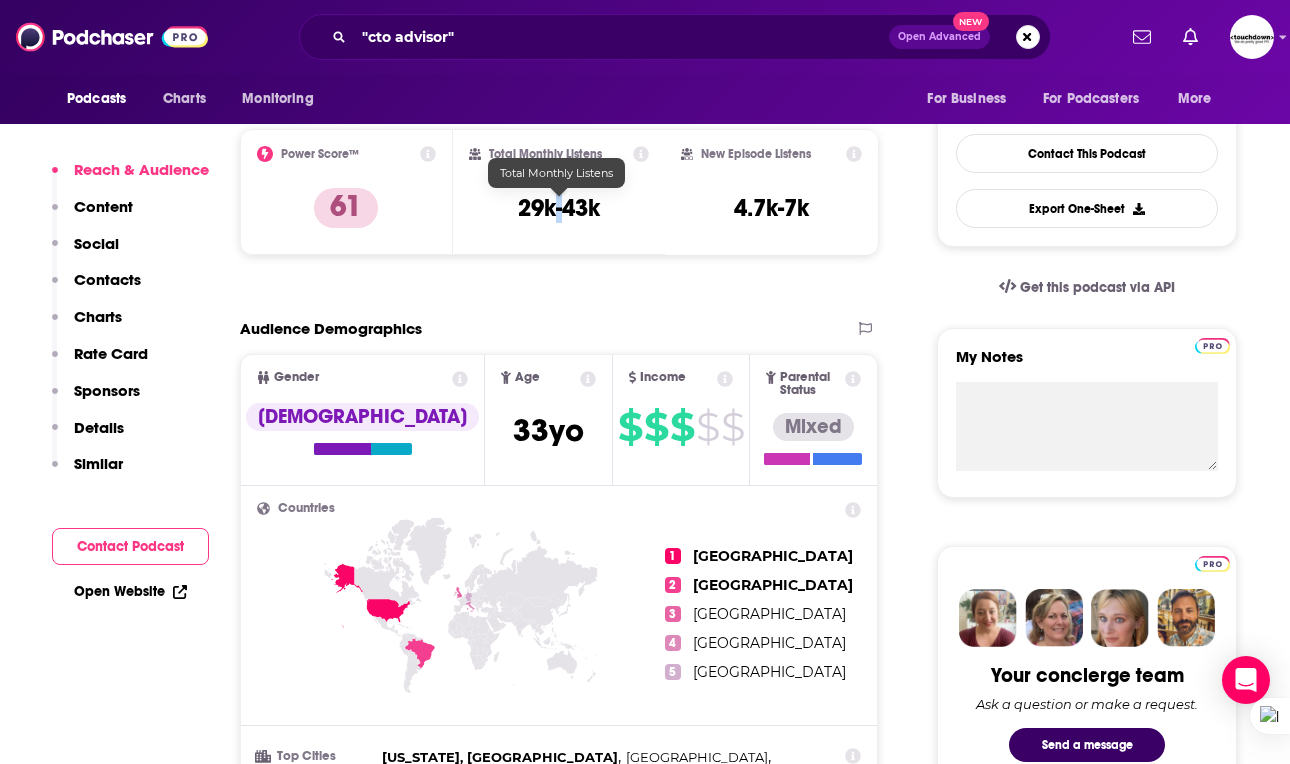 click on "29k-43k" at bounding box center (559, 208) 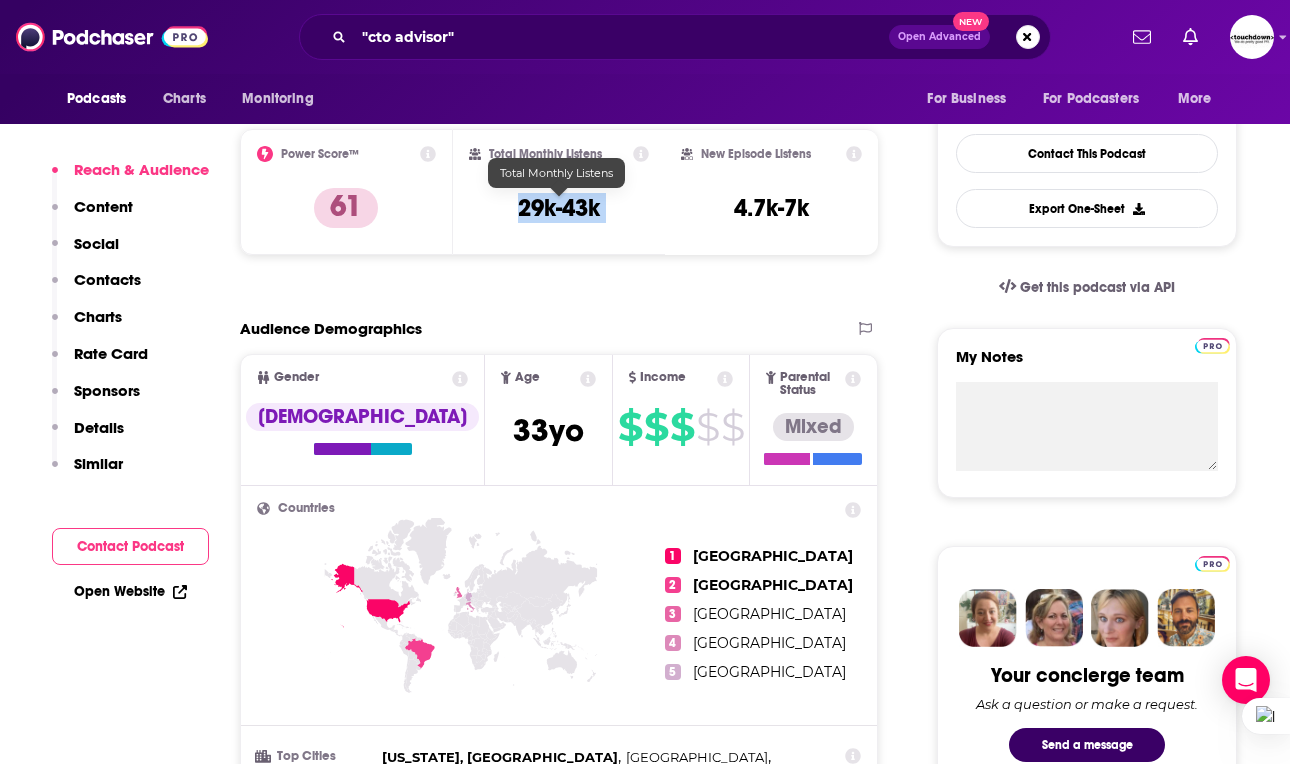 click on "29k-43k" at bounding box center (559, 208) 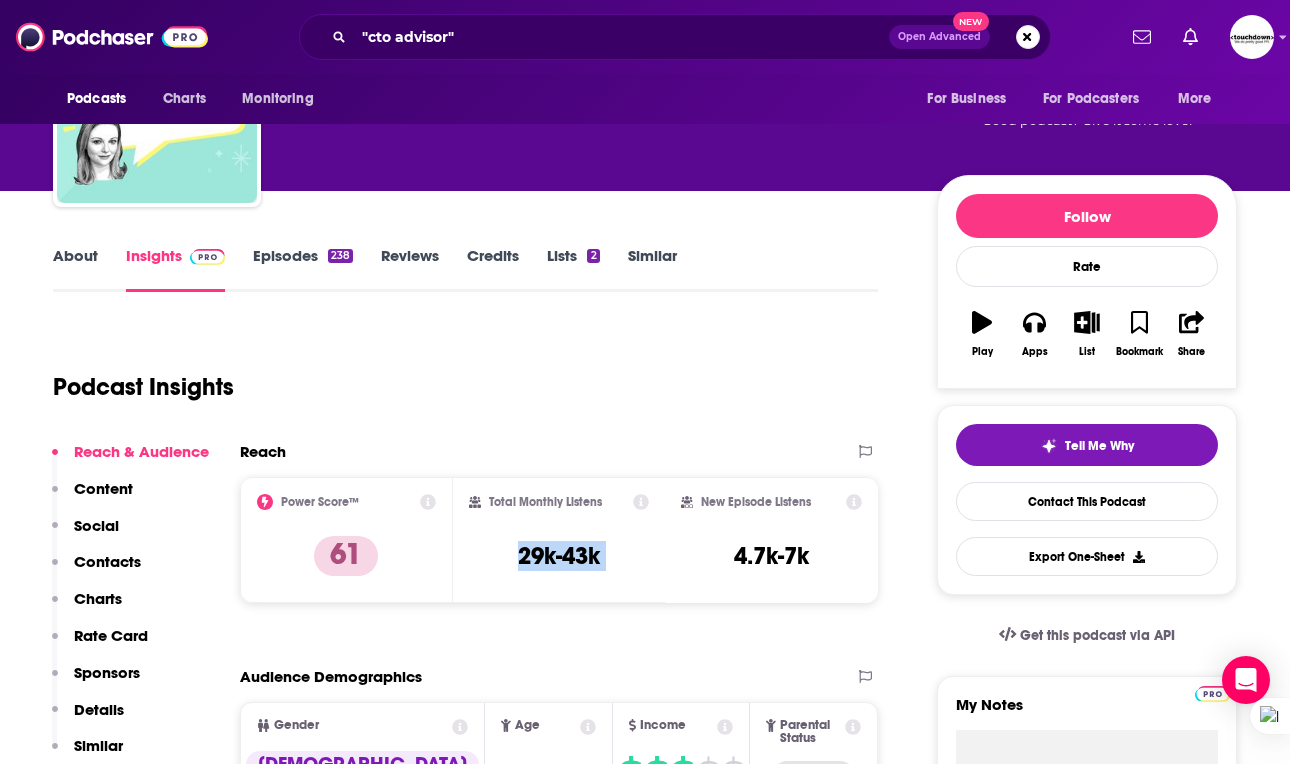 scroll, scrollTop: 0, scrollLeft: 0, axis: both 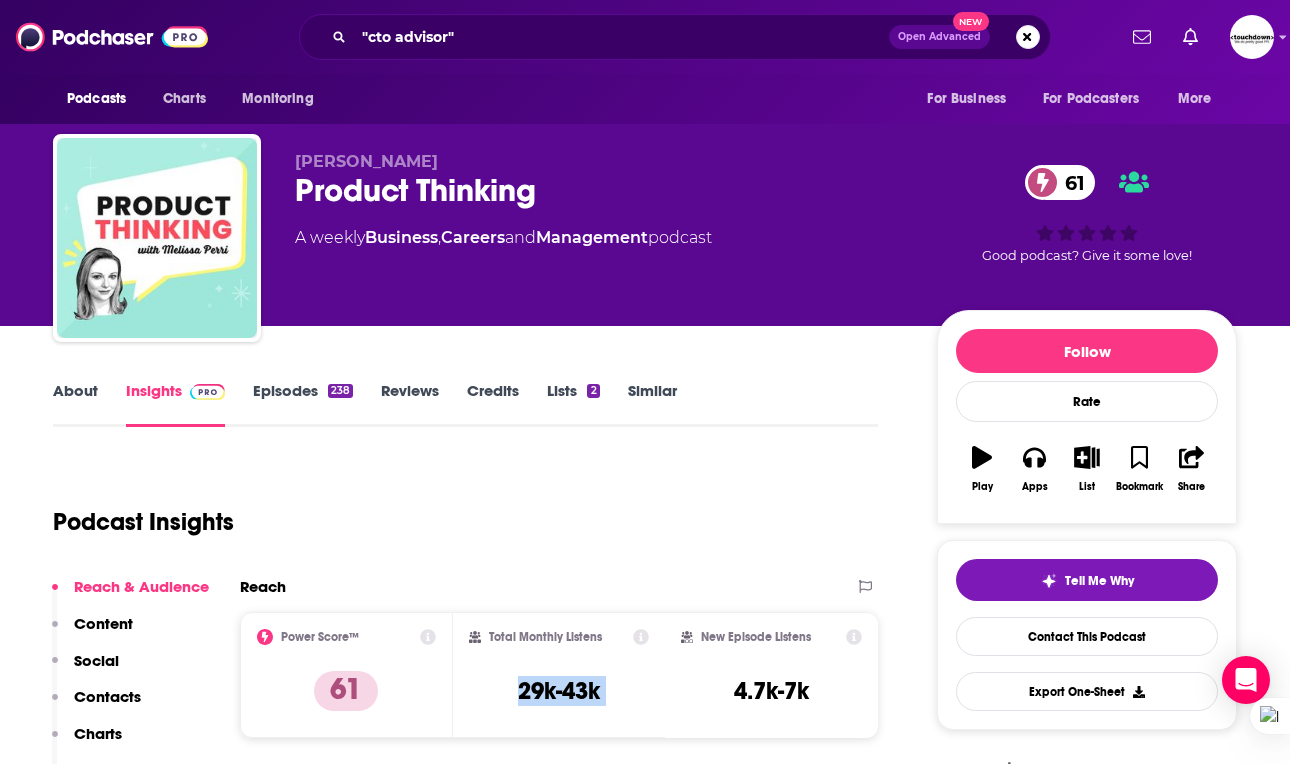 click on "Episodes 238" at bounding box center (303, 404) 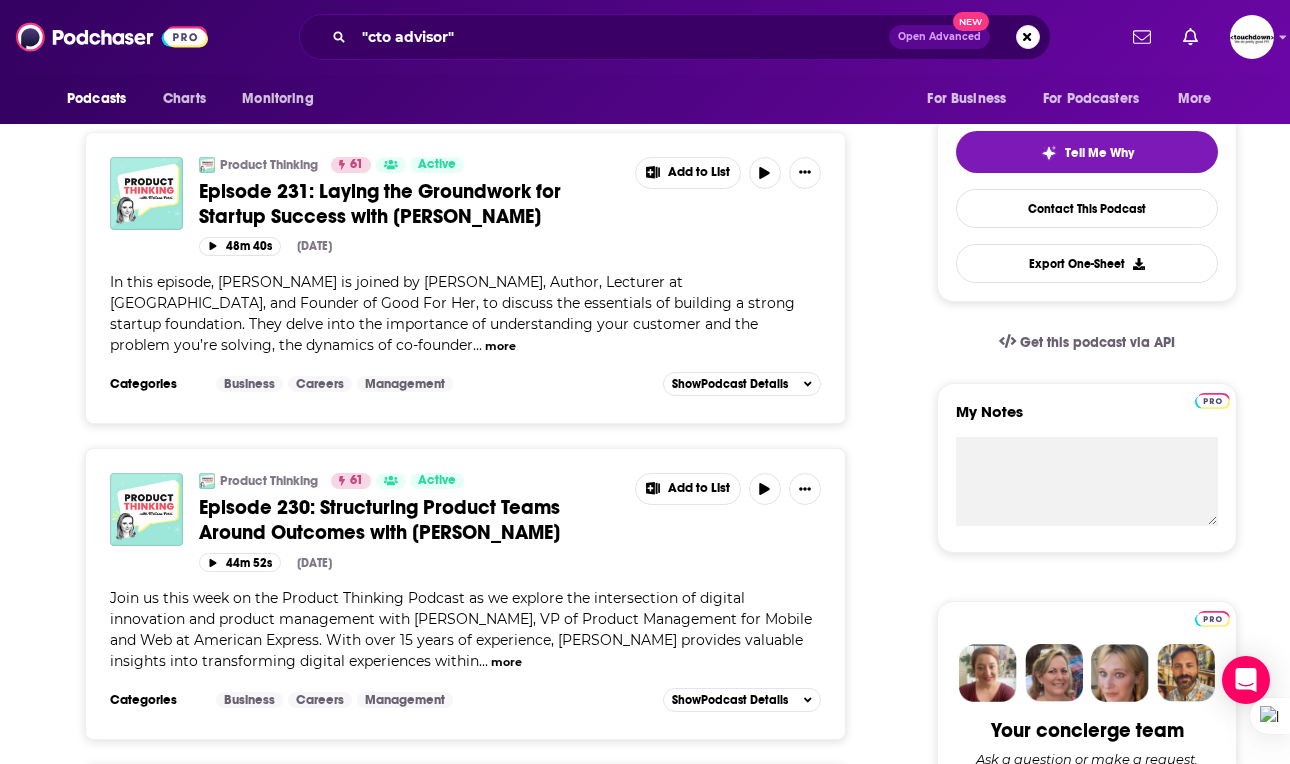 scroll, scrollTop: 458, scrollLeft: 0, axis: vertical 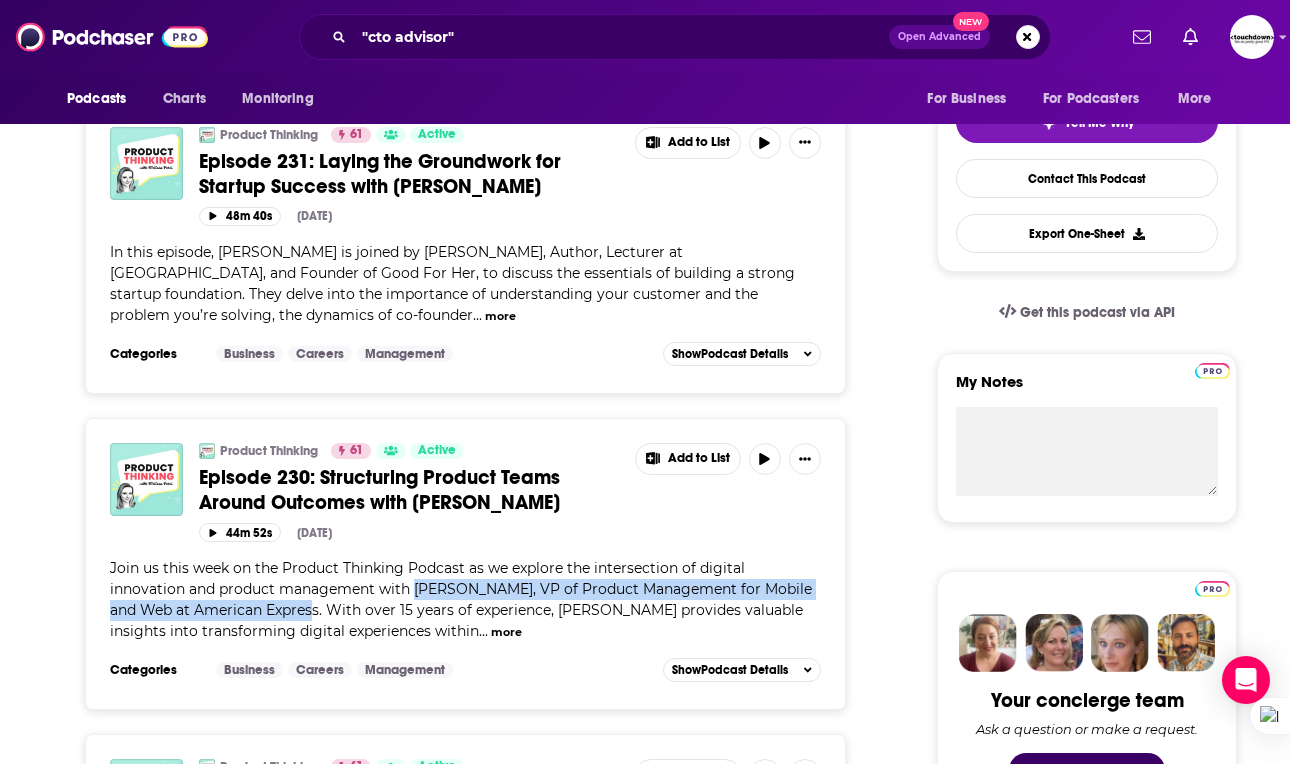 drag, startPoint x: 336, startPoint y: 579, endPoint x: 232, endPoint y: 606, distance: 107.44766 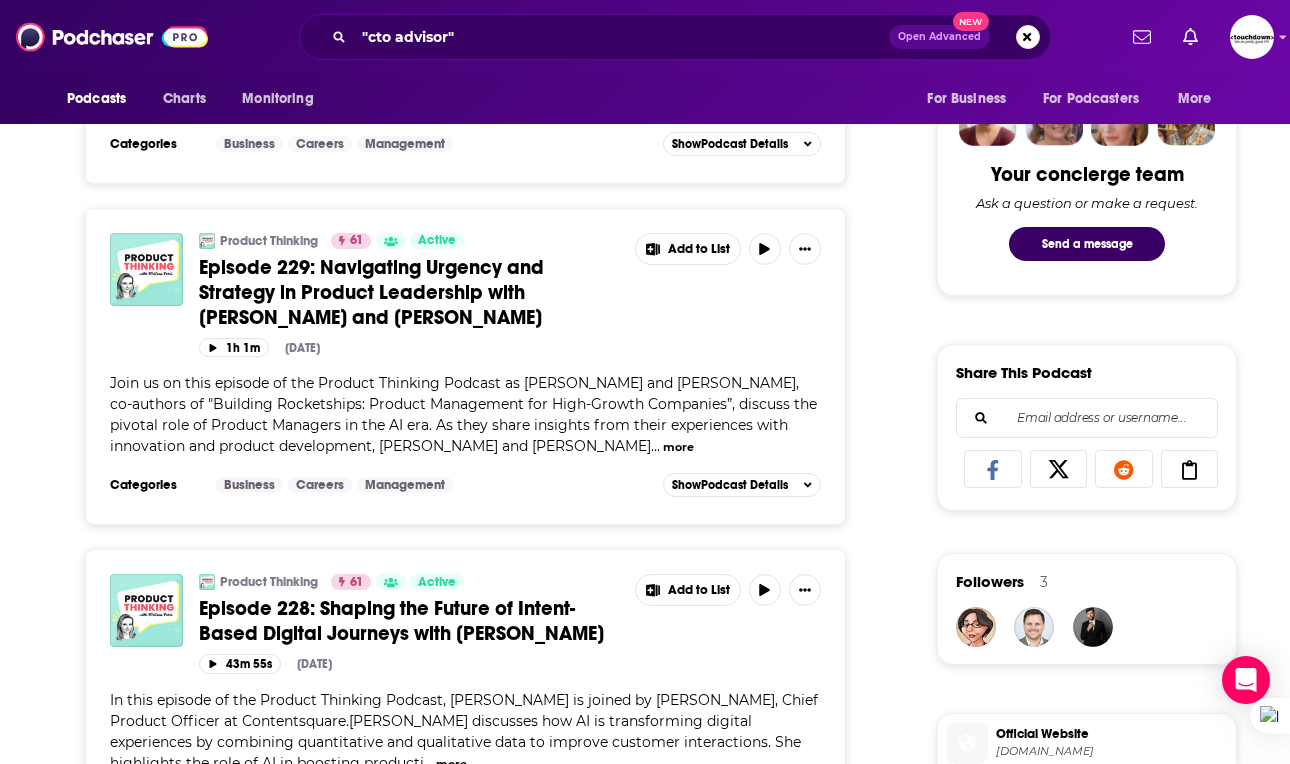 scroll, scrollTop: 1288, scrollLeft: 0, axis: vertical 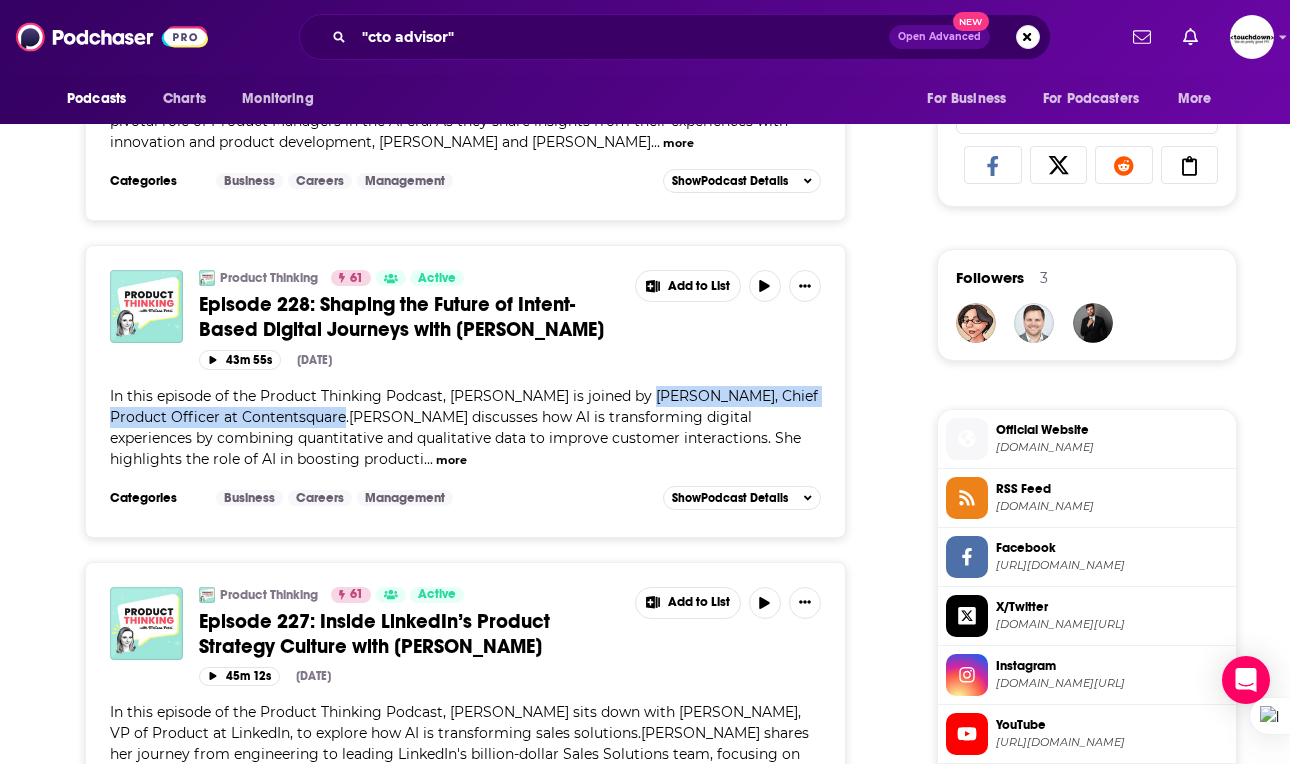 drag, startPoint x: 623, startPoint y: 381, endPoint x: 343, endPoint y: 406, distance: 281.11386 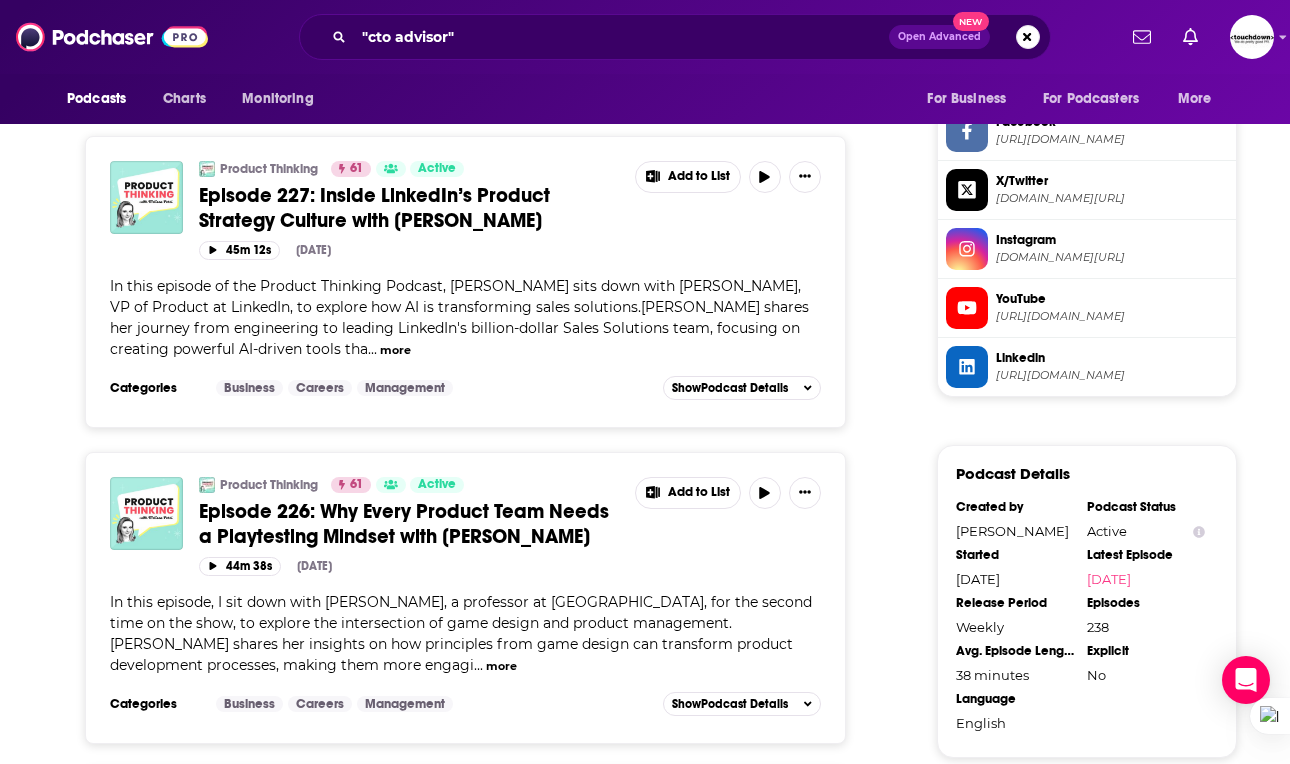 scroll, scrollTop: 1717, scrollLeft: 0, axis: vertical 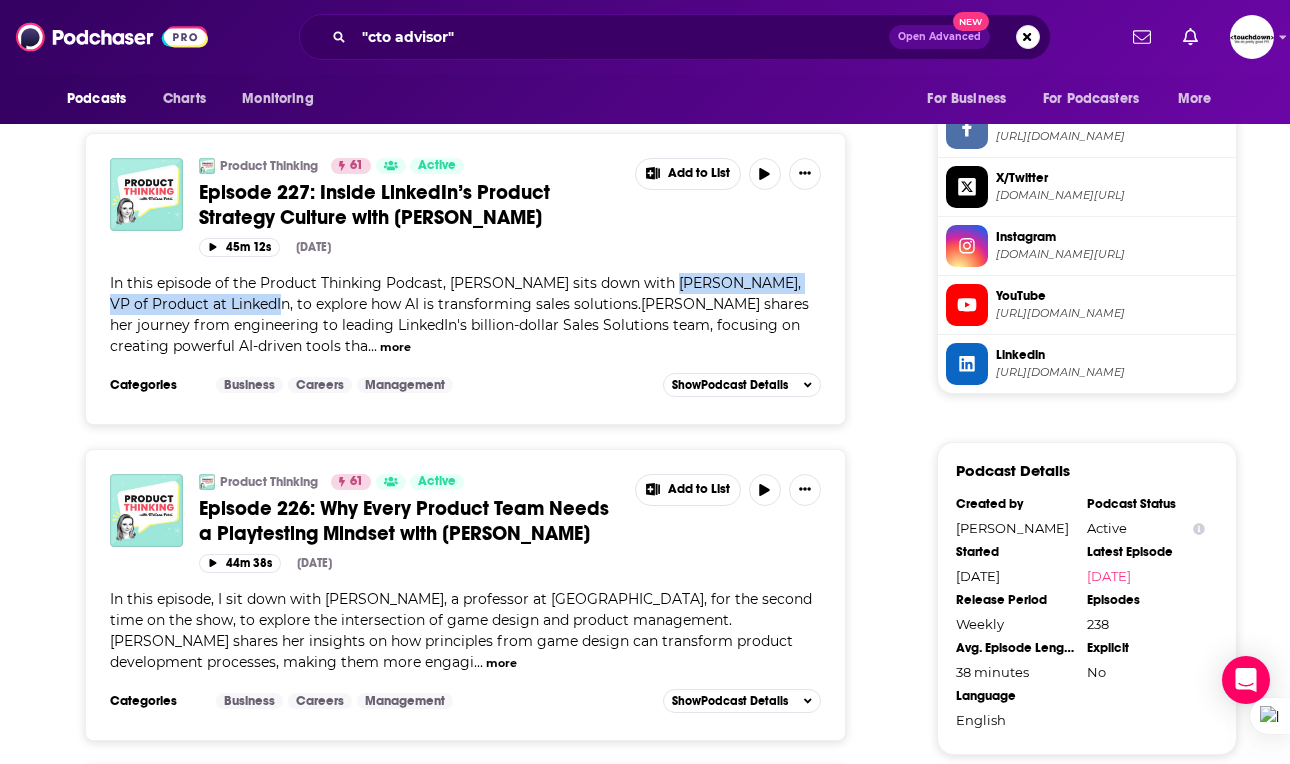 drag, startPoint x: 649, startPoint y: 267, endPoint x: 247, endPoint y: 292, distance: 402.7766 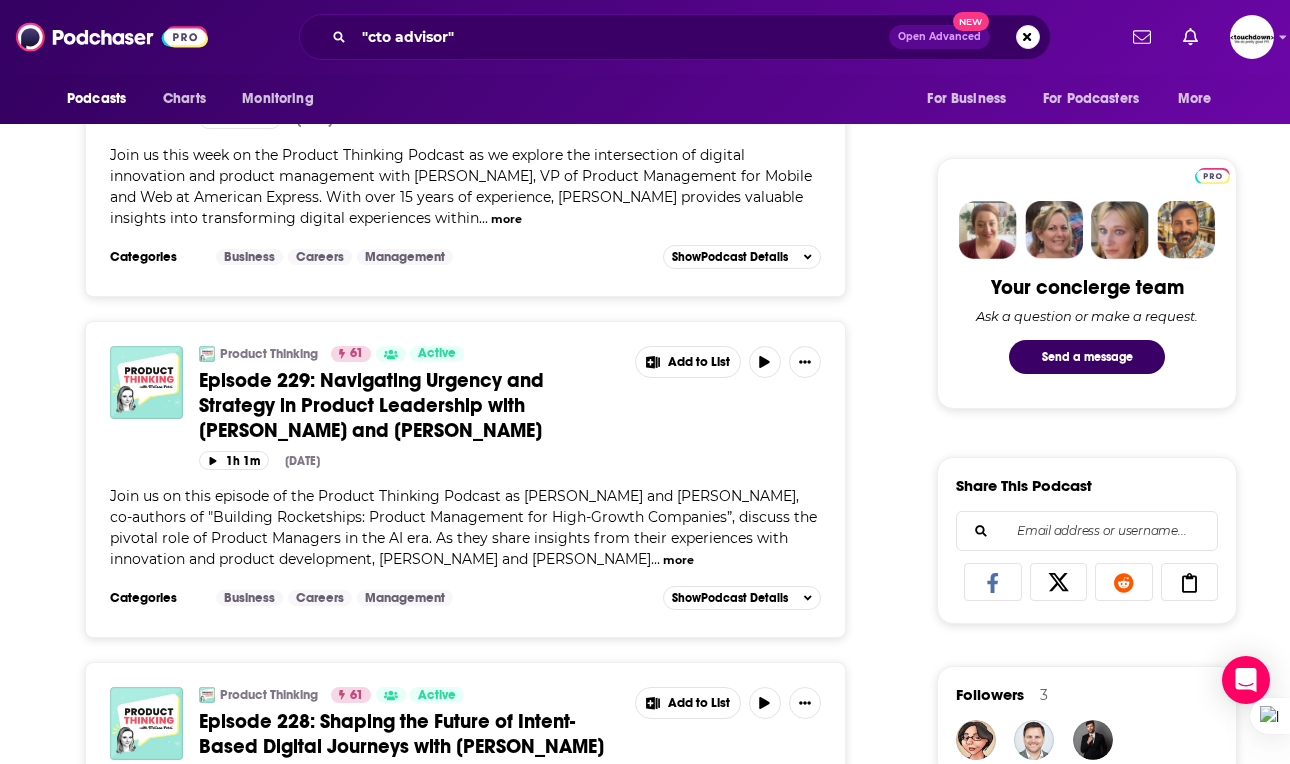scroll, scrollTop: 0, scrollLeft: 0, axis: both 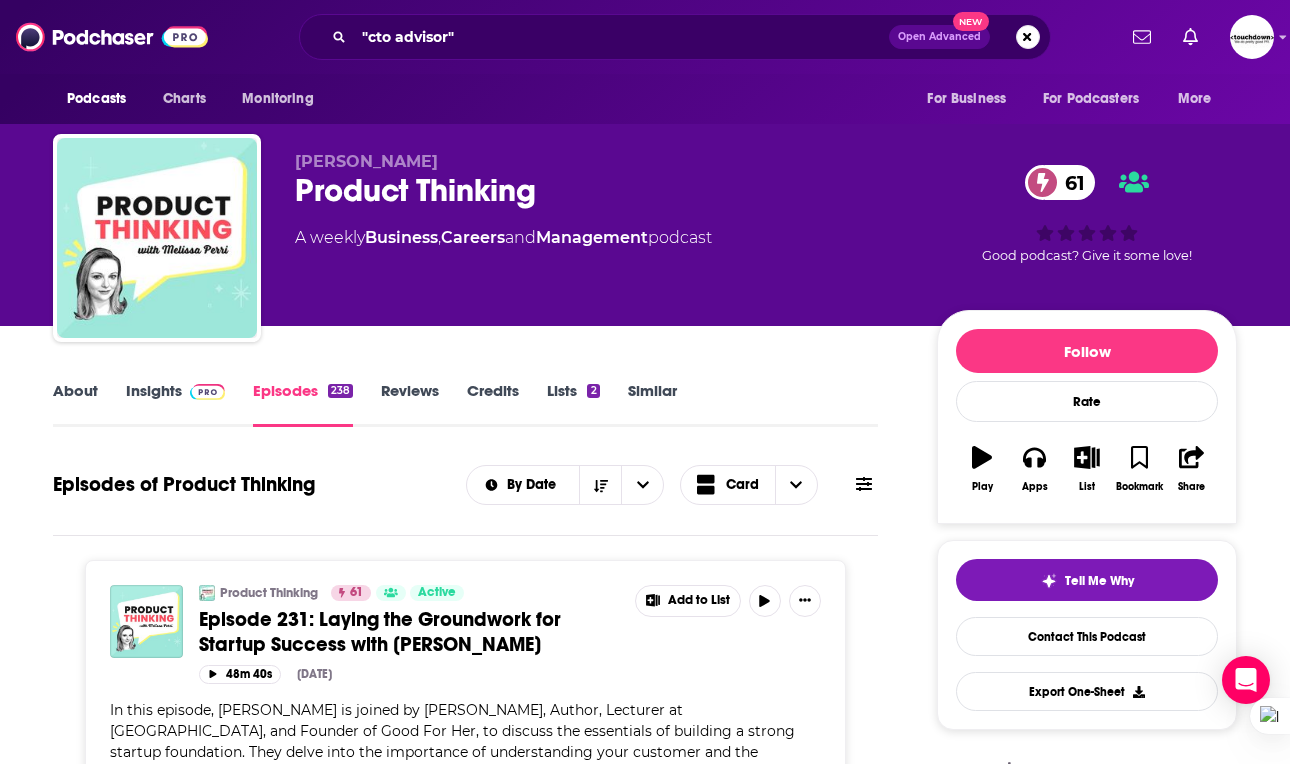 click on "About" at bounding box center [75, 404] 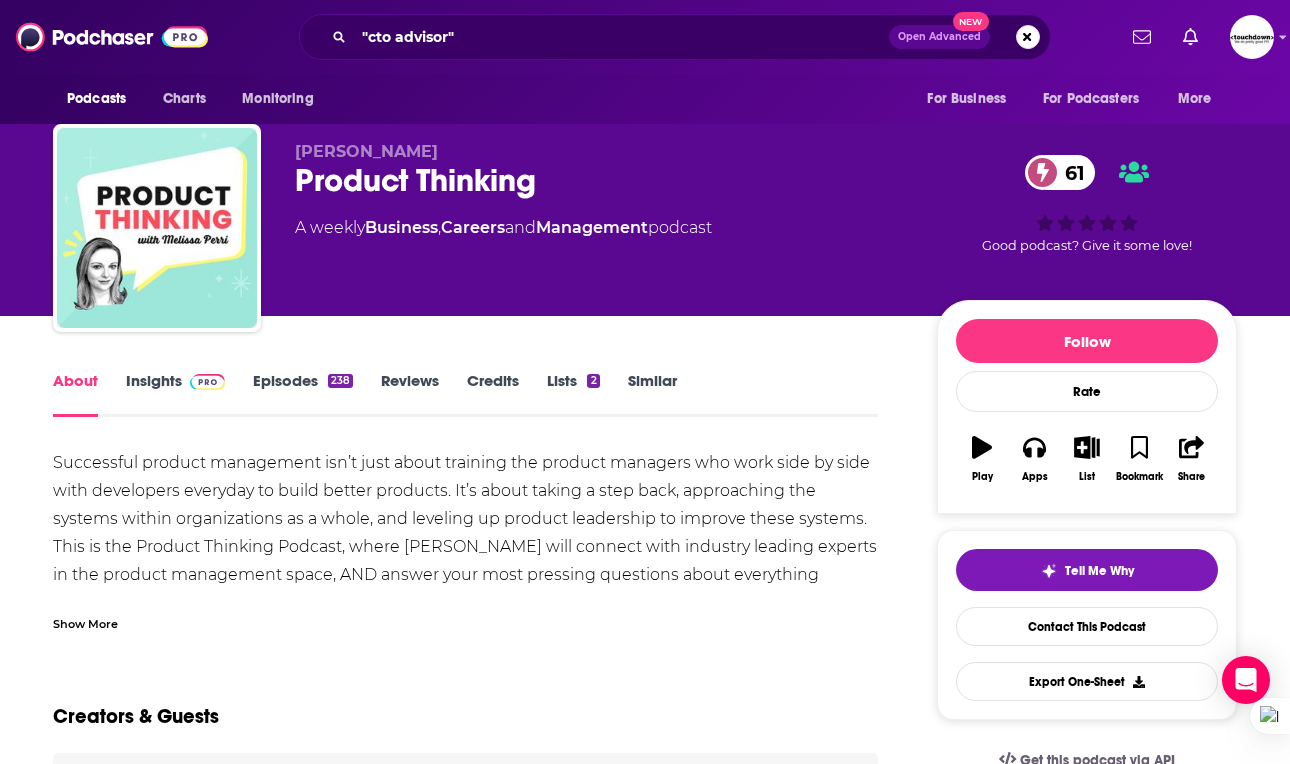 scroll, scrollTop: 11, scrollLeft: 0, axis: vertical 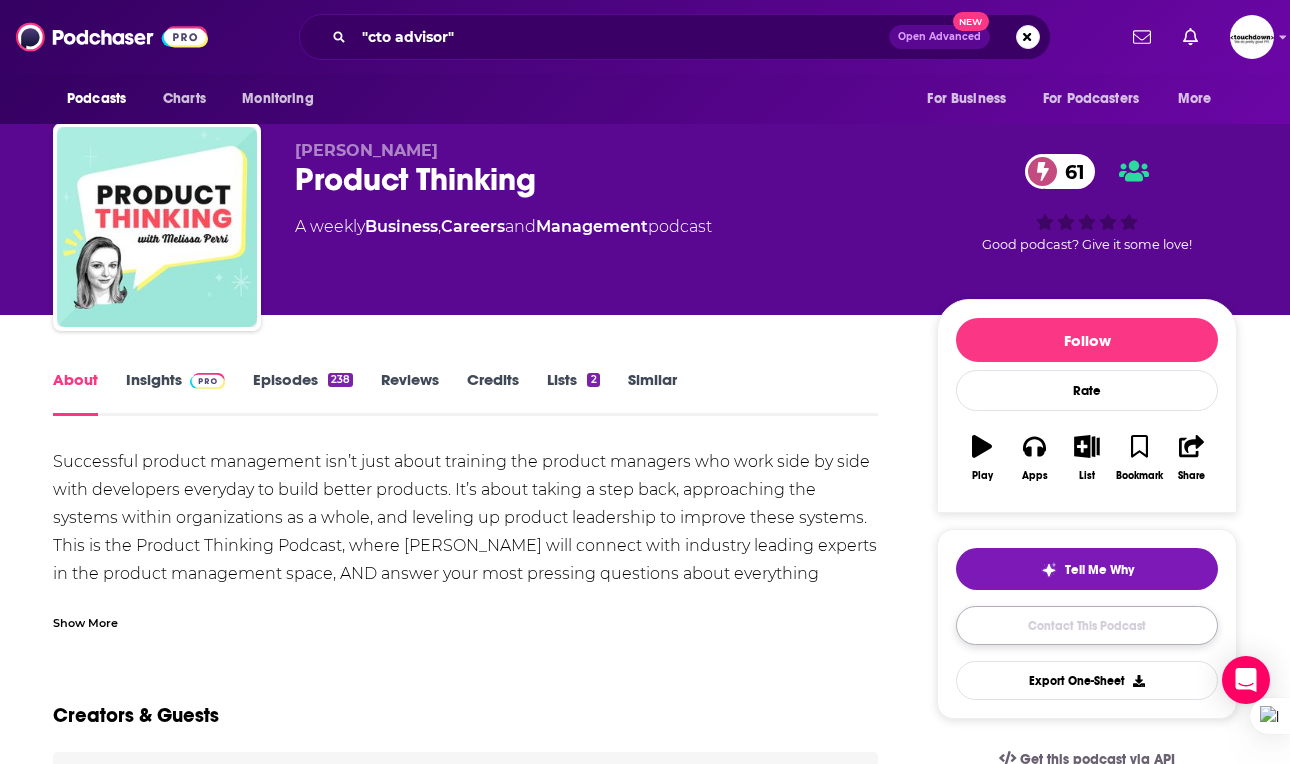 click on "Contact This Podcast" at bounding box center (1087, 625) 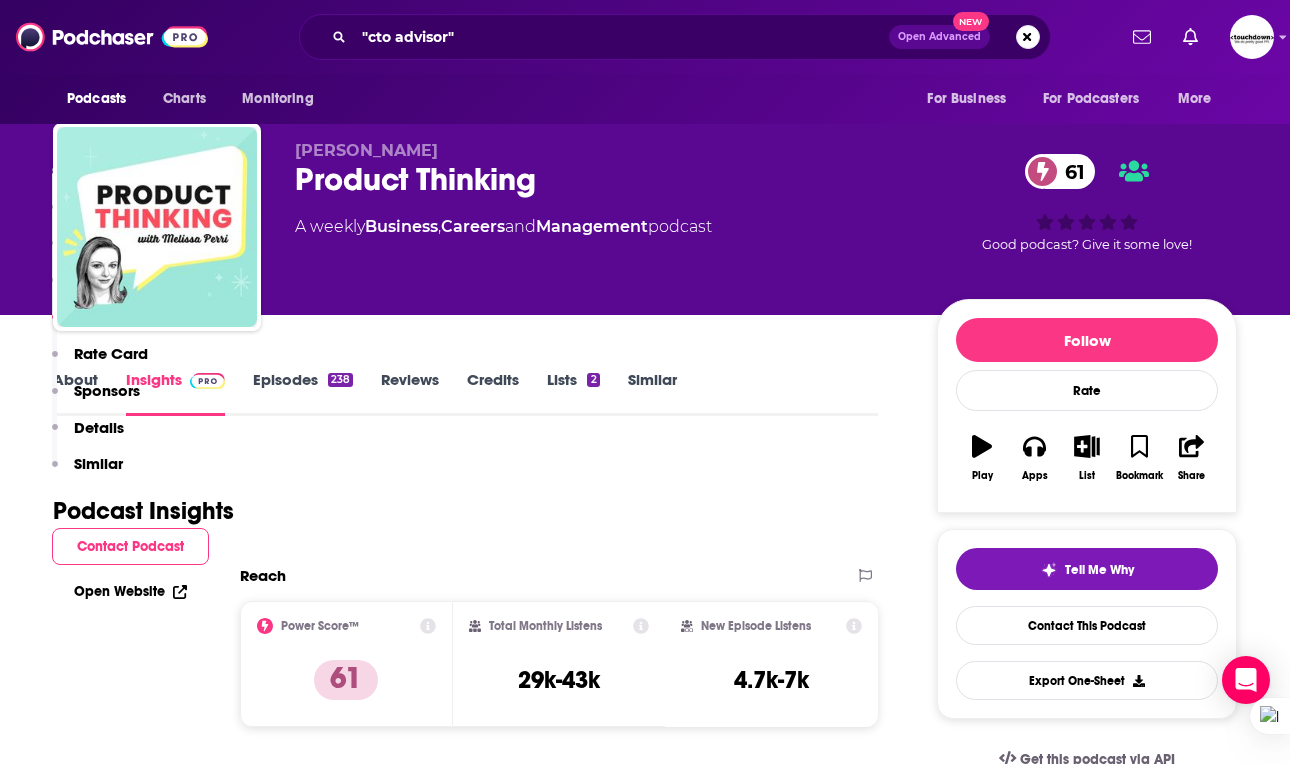 scroll, scrollTop: 2060, scrollLeft: 0, axis: vertical 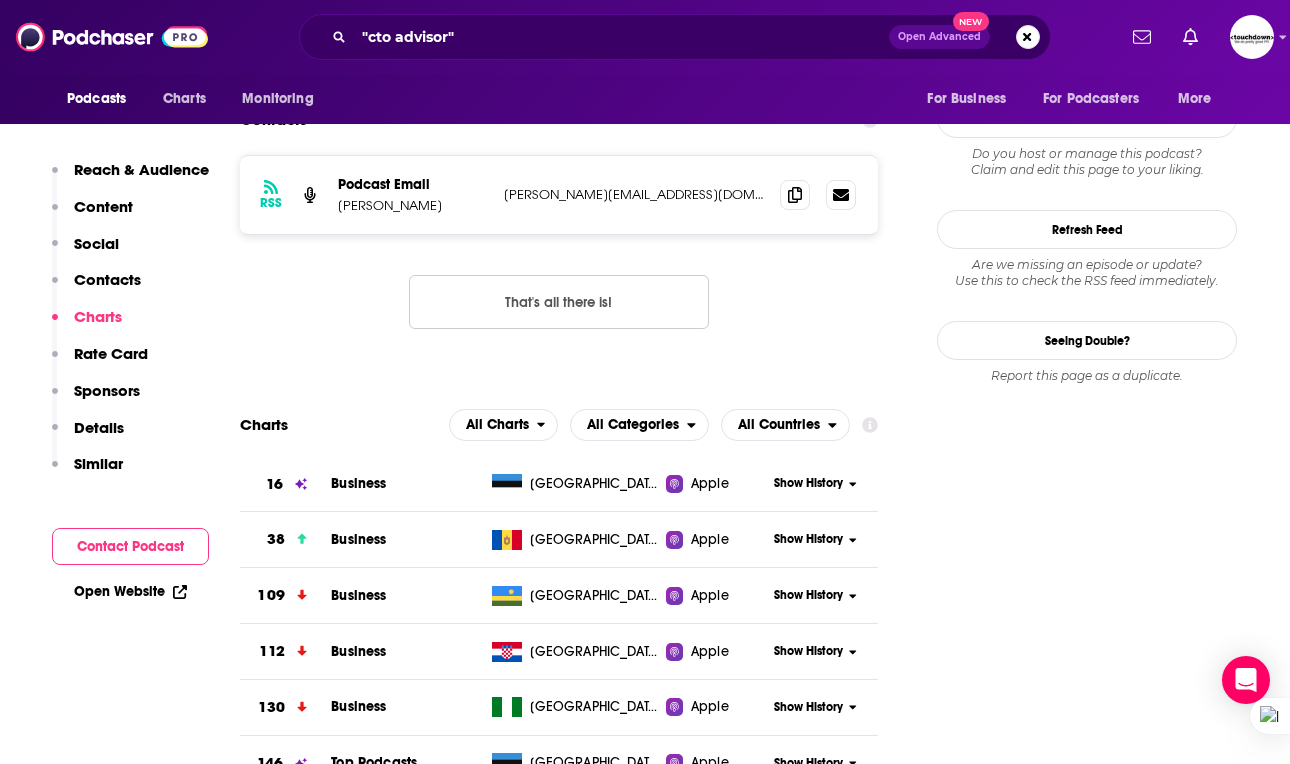 click on "Contact Podcast" at bounding box center [130, 546] 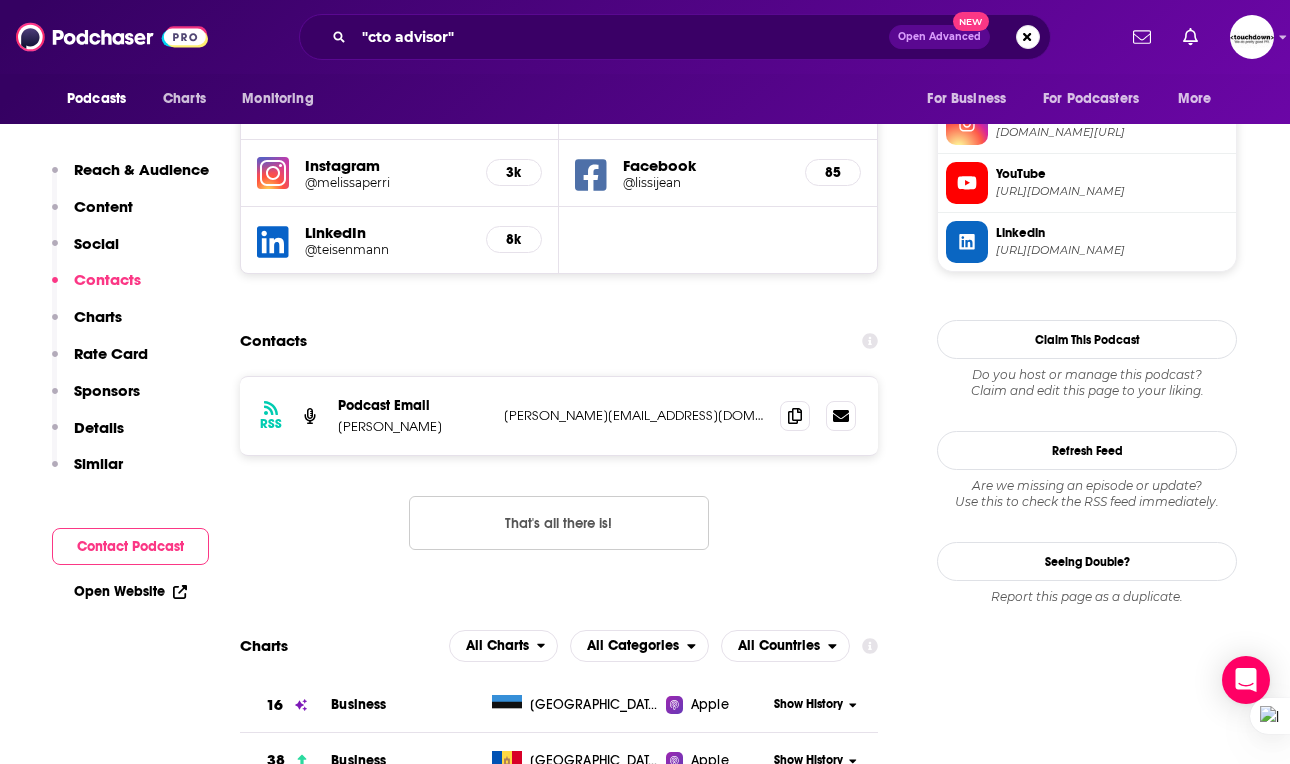 scroll, scrollTop: 1782, scrollLeft: 0, axis: vertical 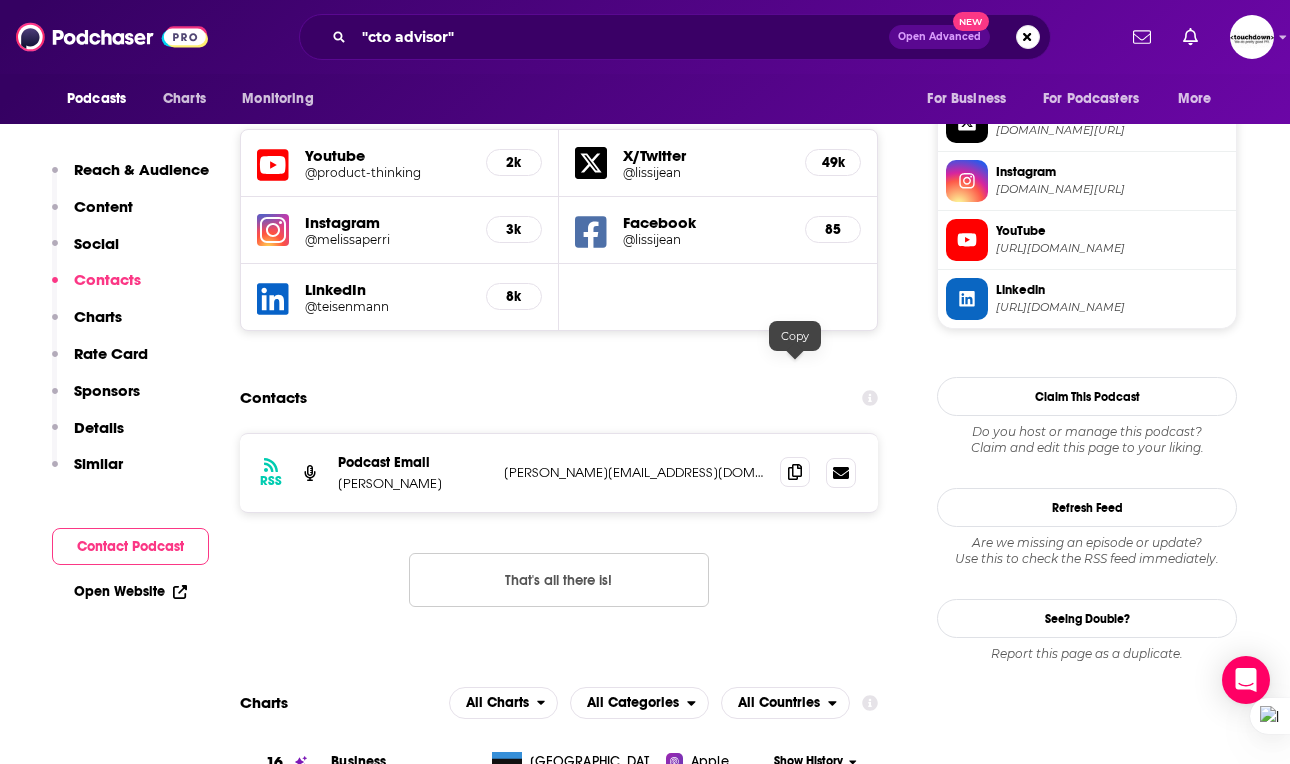 click 